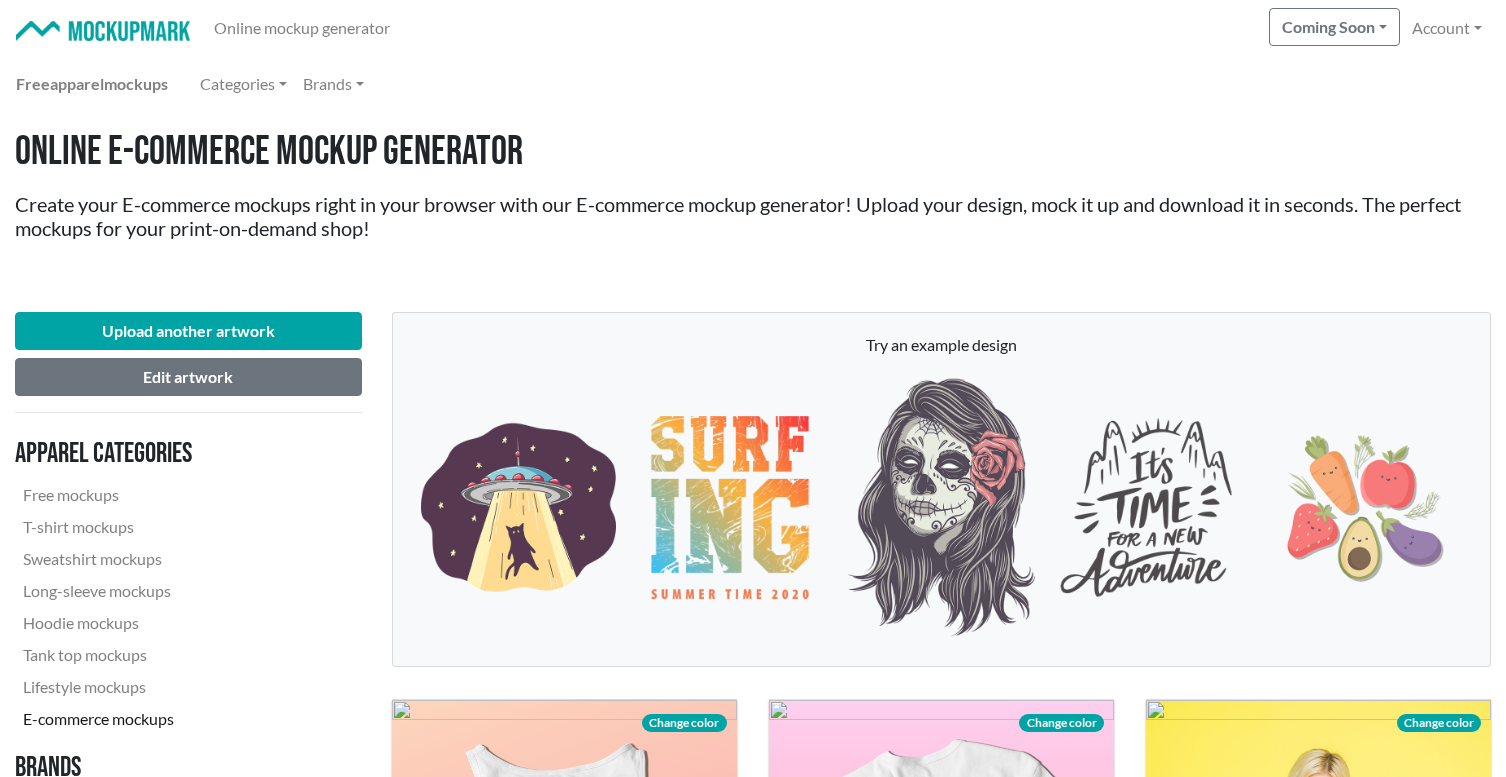 scroll, scrollTop: 2692, scrollLeft: 1, axis: both 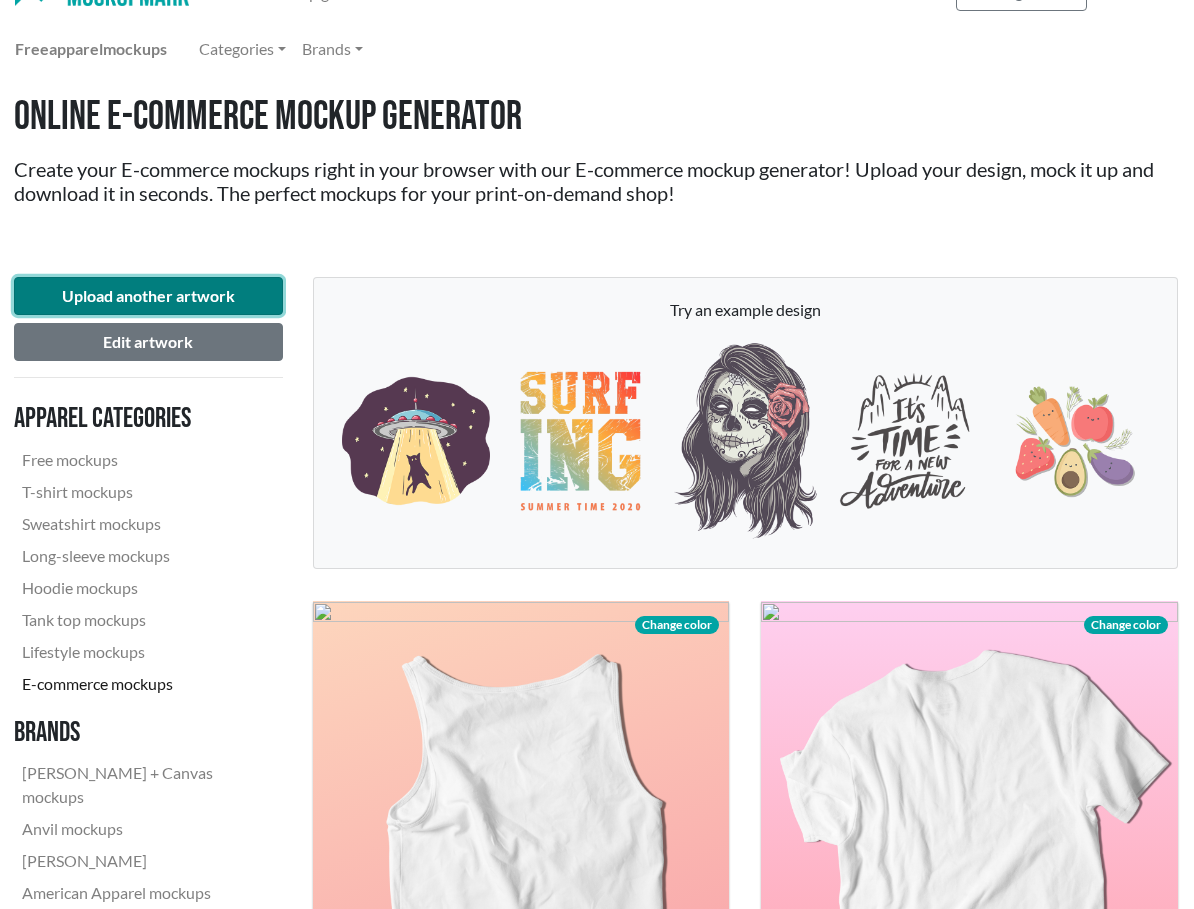 click on "Upload another artwork" at bounding box center (148, 296) 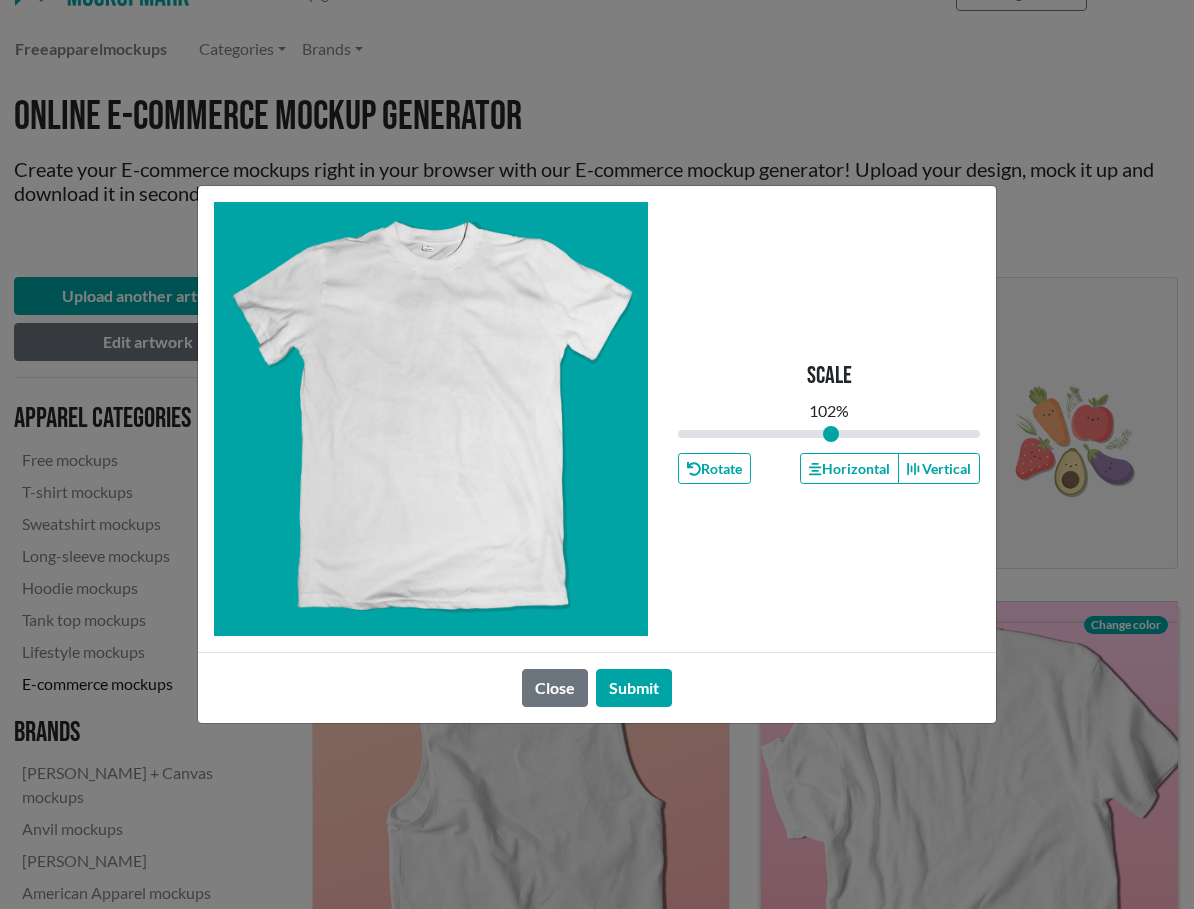 type on "1" 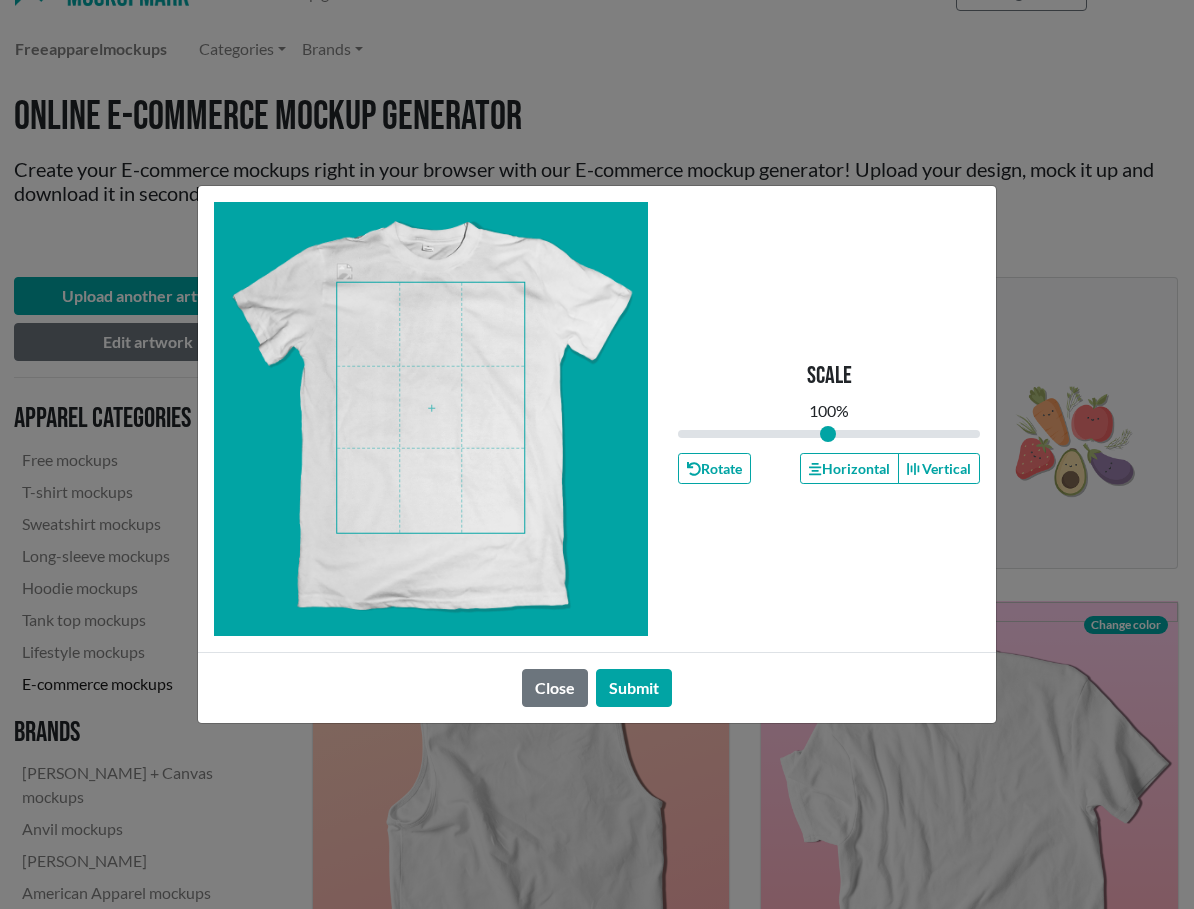 click at bounding box center [430, 408] 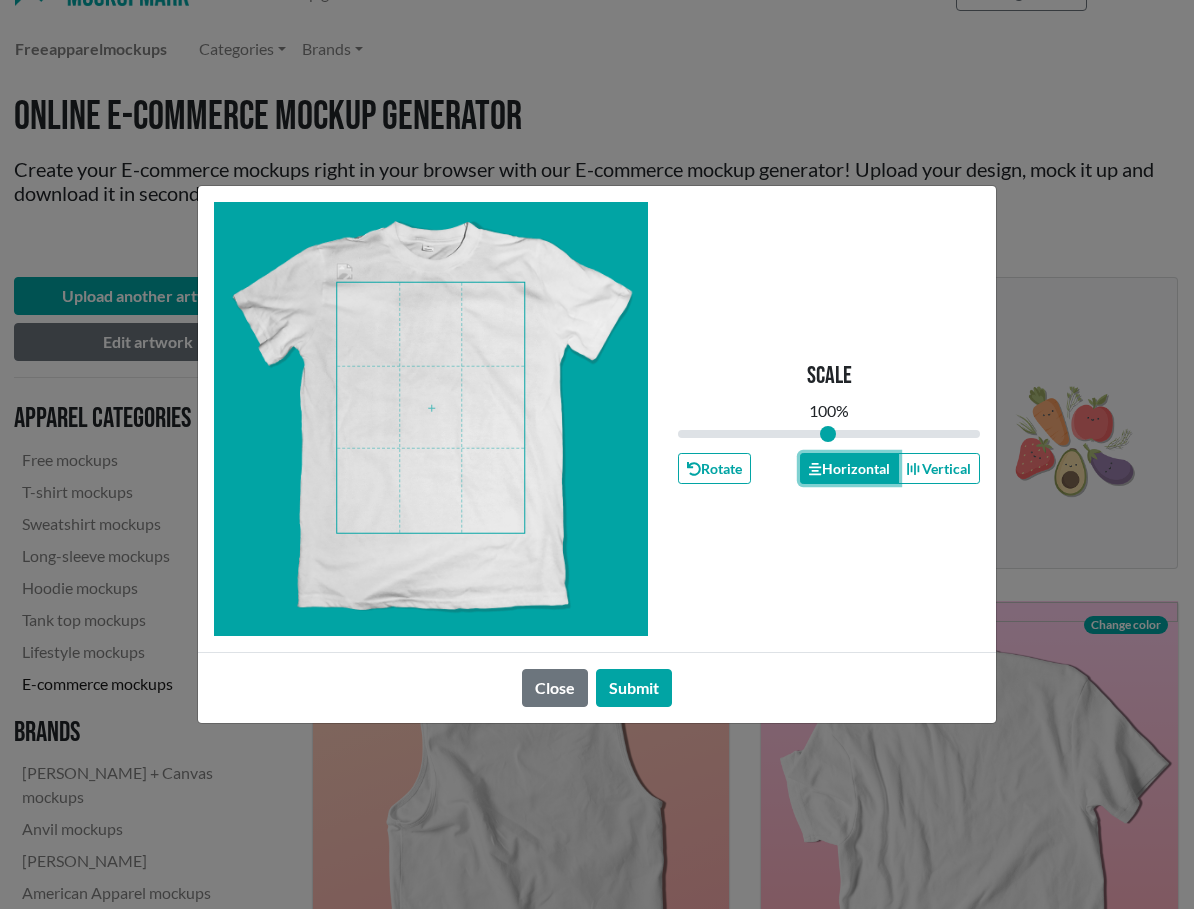 click on "Horizontal" at bounding box center [849, 468] 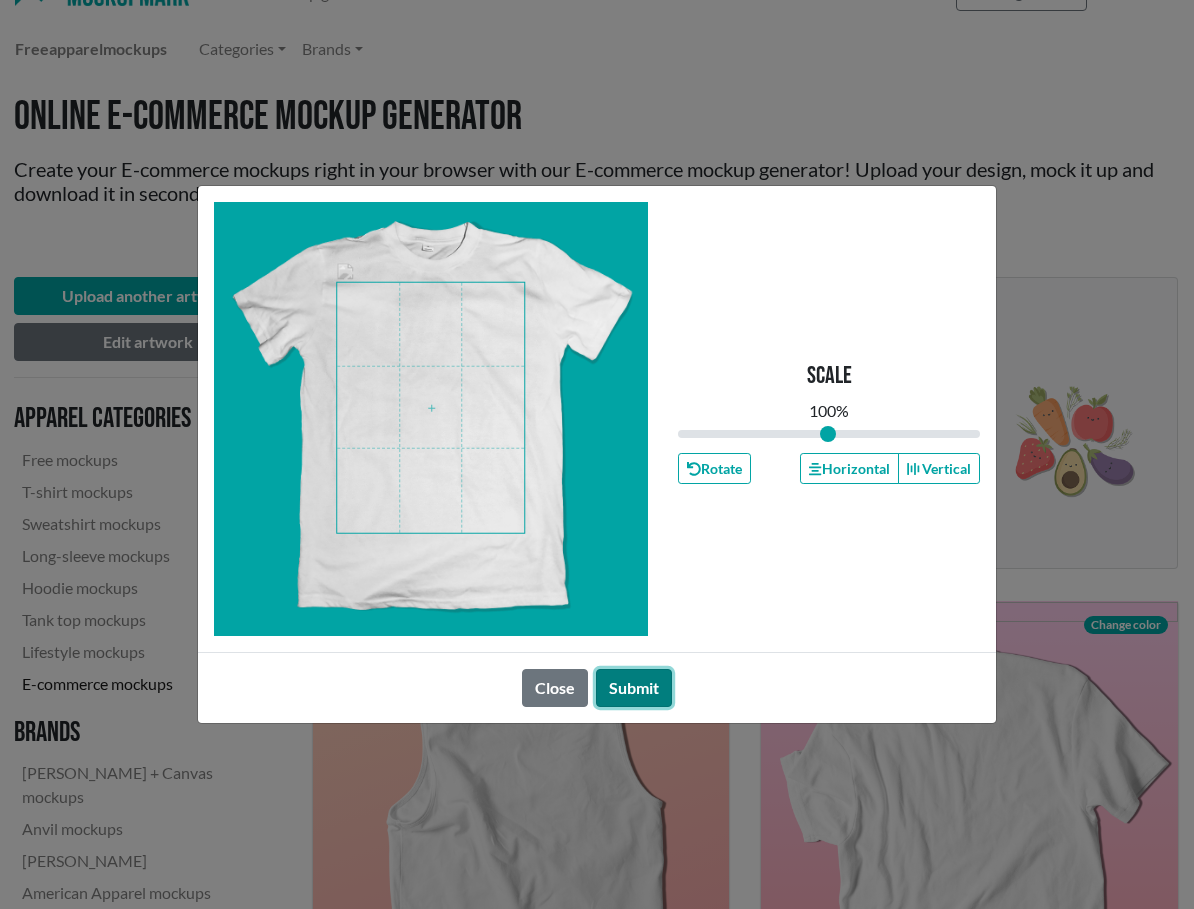 click on "Submit" at bounding box center [634, 688] 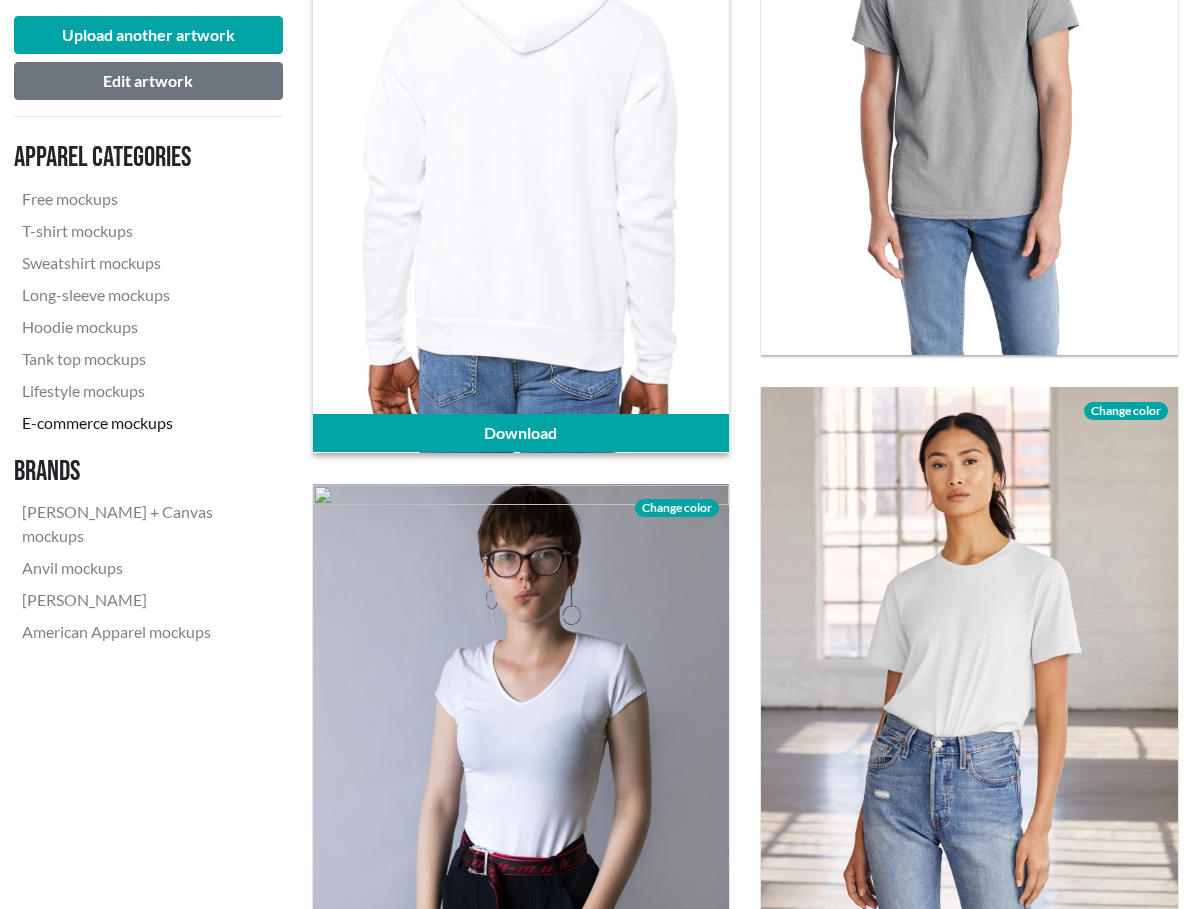 scroll, scrollTop: 2735, scrollLeft: 1, axis: both 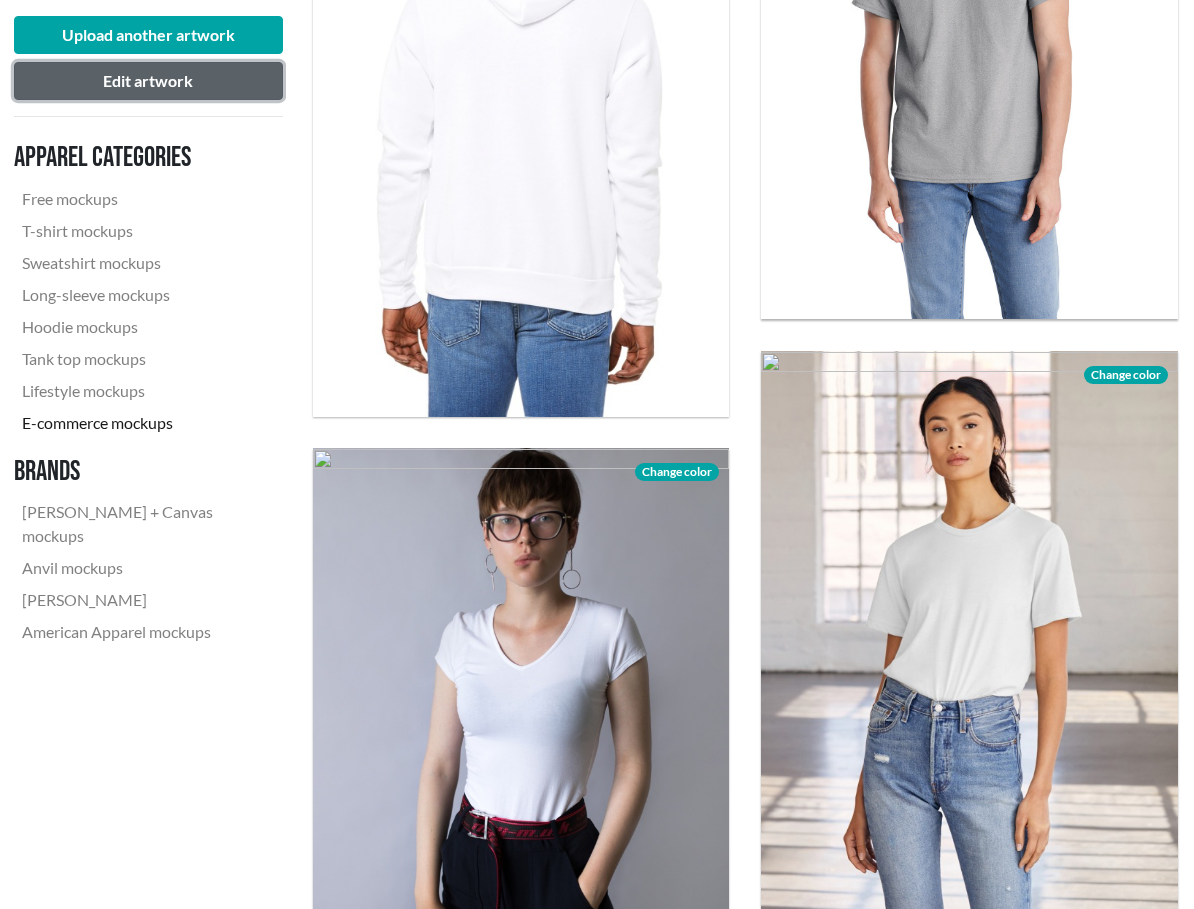 click on "Edit artwork" at bounding box center [148, 81] 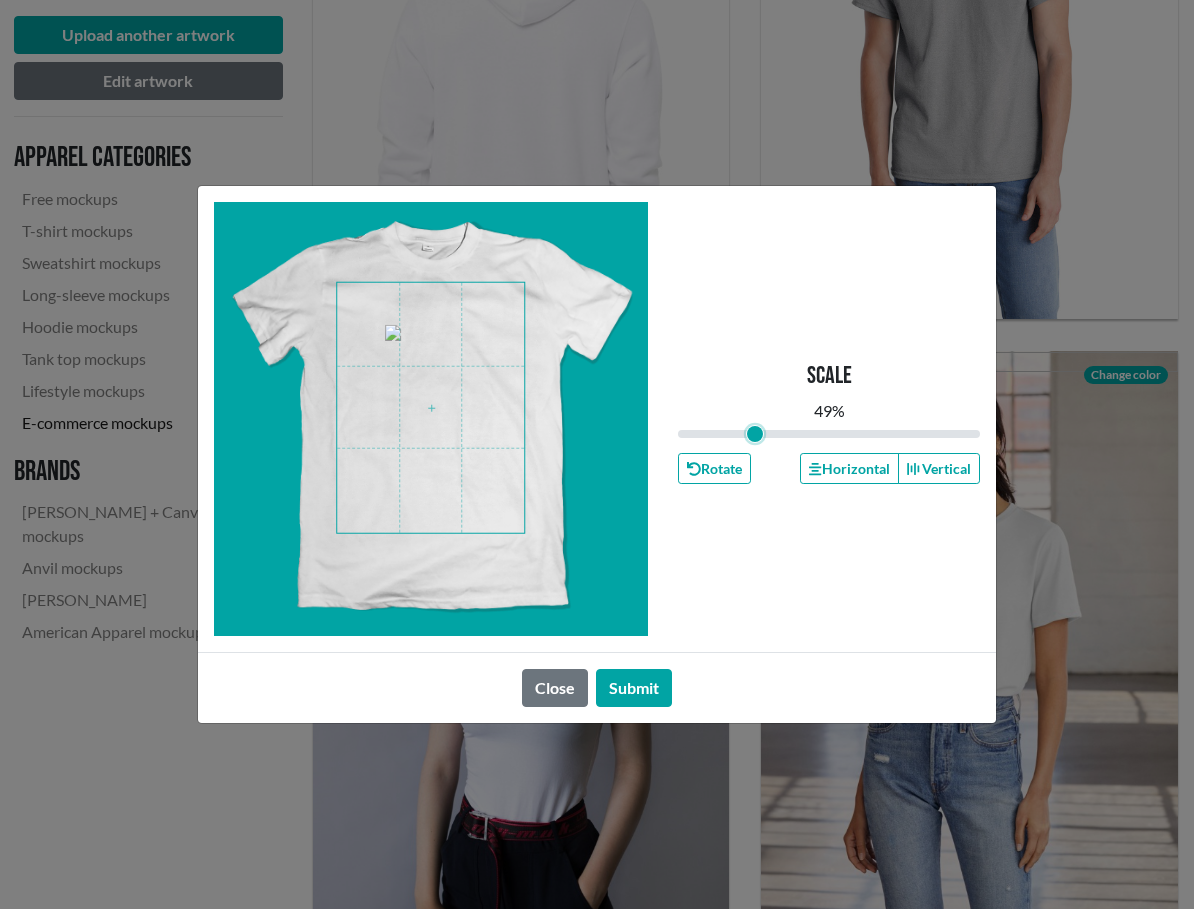 drag, startPoint x: 829, startPoint y: 434, endPoint x: 755, endPoint y: 435, distance: 74.00676 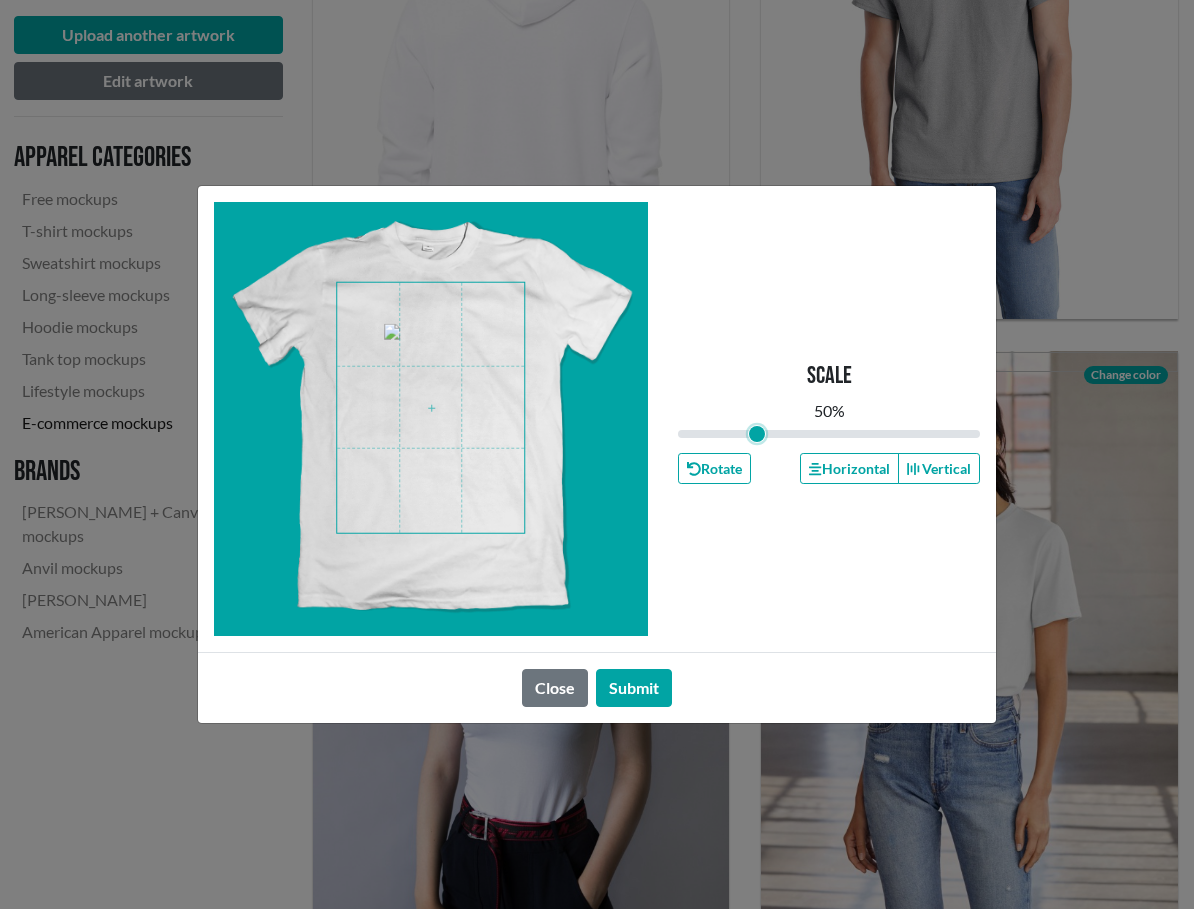 type on "0.5" 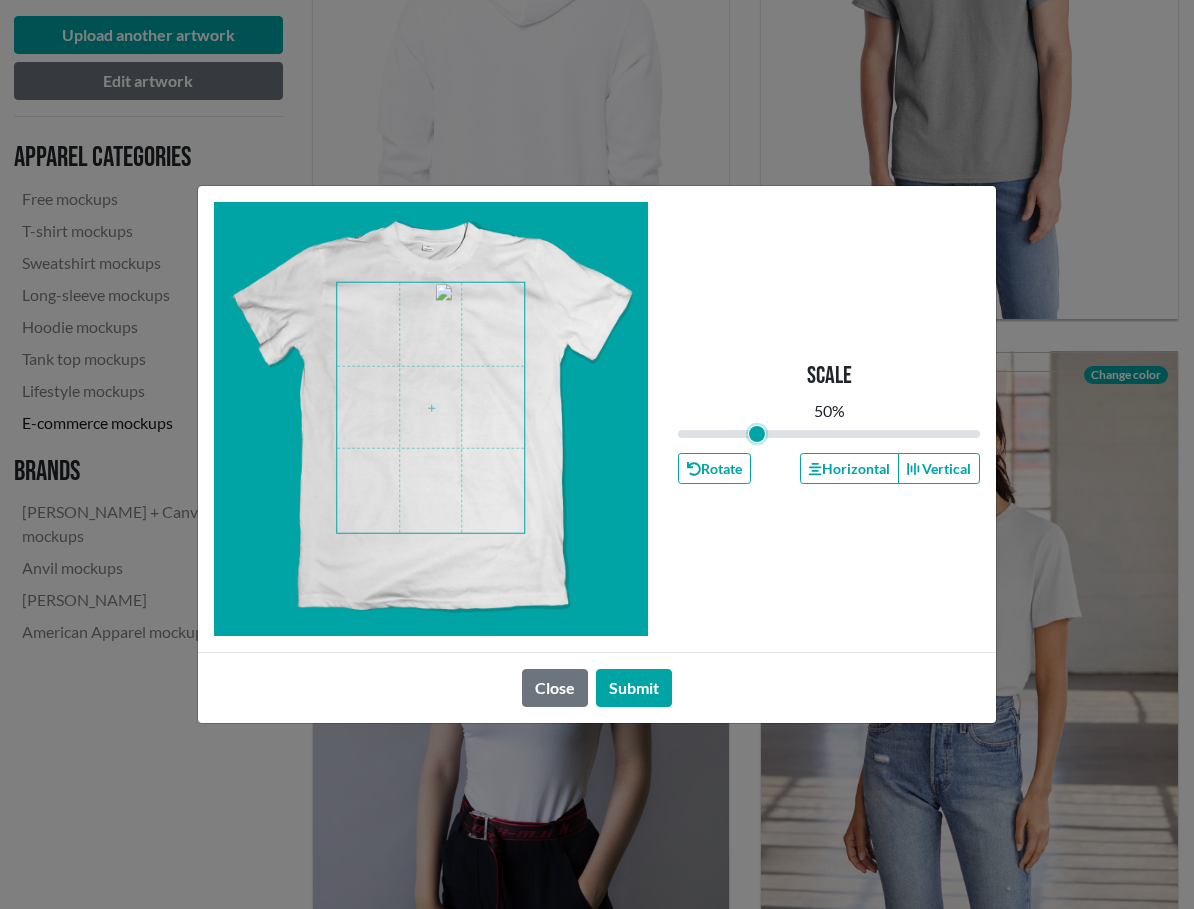 click at bounding box center [430, 408] 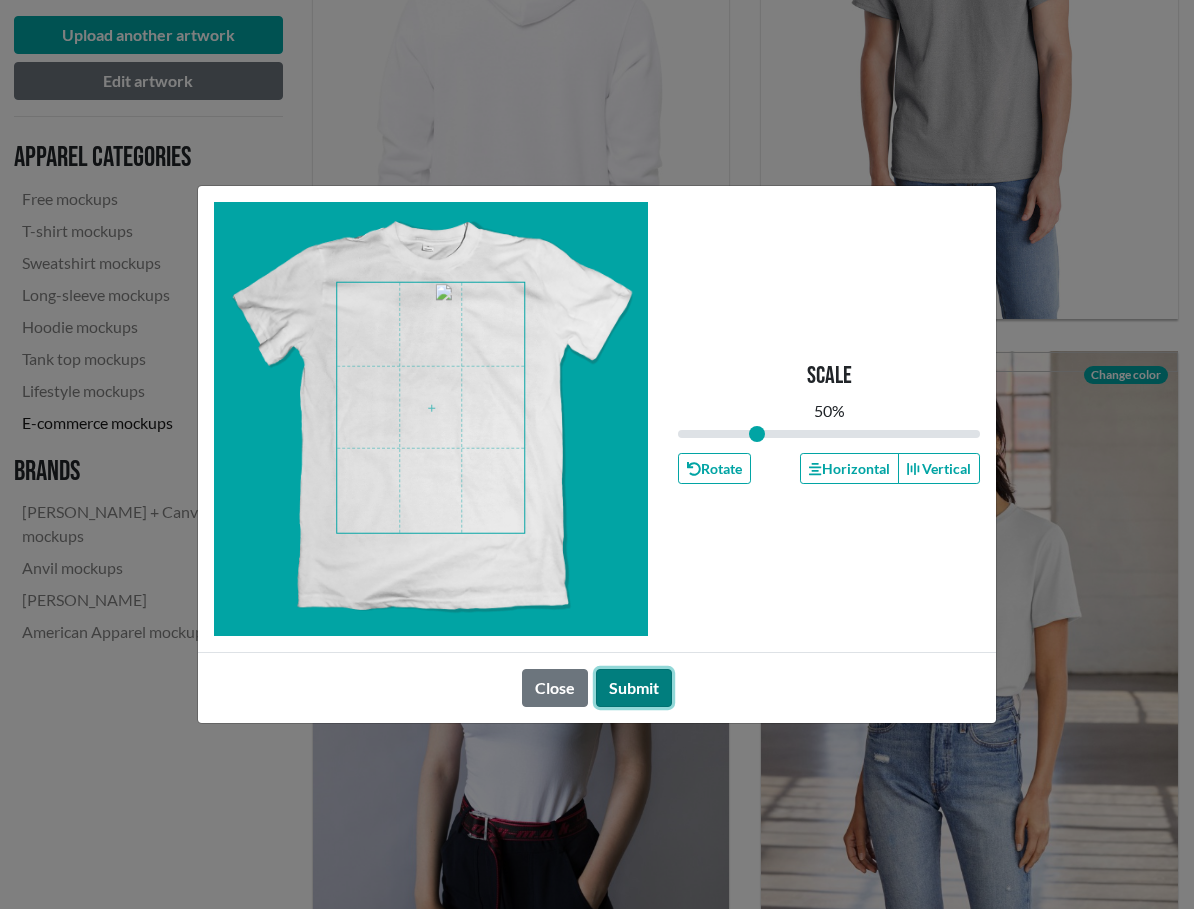 click on "Submit" at bounding box center (634, 688) 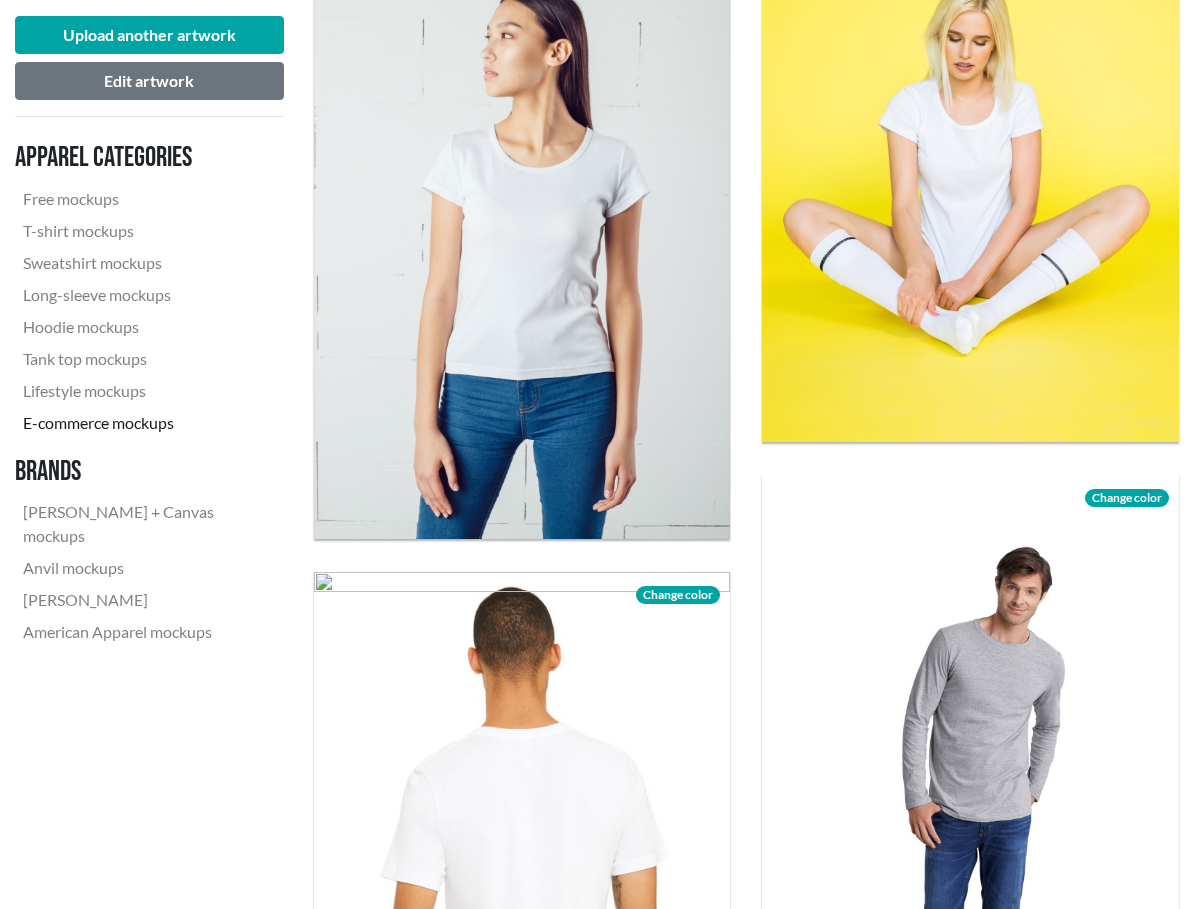 scroll, scrollTop: 1226, scrollLeft: 0, axis: vertical 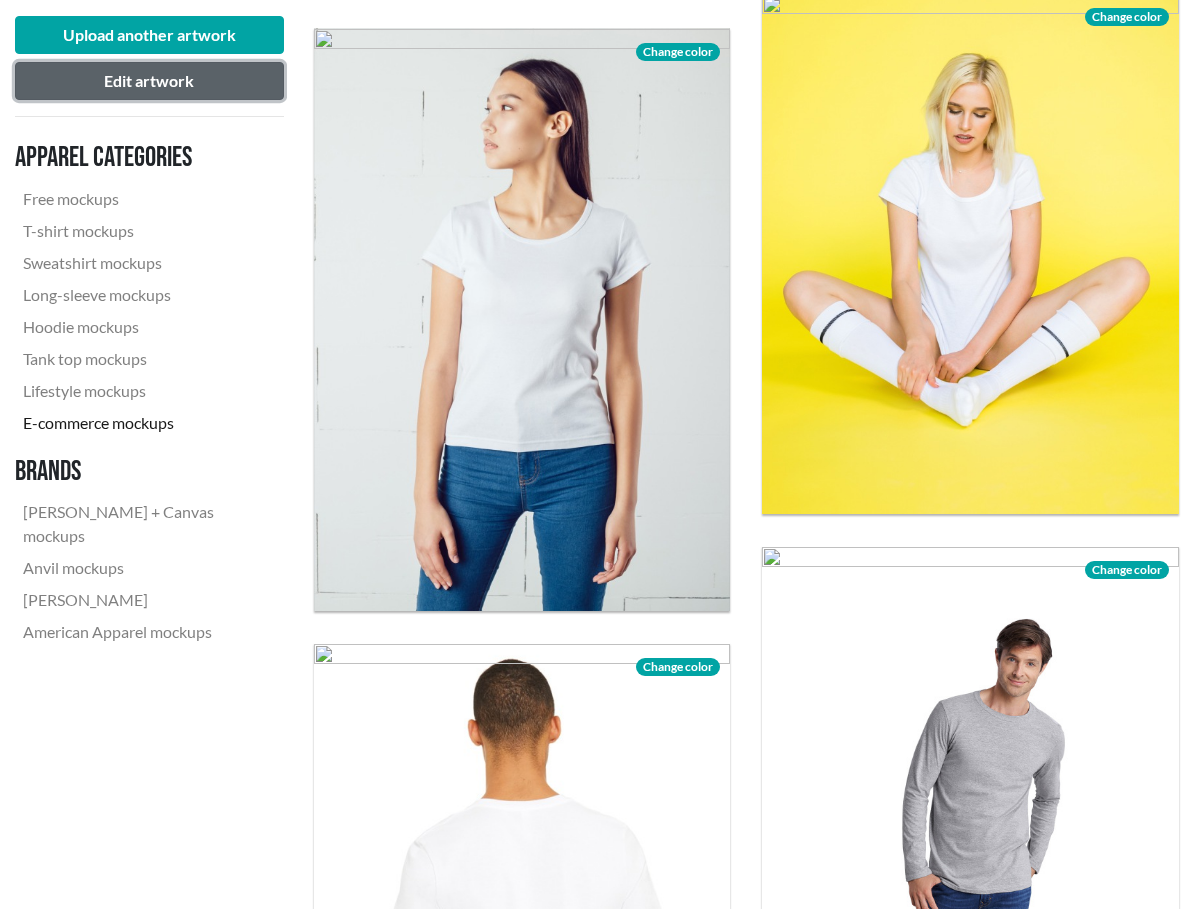 click on "Edit artwork" at bounding box center (149, 81) 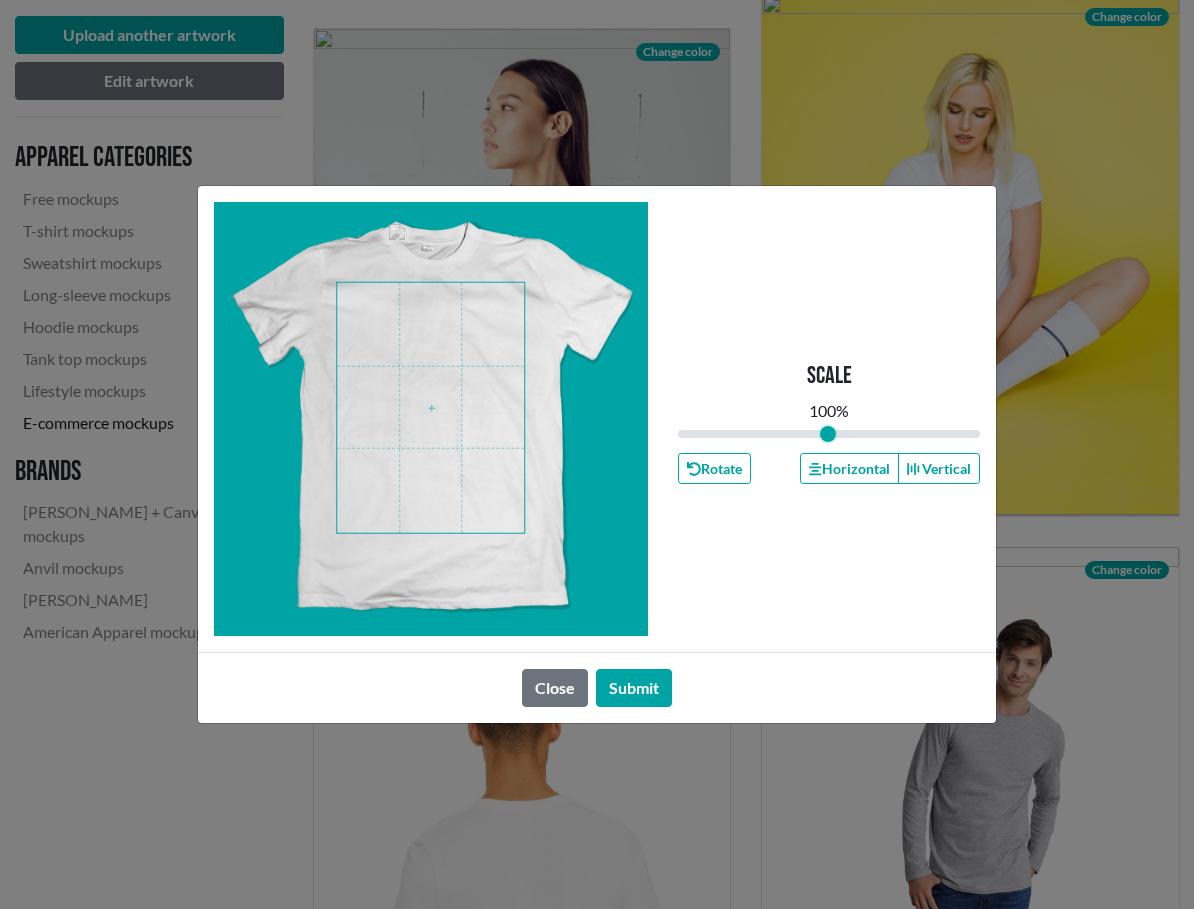 drag, startPoint x: 761, startPoint y: 432, endPoint x: 828, endPoint y: 441, distance: 67.601776 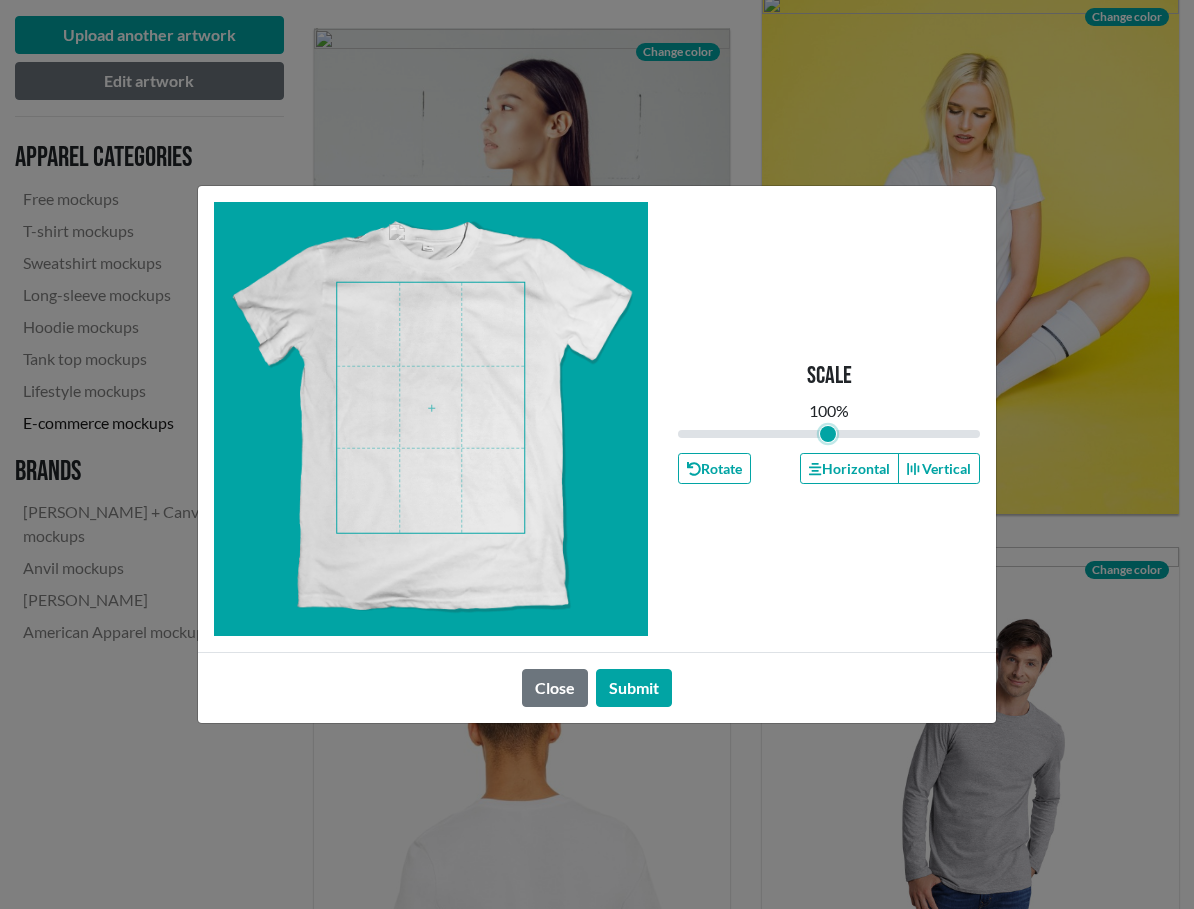 type on "1" 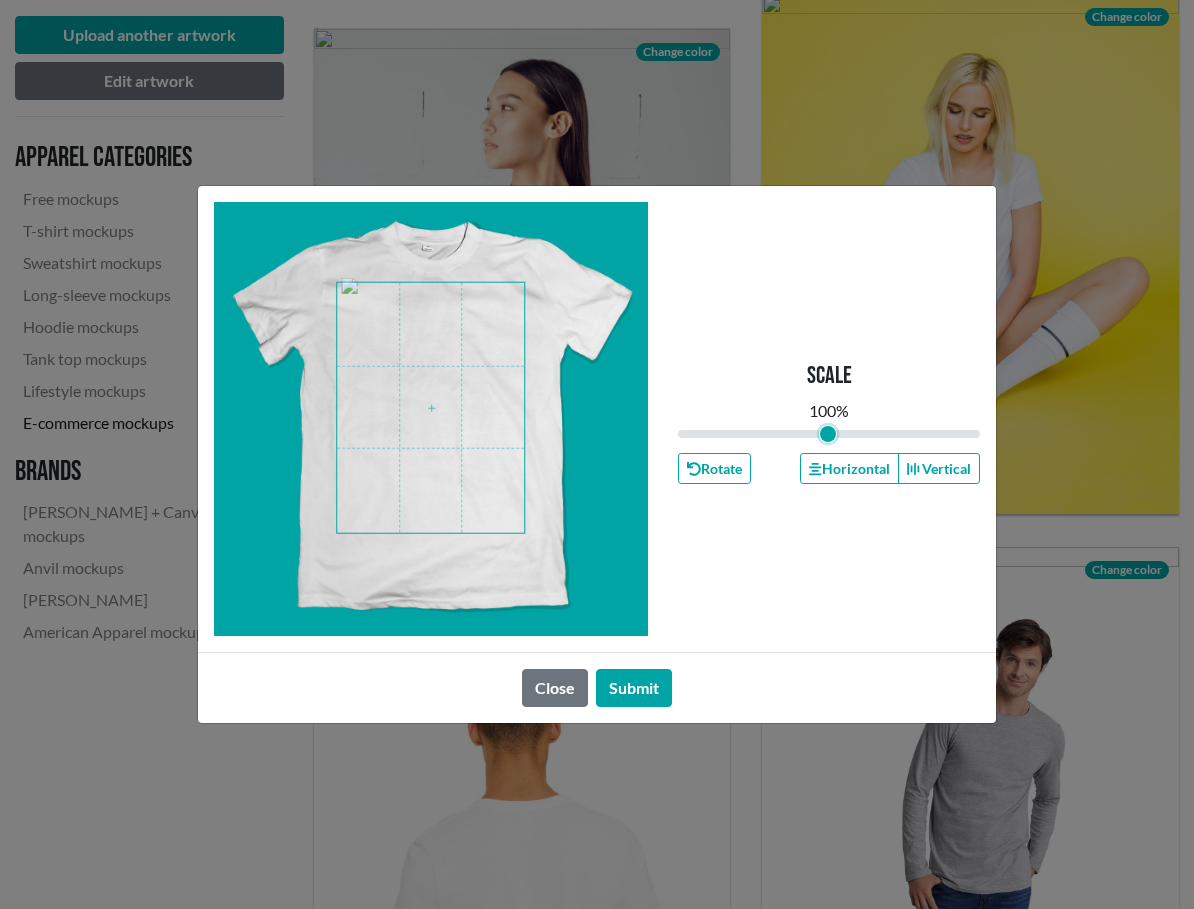 click at bounding box center [430, 408] 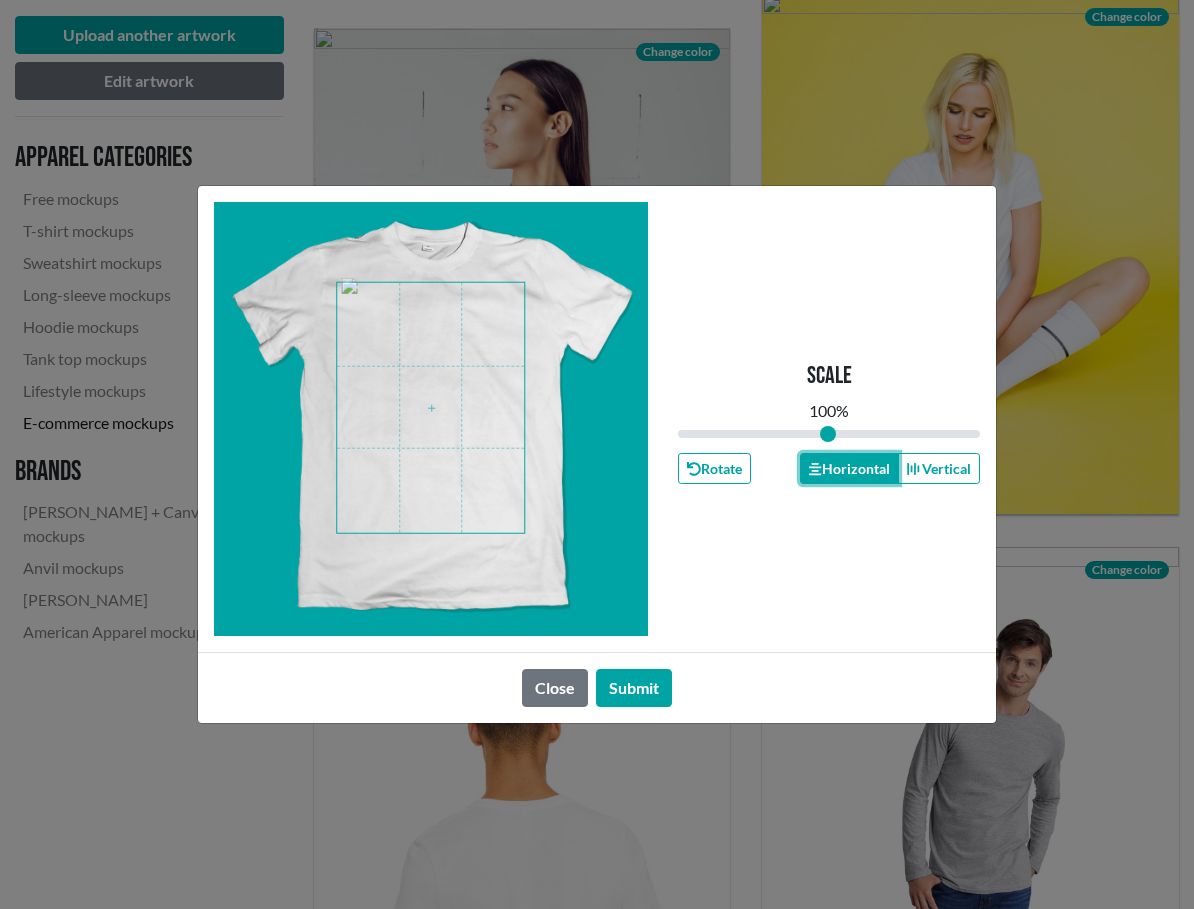 click on "Horizontal" at bounding box center (849, 468) 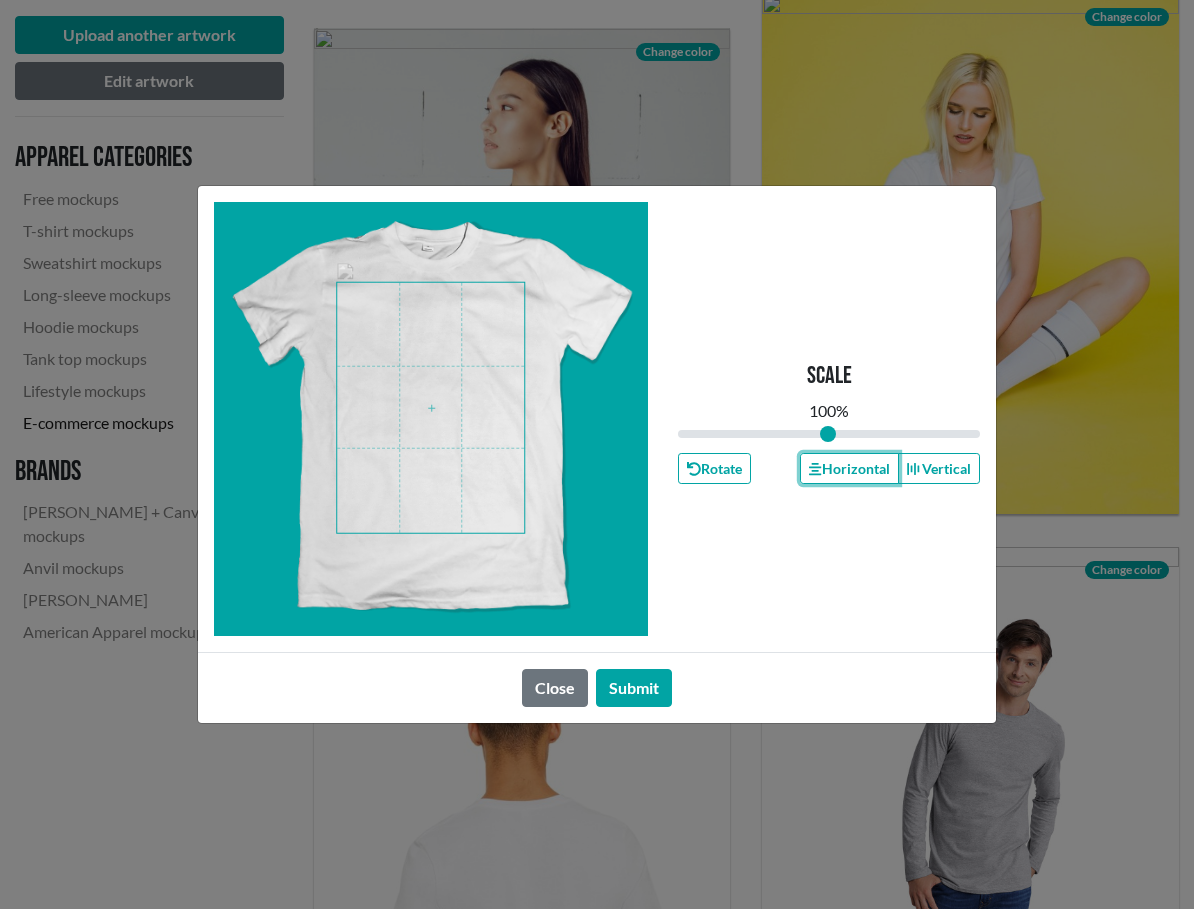click at bounding box center [430, 408] 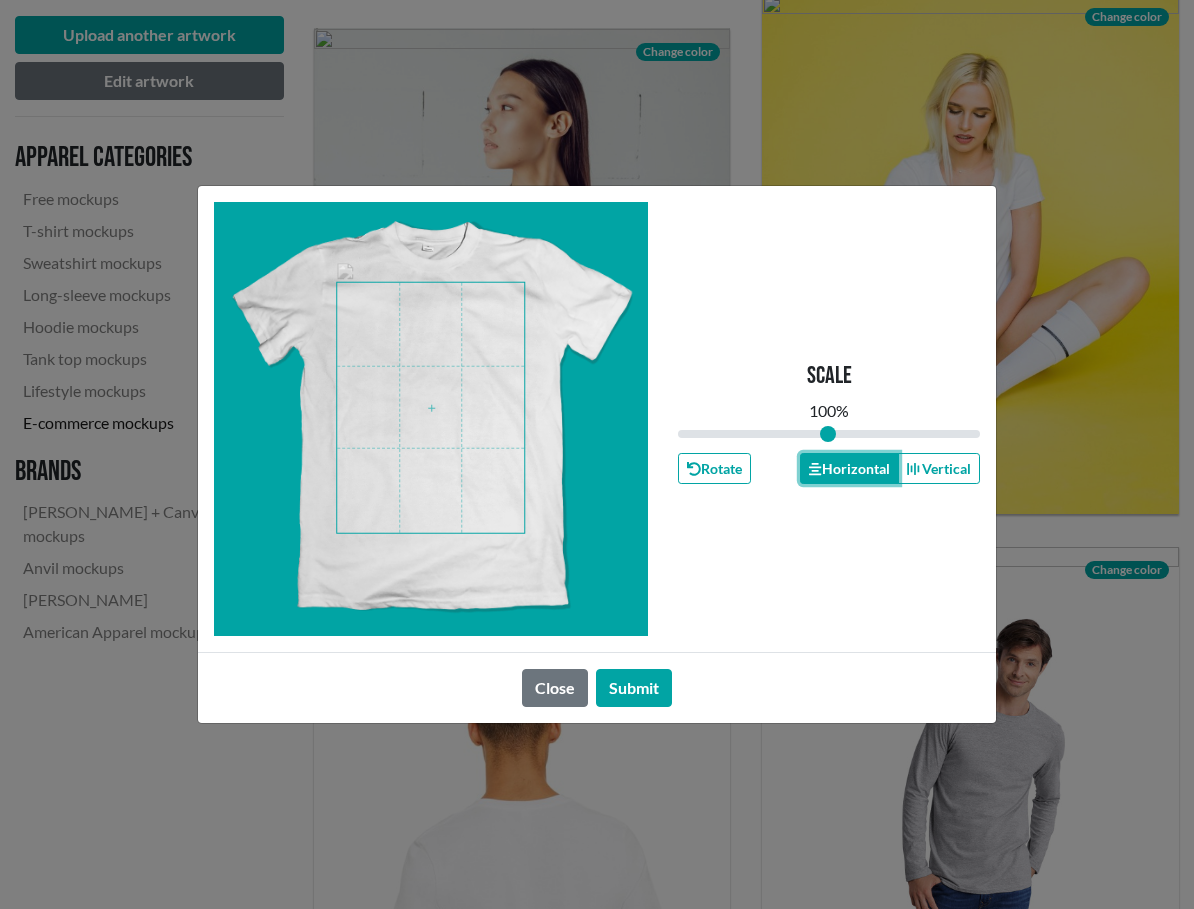 click on "Horizontal" at bounding box center (849, 468) 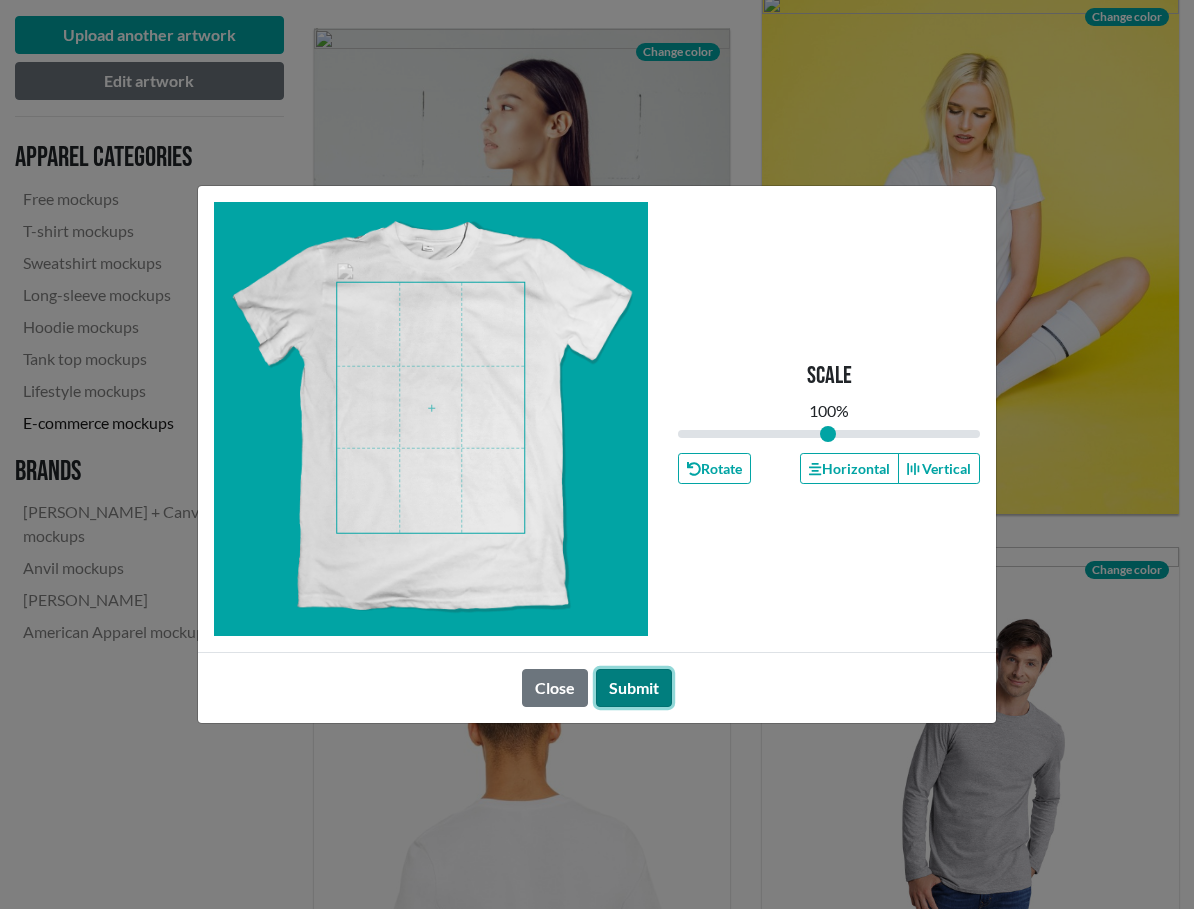 click on "Submit" at bounding box center [634, 688] 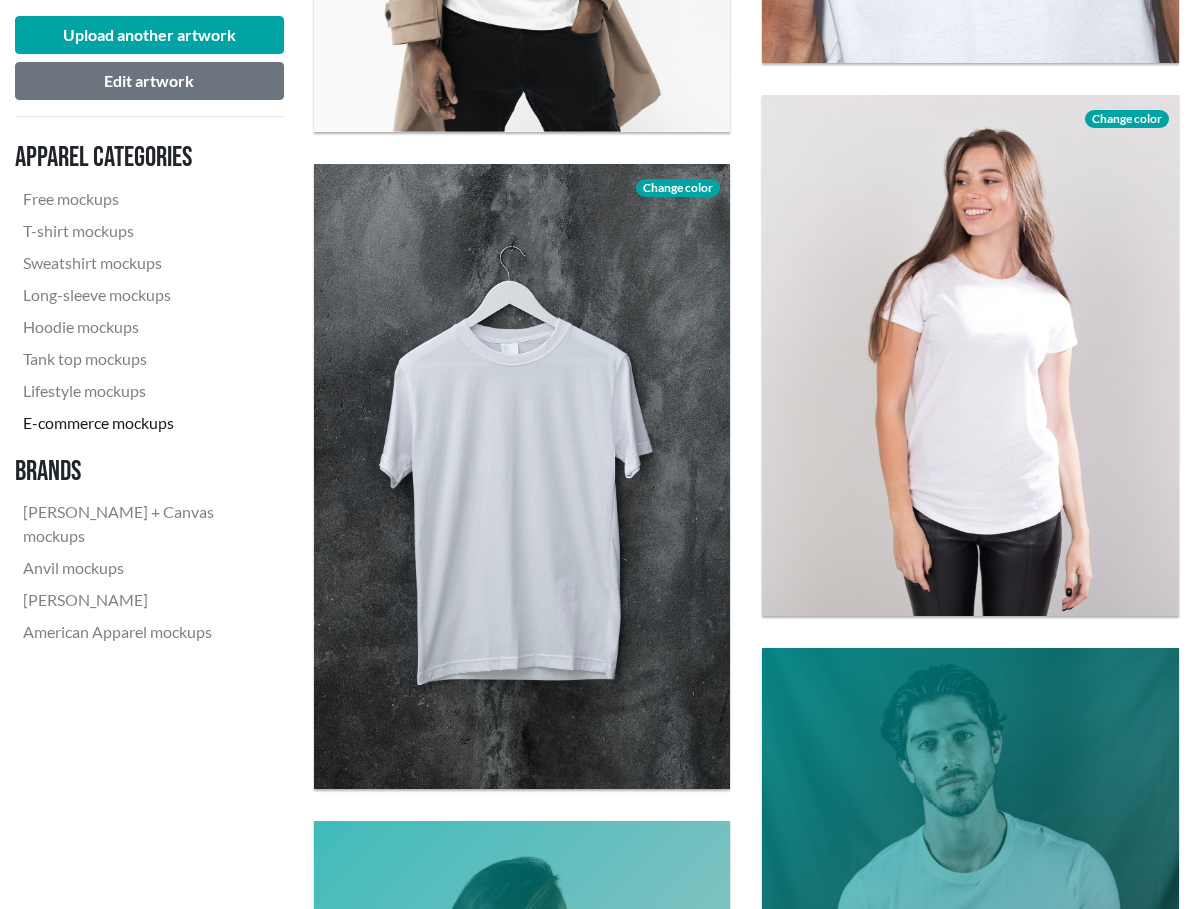scroll, scrollTop: 4172, scrollLeft: 0, axis: vertical 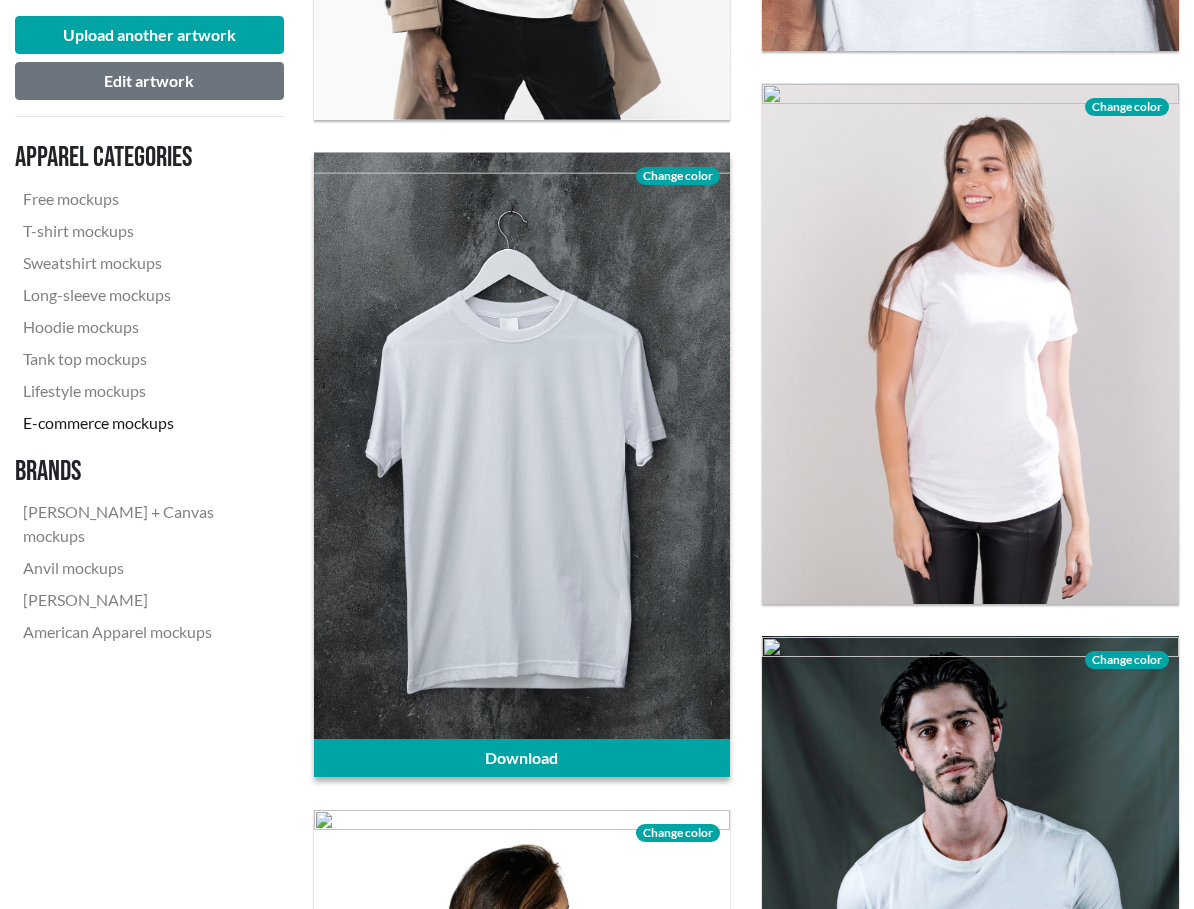 click on "Change color" at bounding box center [678, 176] 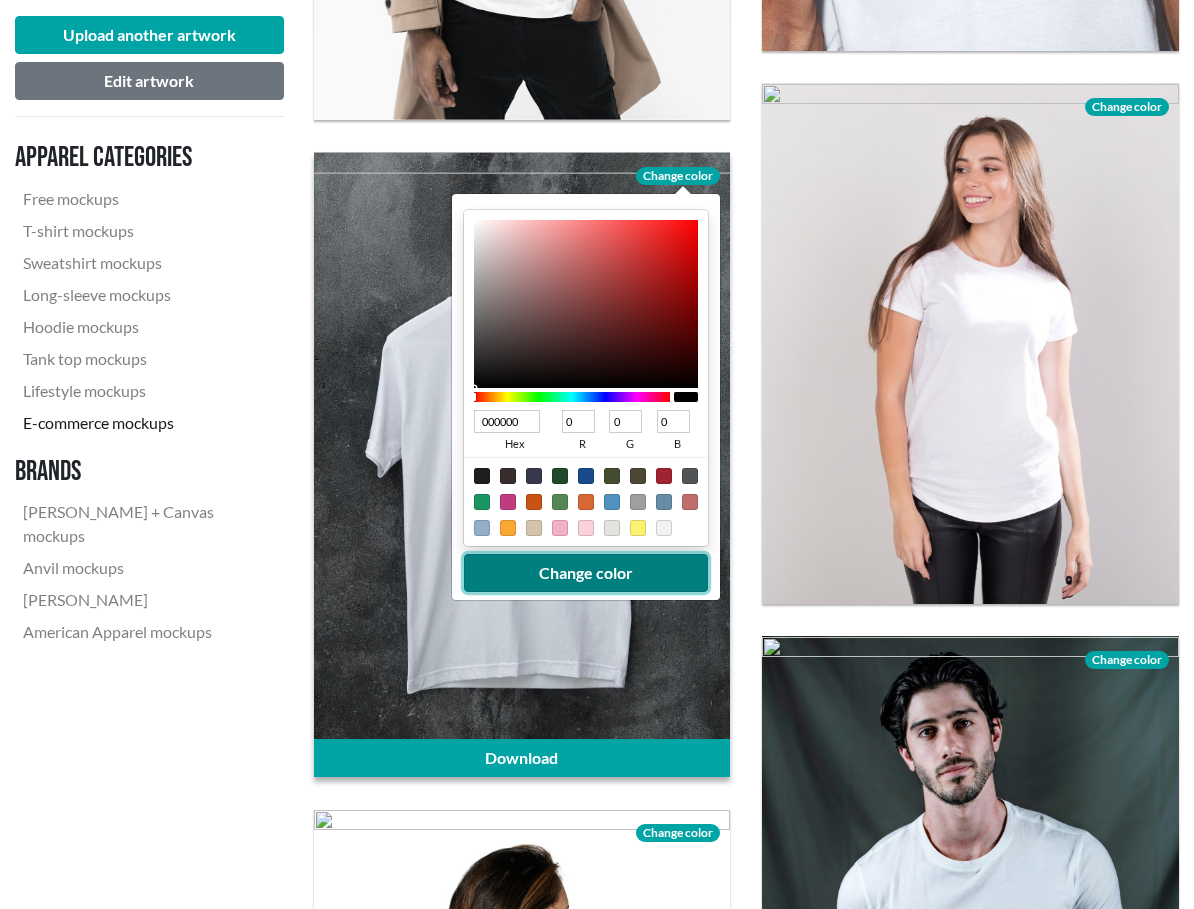 click on "Change color" at bounding box center (586, 573) 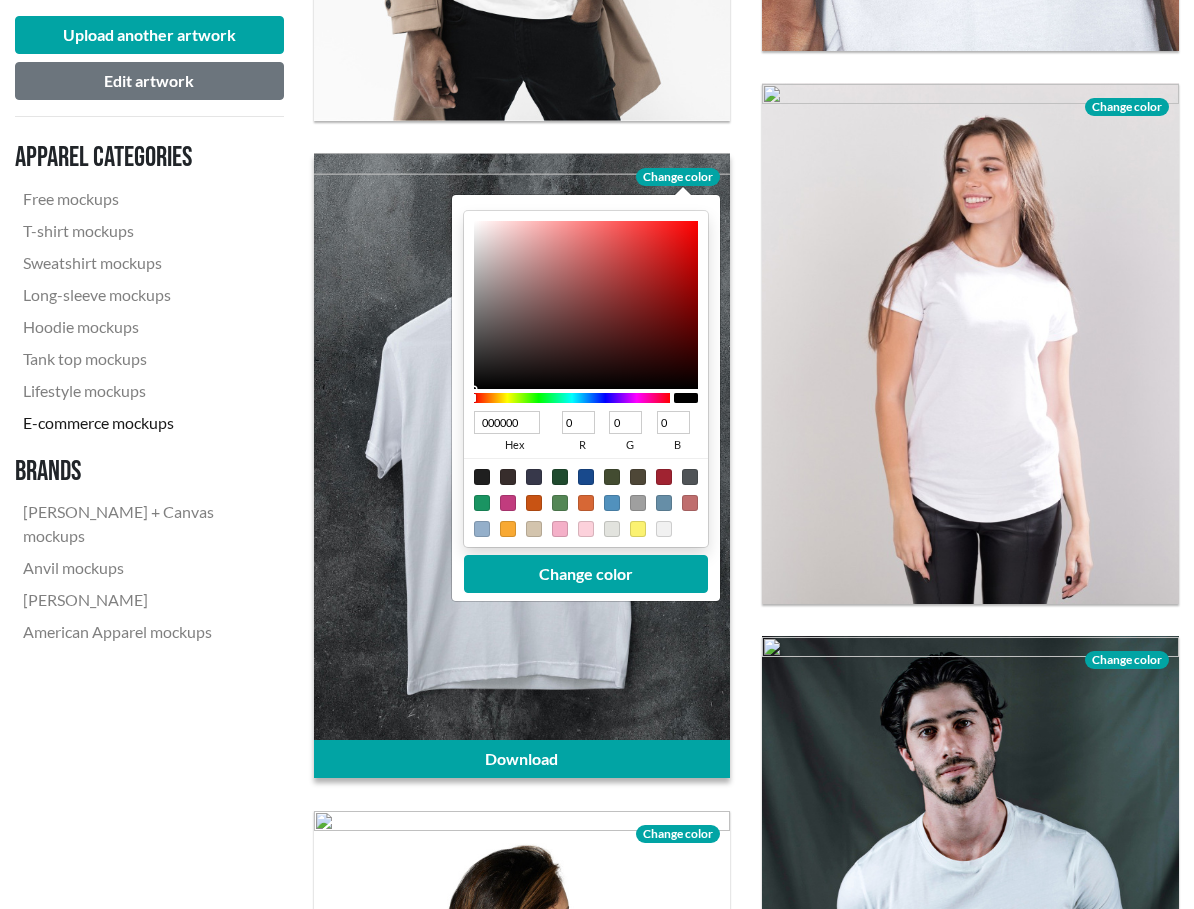 click at bounding box center [522, 465] 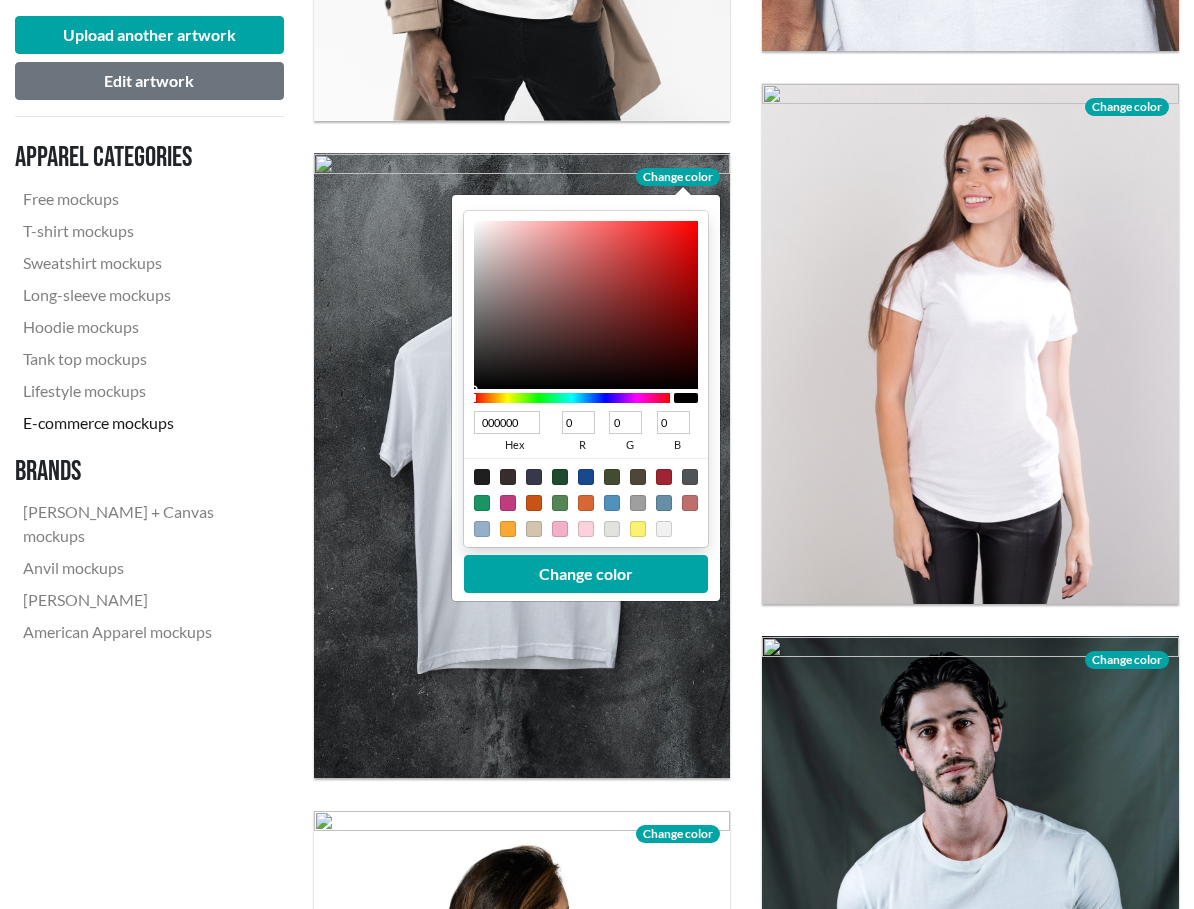 scroll, scrollTop: 0, scrollLeft: 0, axis: both 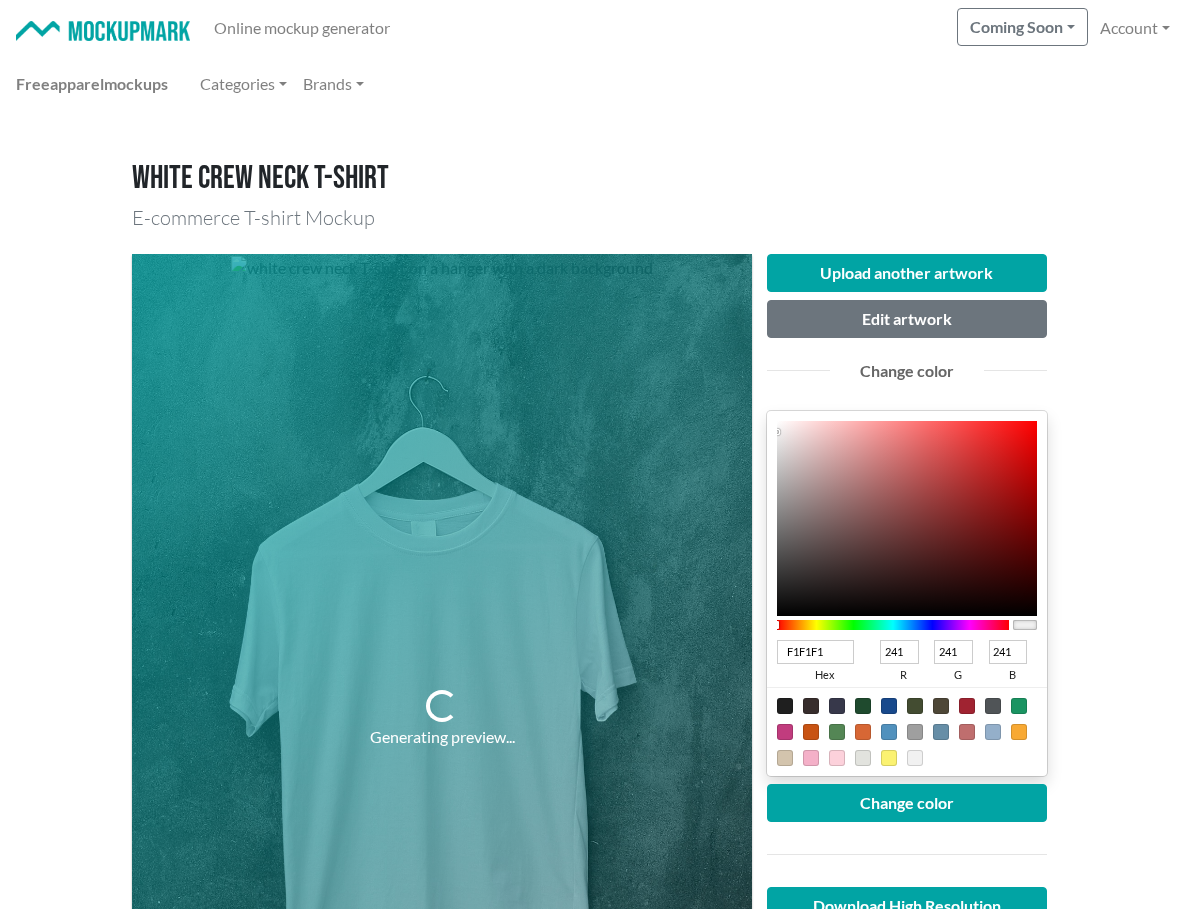 type on "F1EFEF" 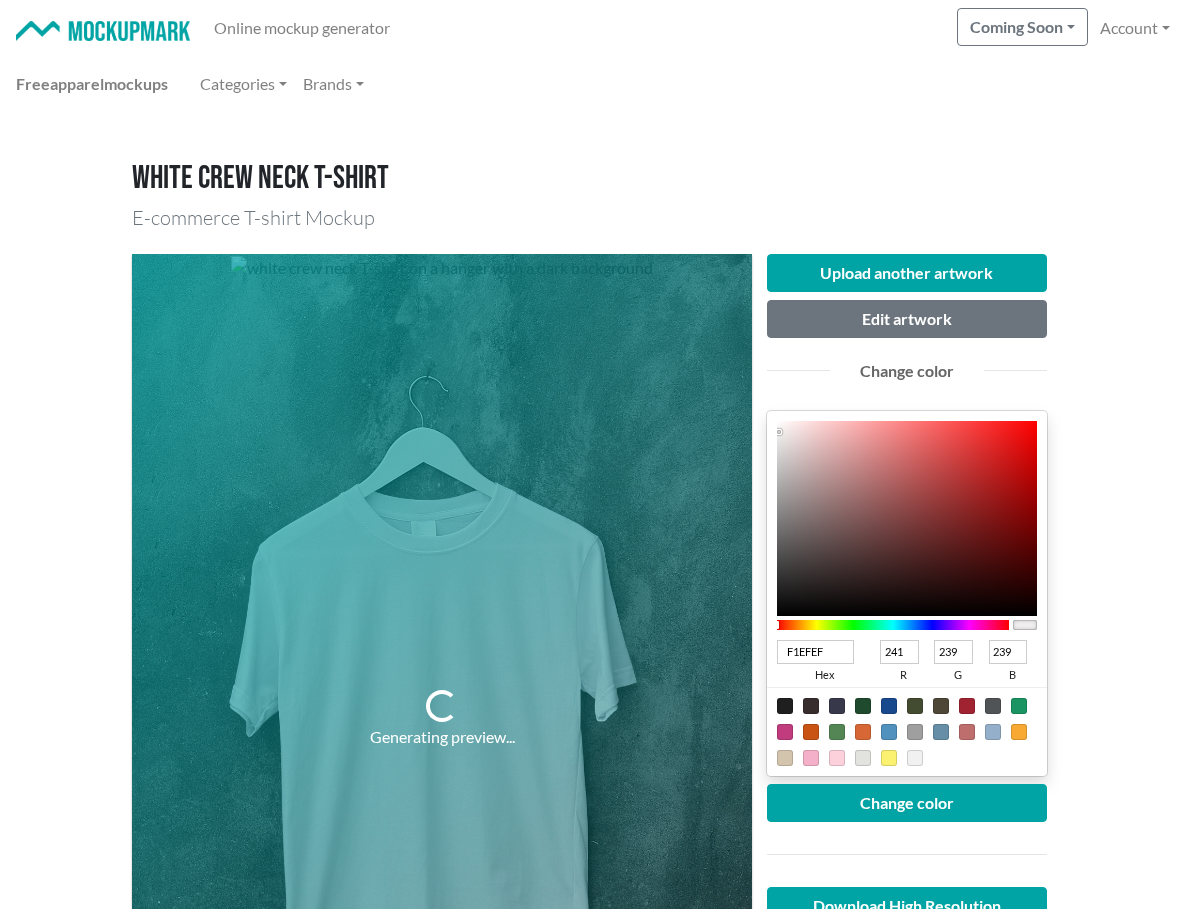 type on "F0EEEE" 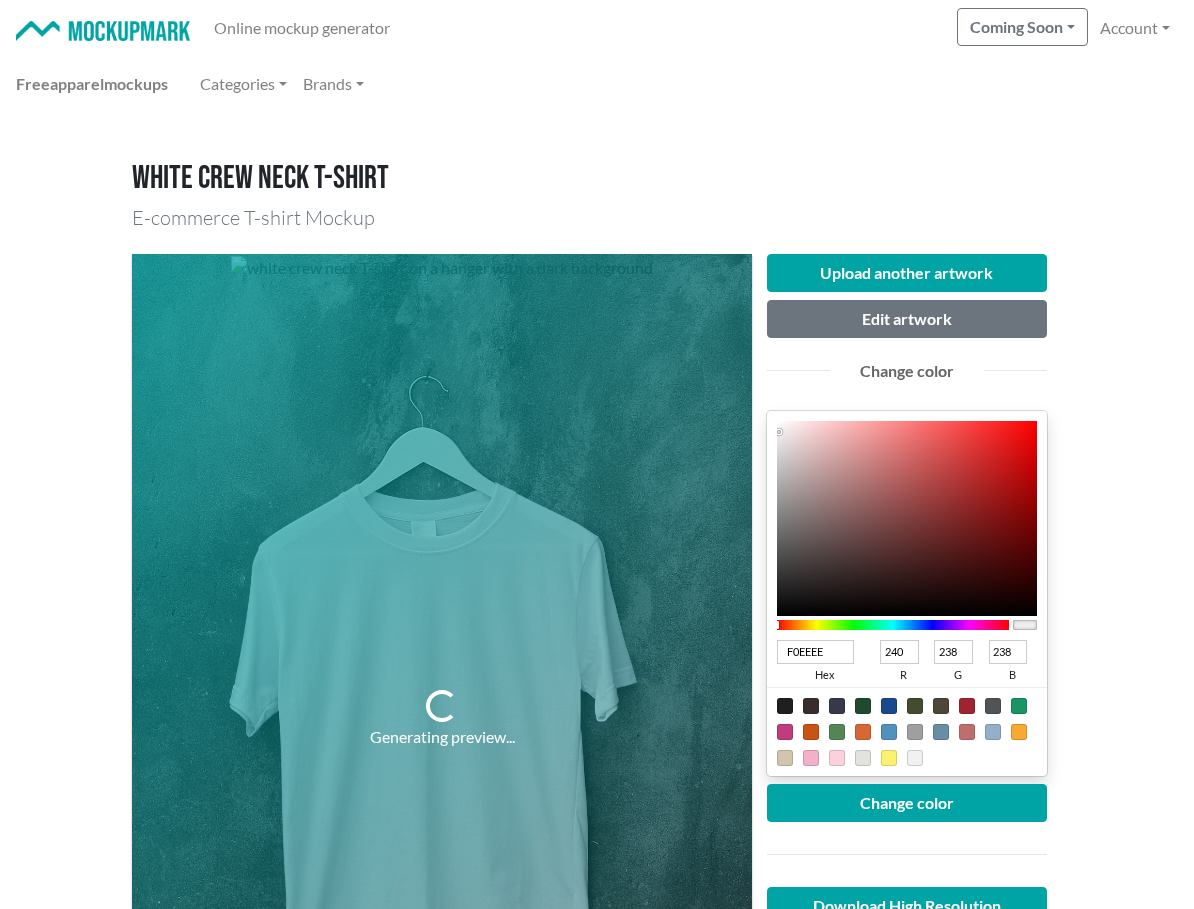 type on "DAD5D5" 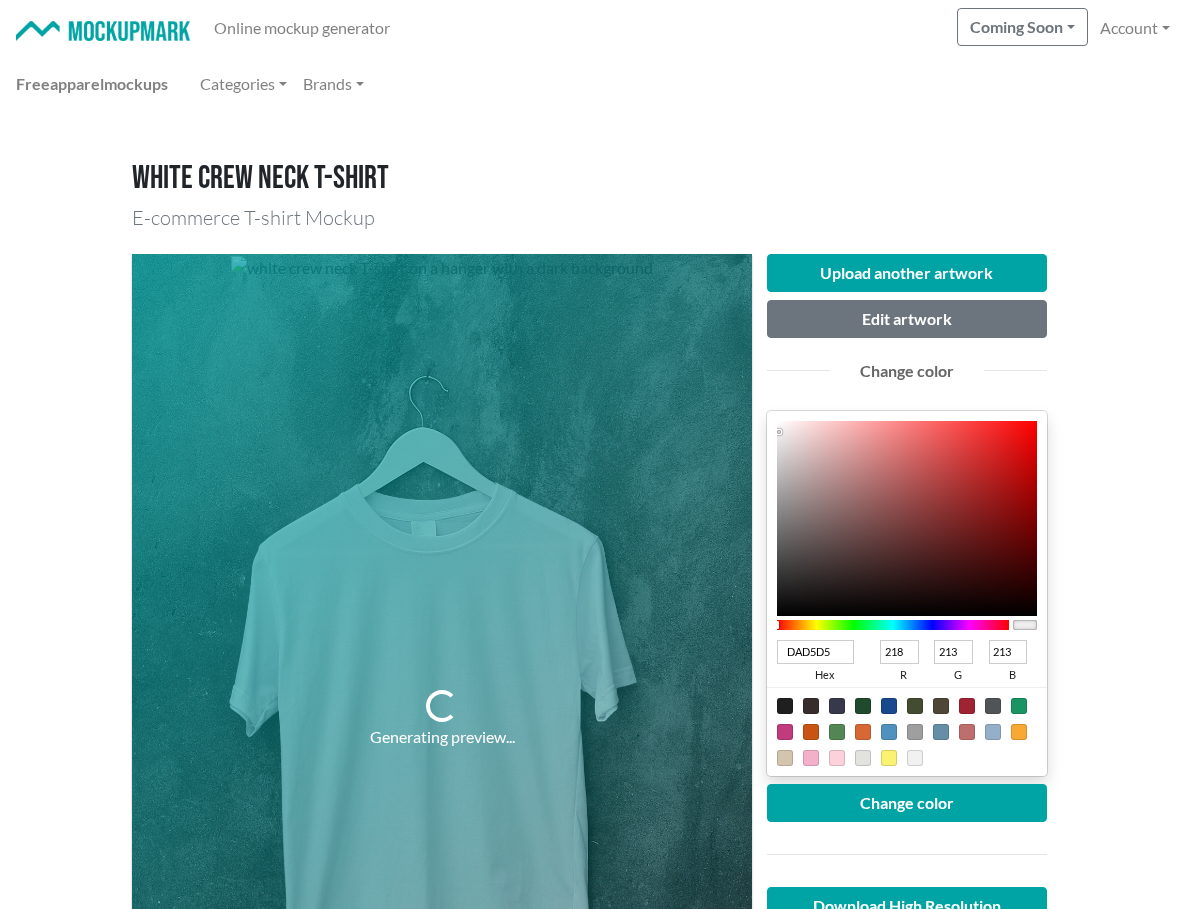 type on "978888" 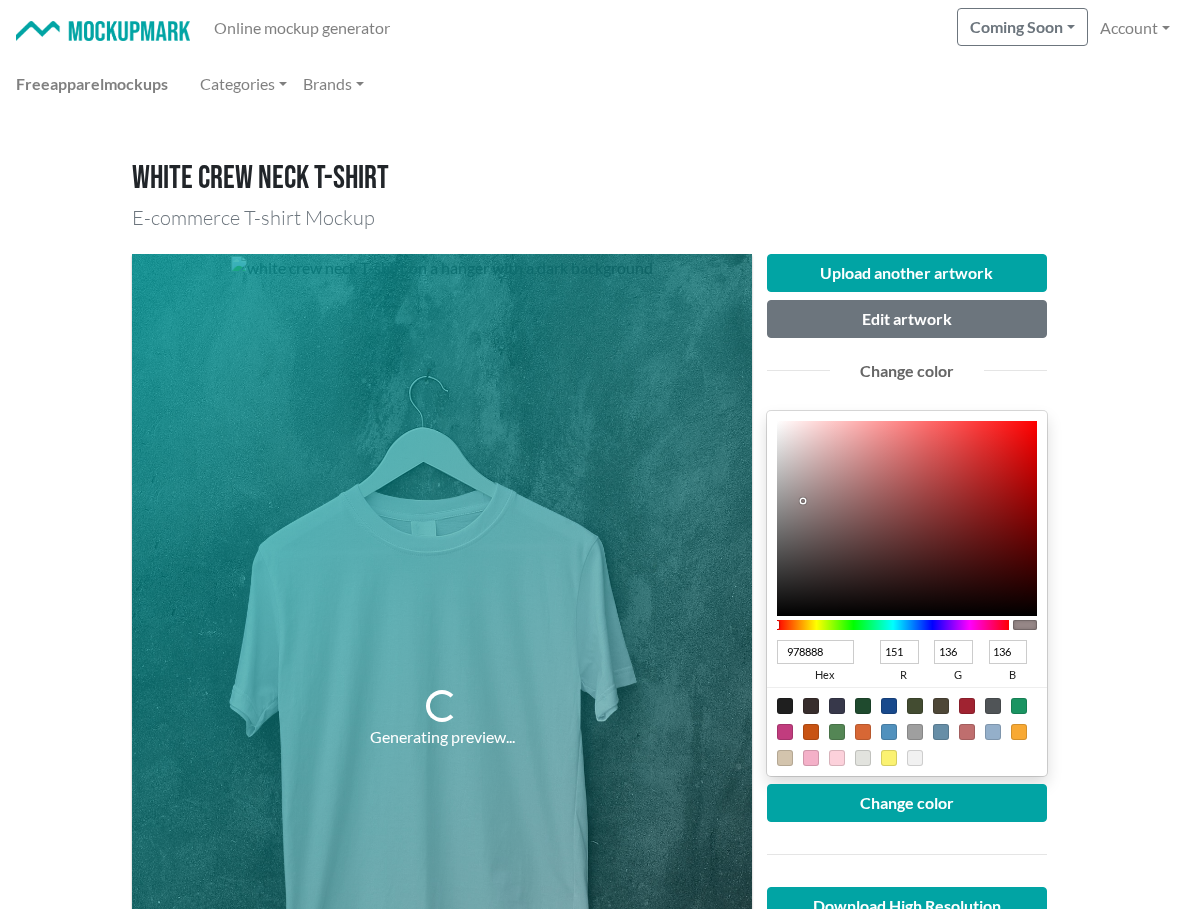 type on "5F5050" 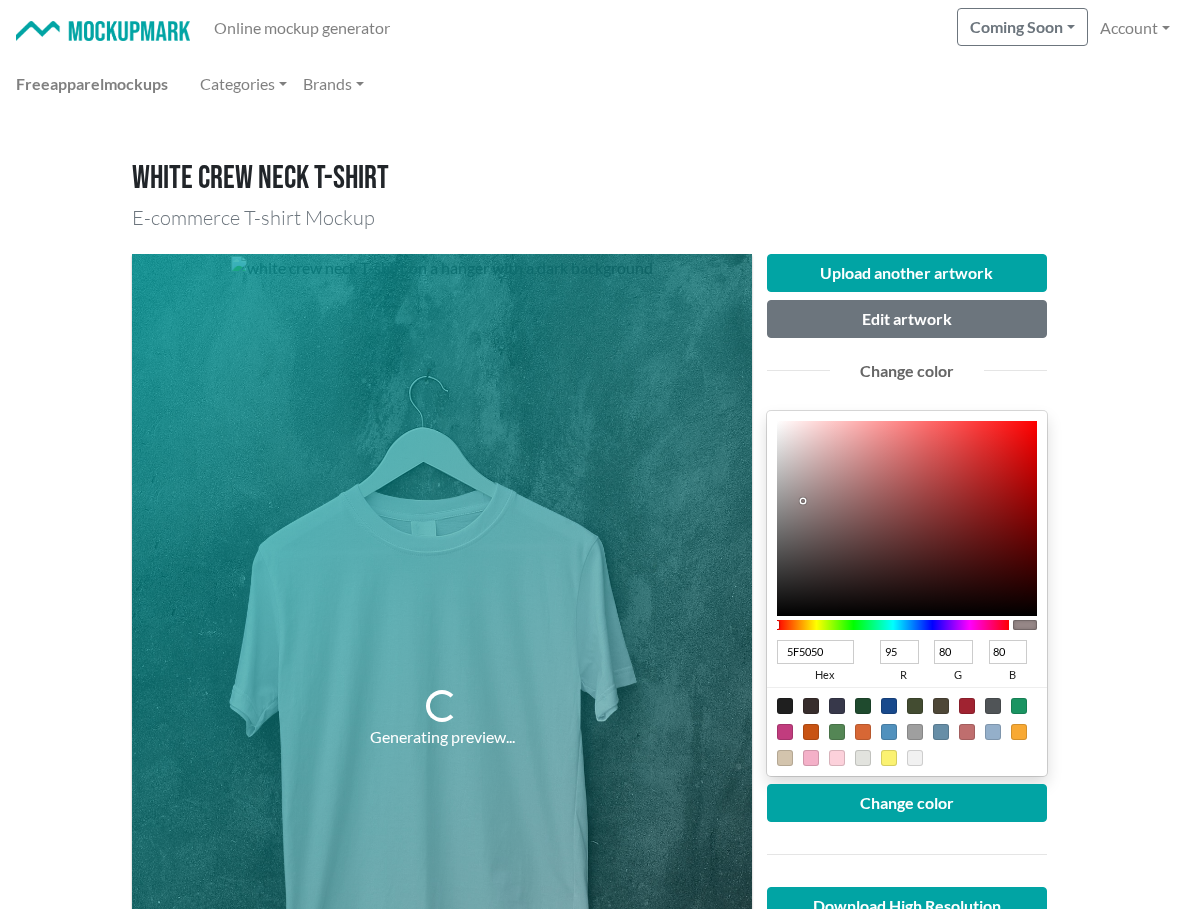 type on "332B2B" 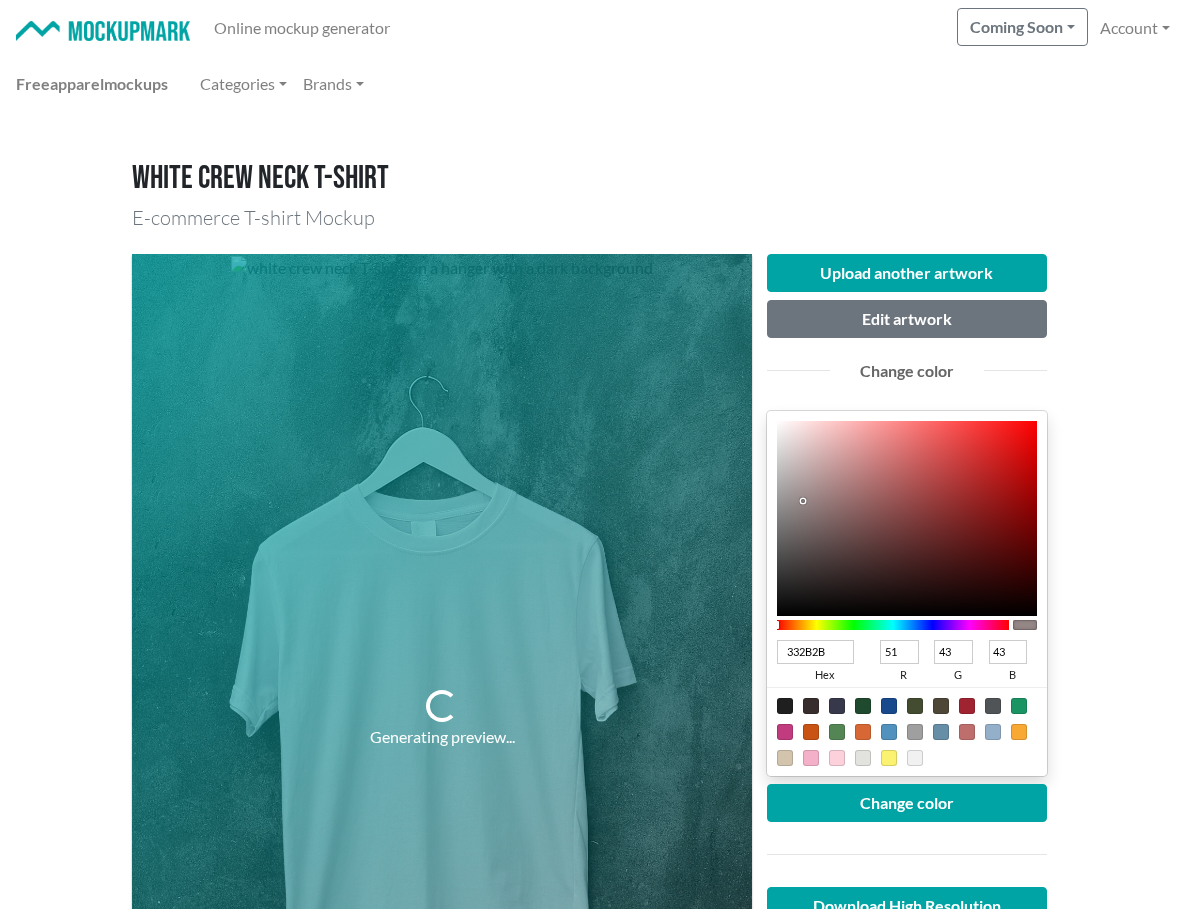 type on "0A0808" 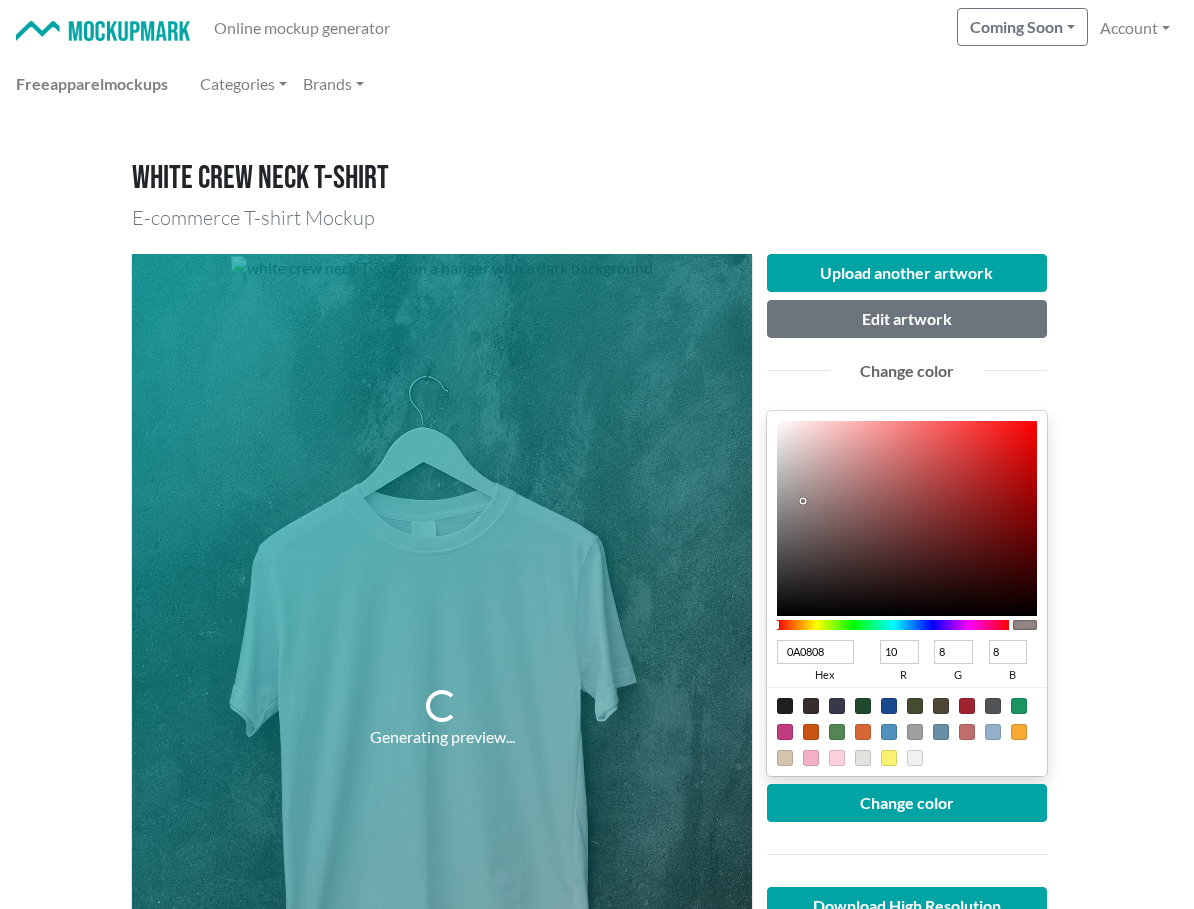 type on "000000" 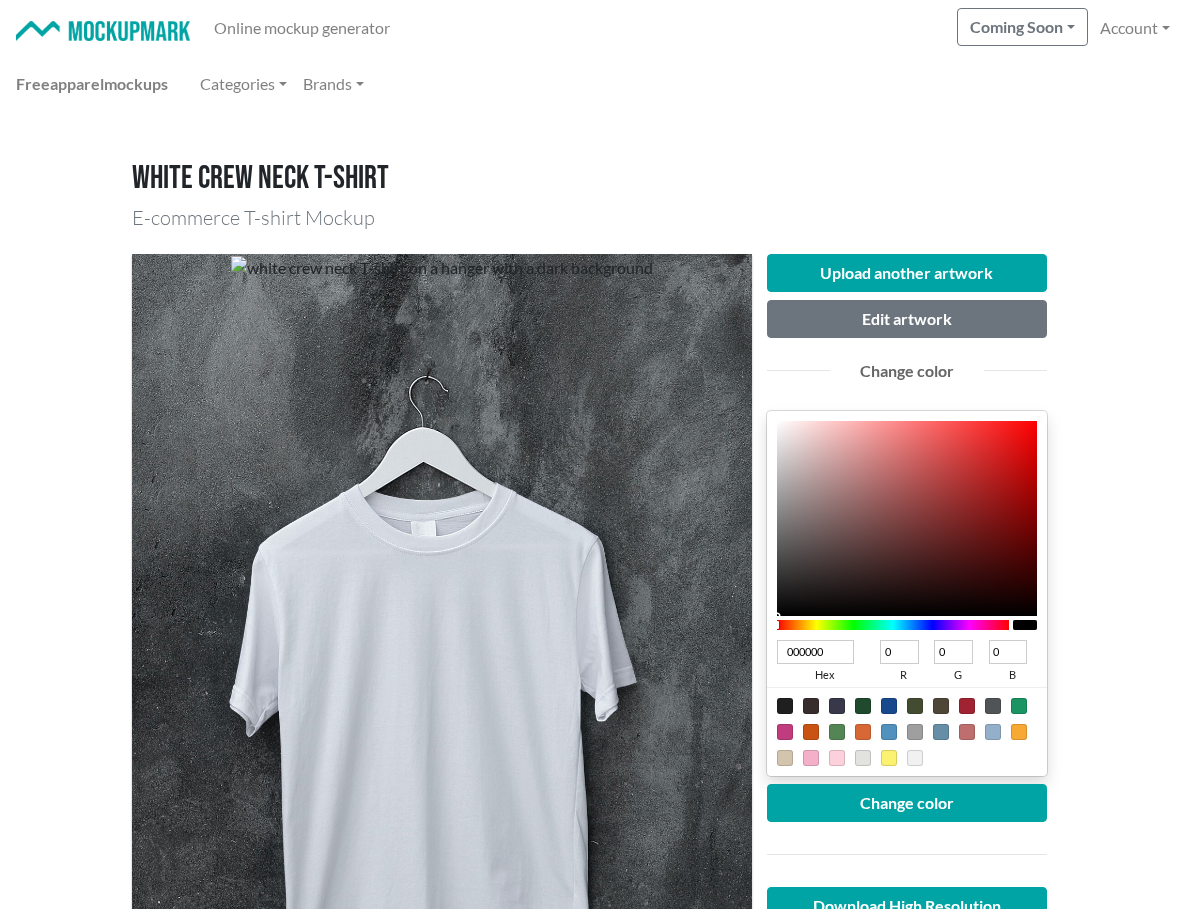 drag, startPoint x: 779, startPoint y: 432, endPoint x: 752, endPoint y: 655, distance: 224.62859 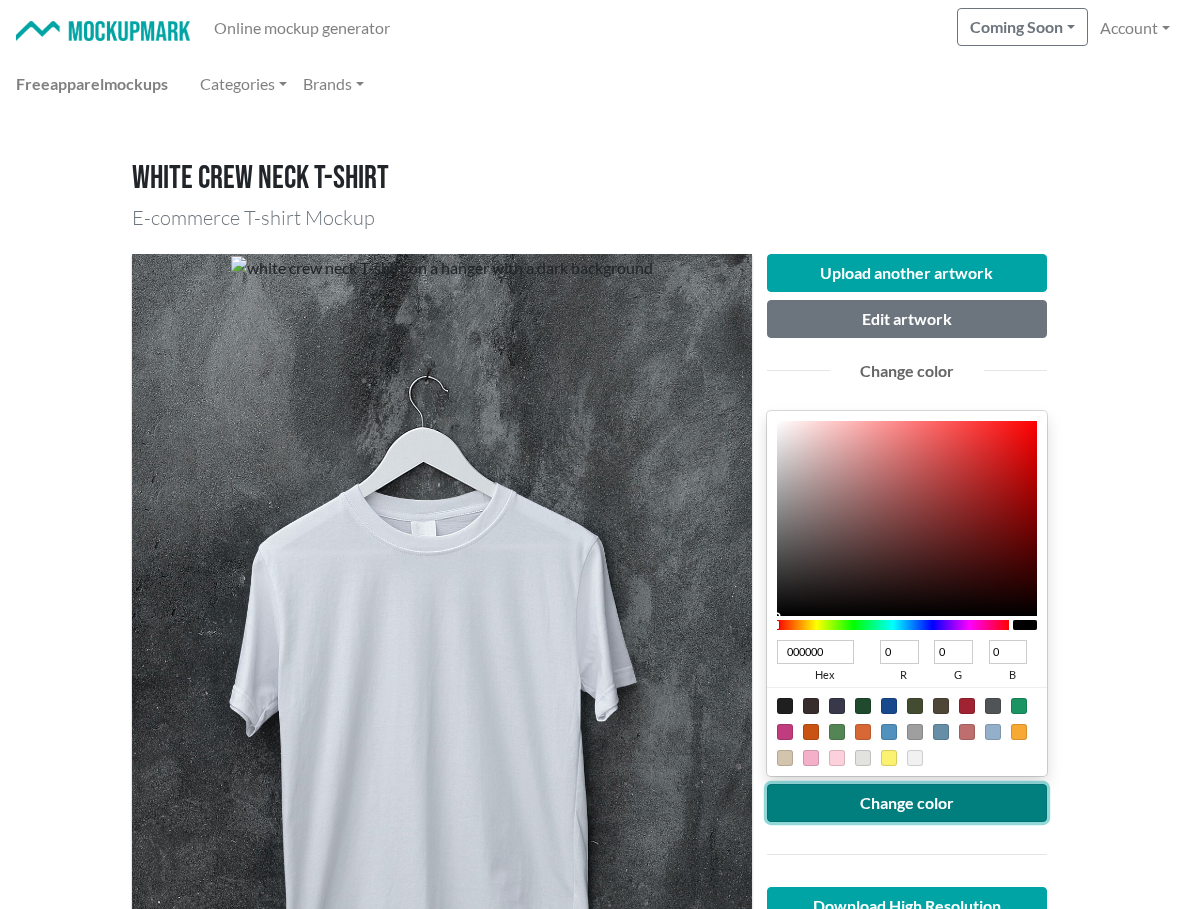 click on "Change color" at bounding box center (907, 803) 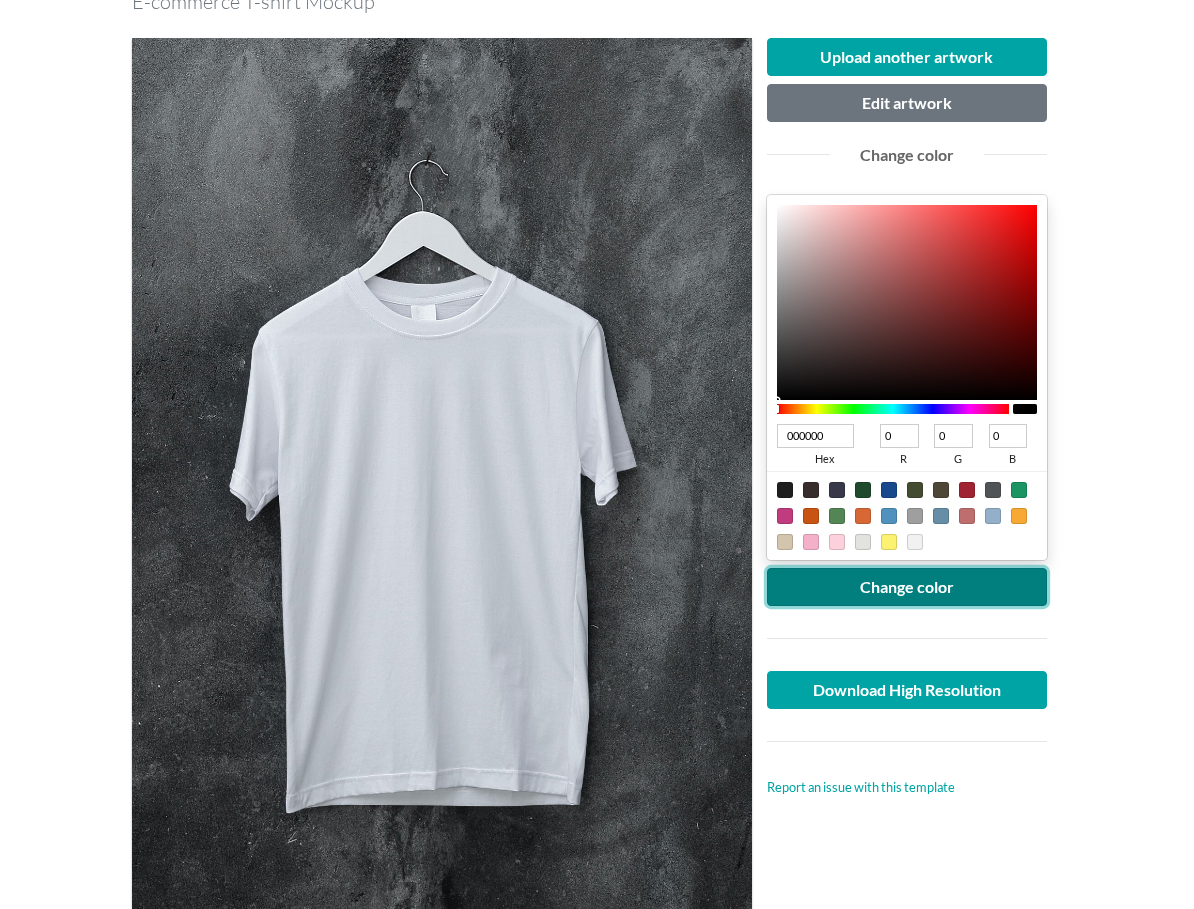 scroll, scrollTop: 237, scrollLeft: 0, axis: vertical 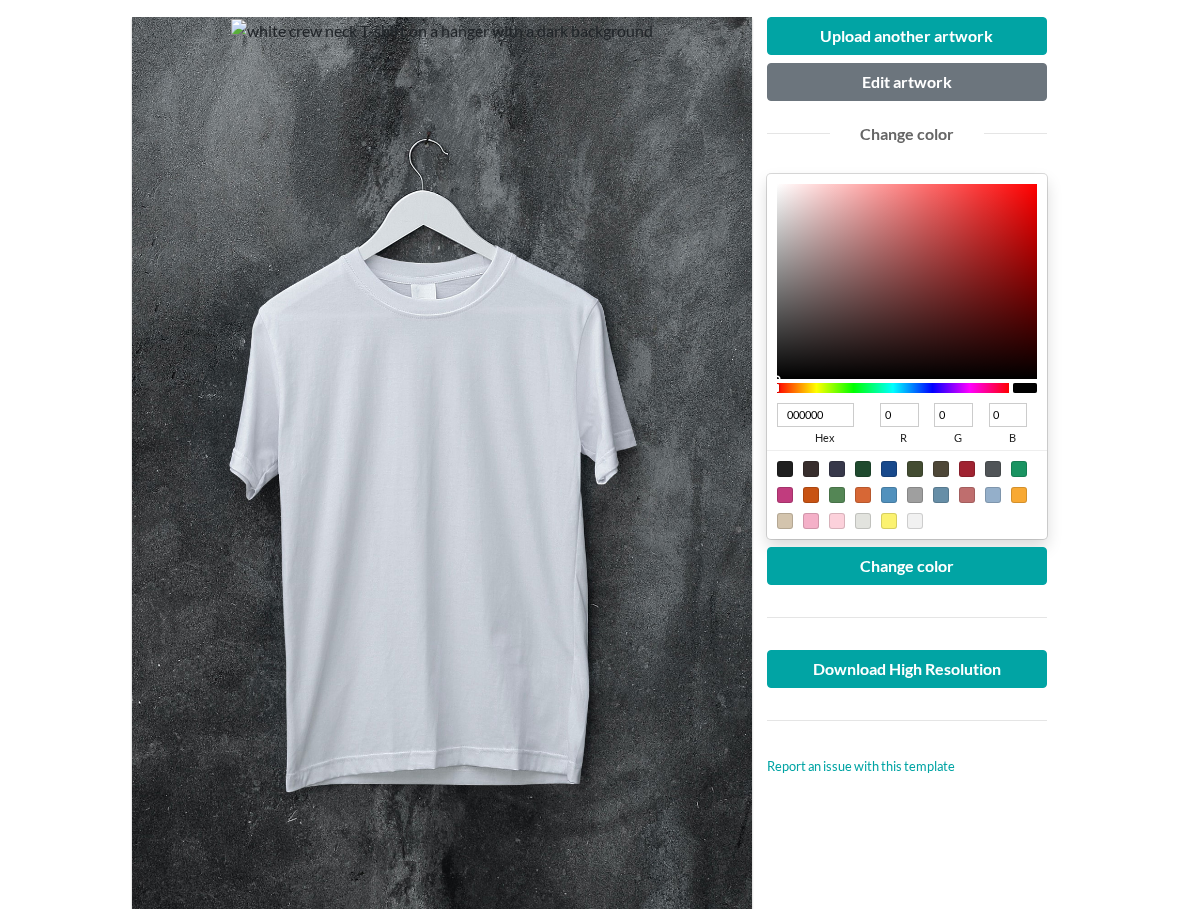 drag, startPoint x: 831, startPoint y: 417, endPoint x: 748, endPoint y: 417, distance: 83 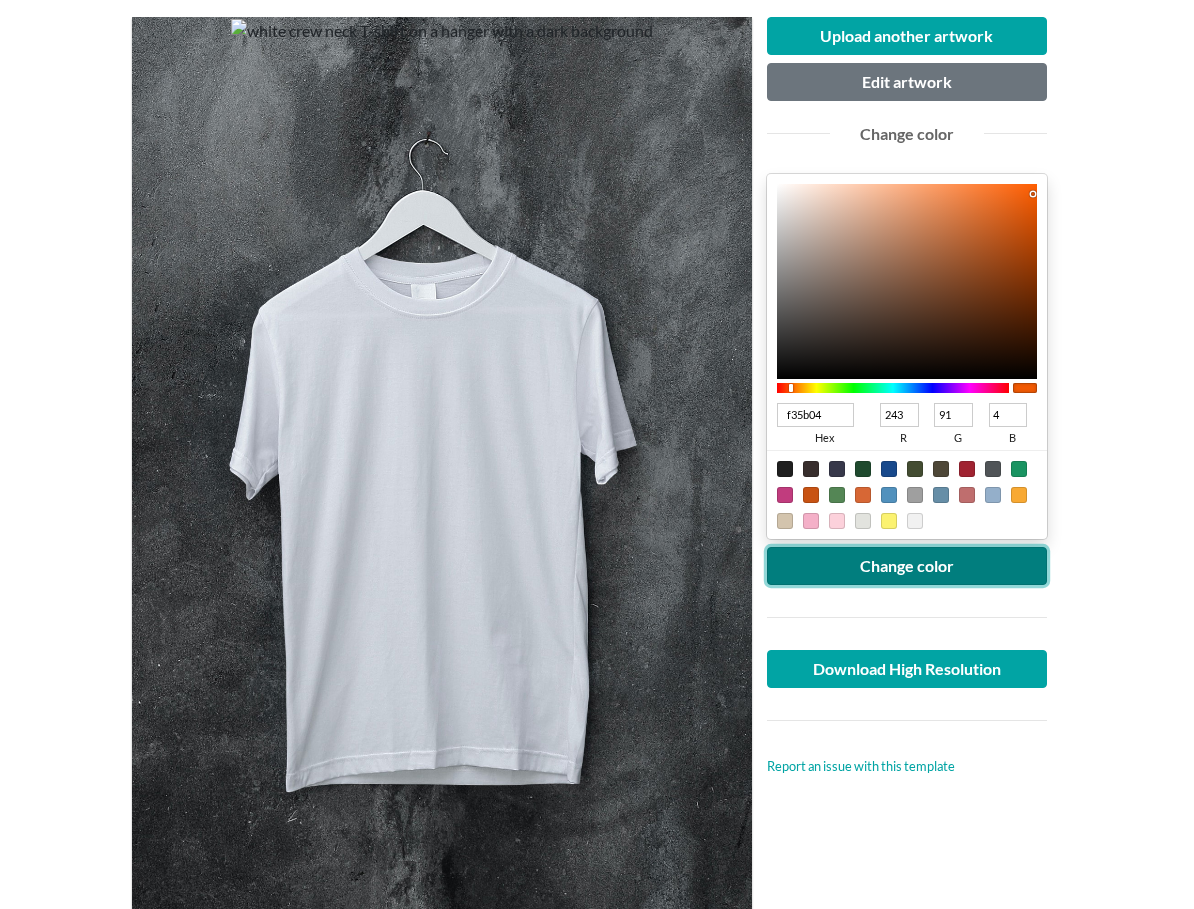 type on "F35B04" 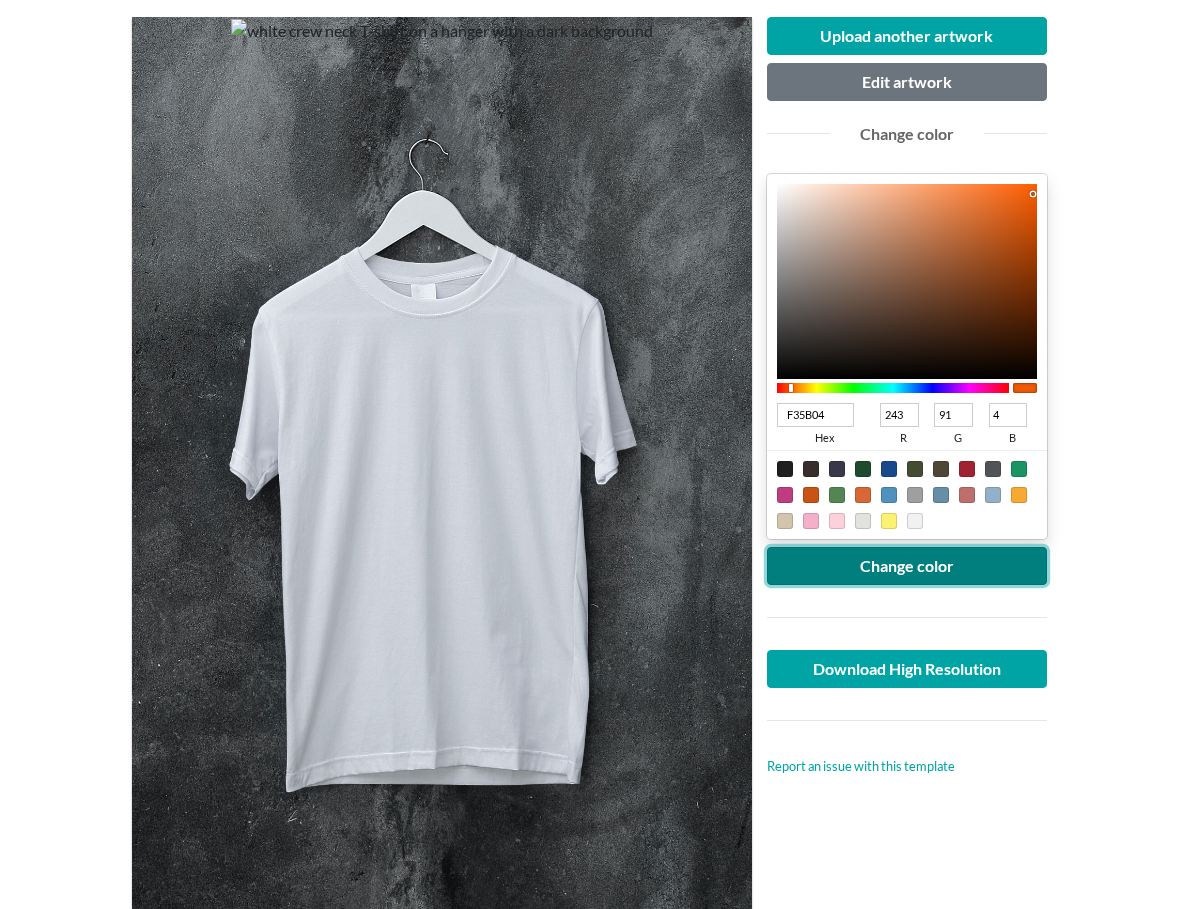 click on "Change color" at bounding box center [907, 566] 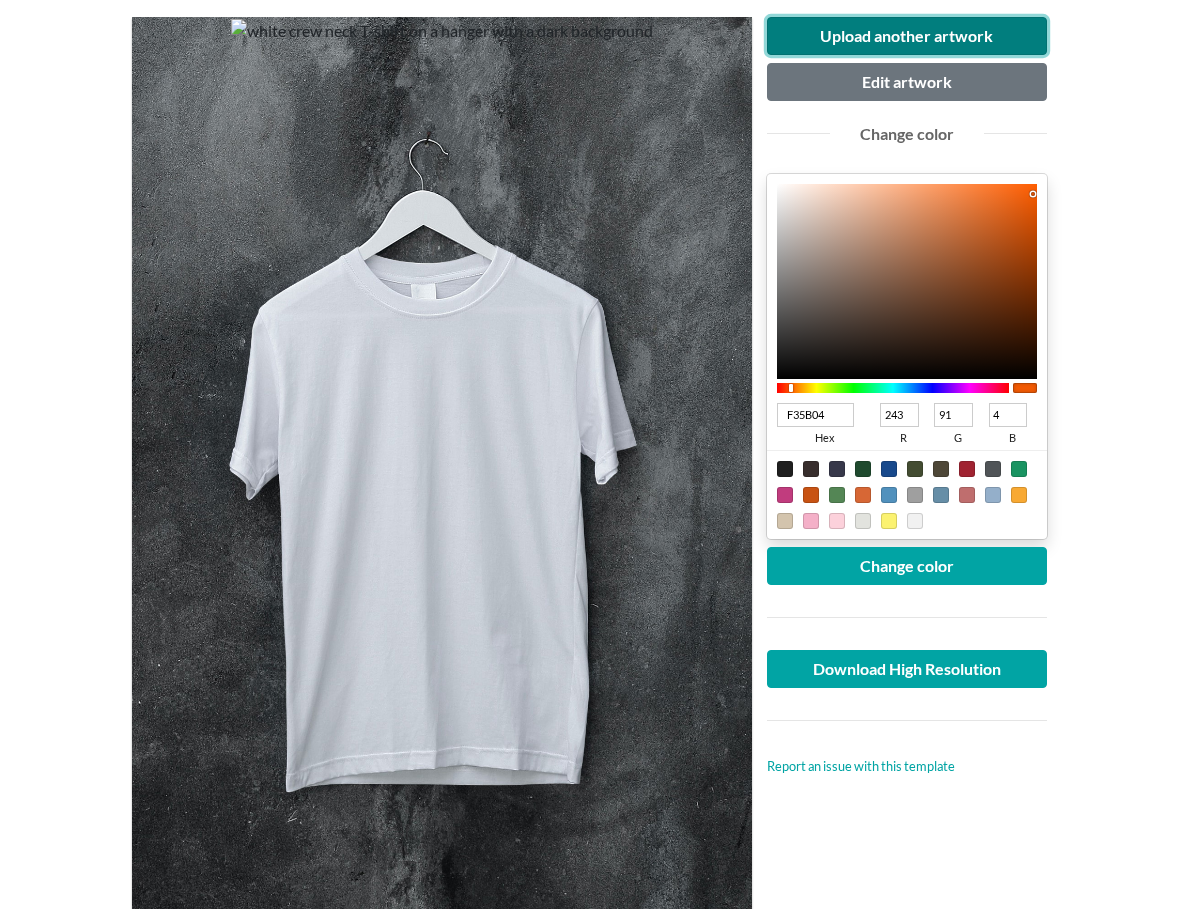 click on "Upload another artwork" at bounding box center (907, 36) 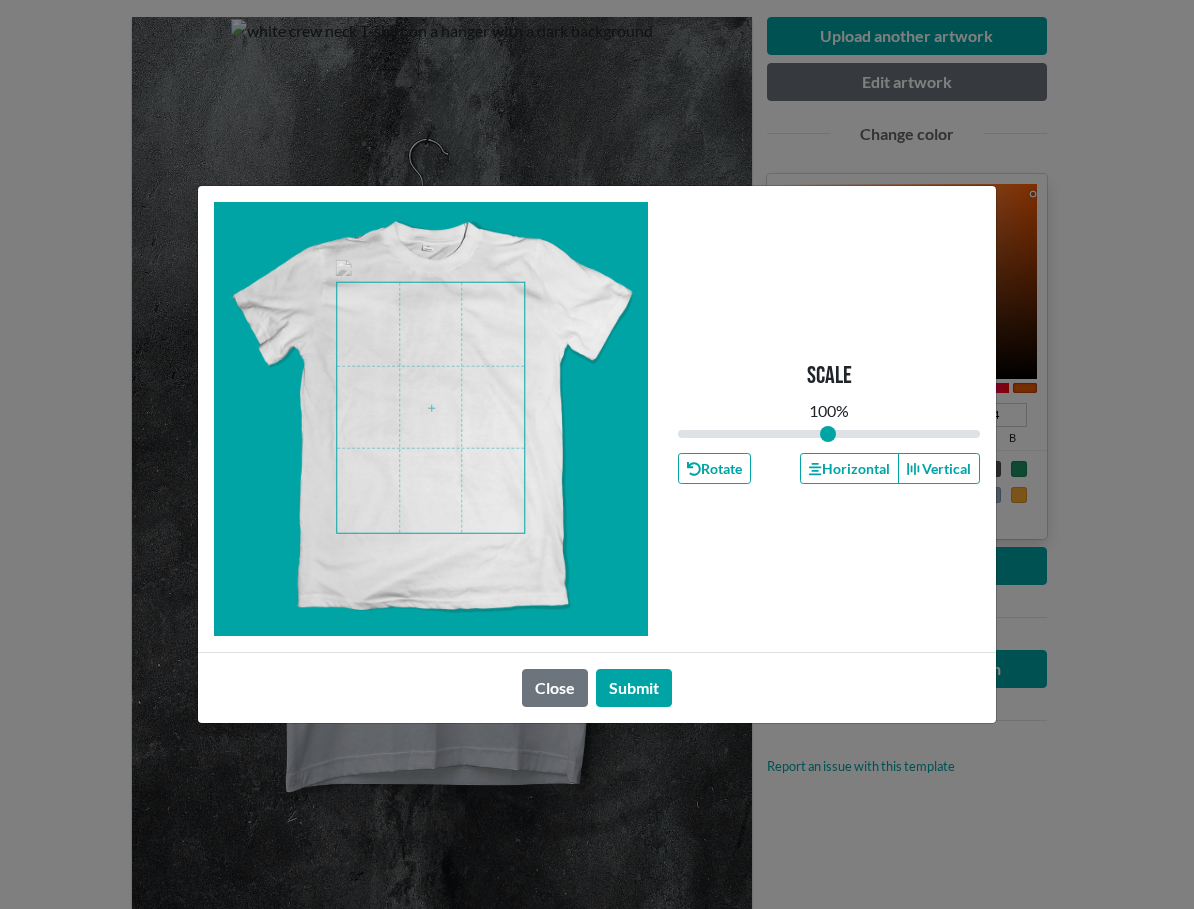 click at bounding box center [430, 408] 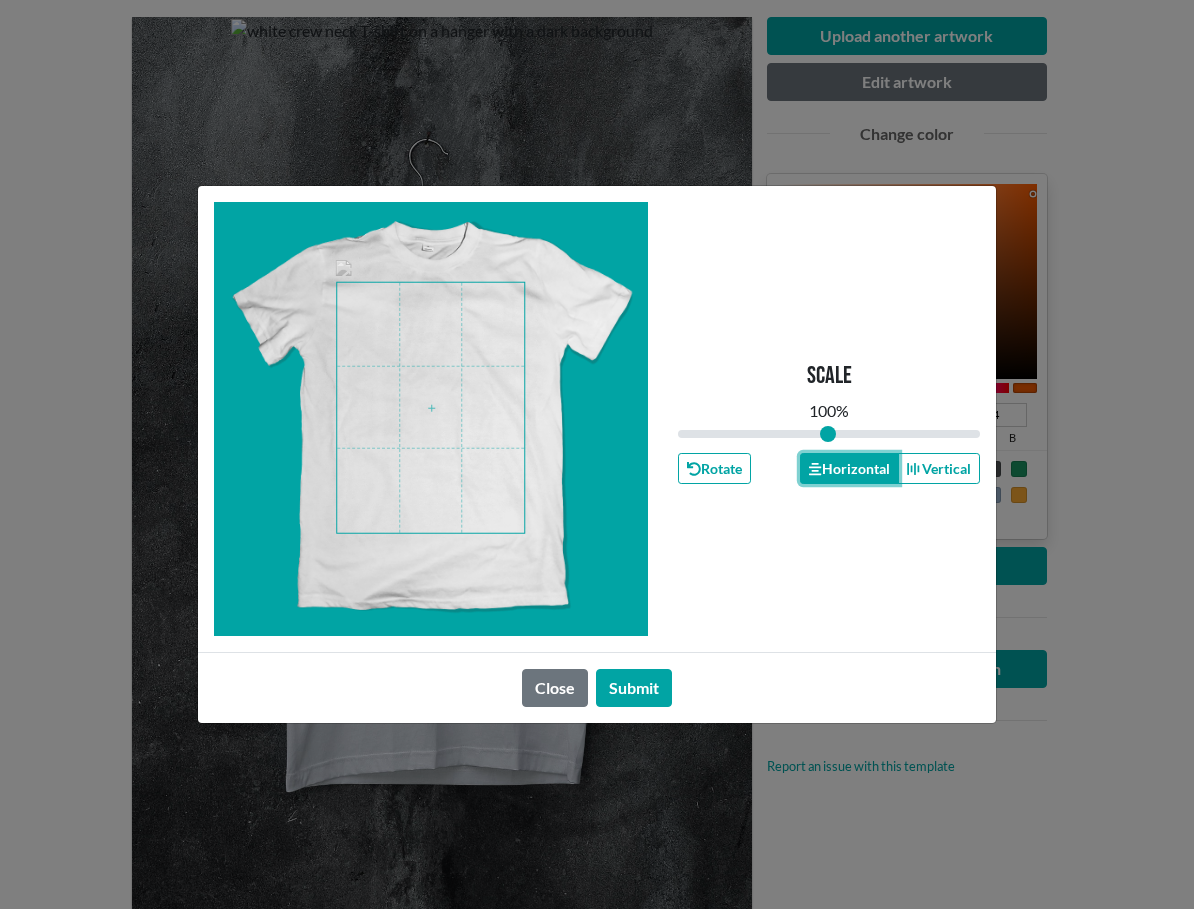 click on "Horizontal" at bounding box center [849, 468] 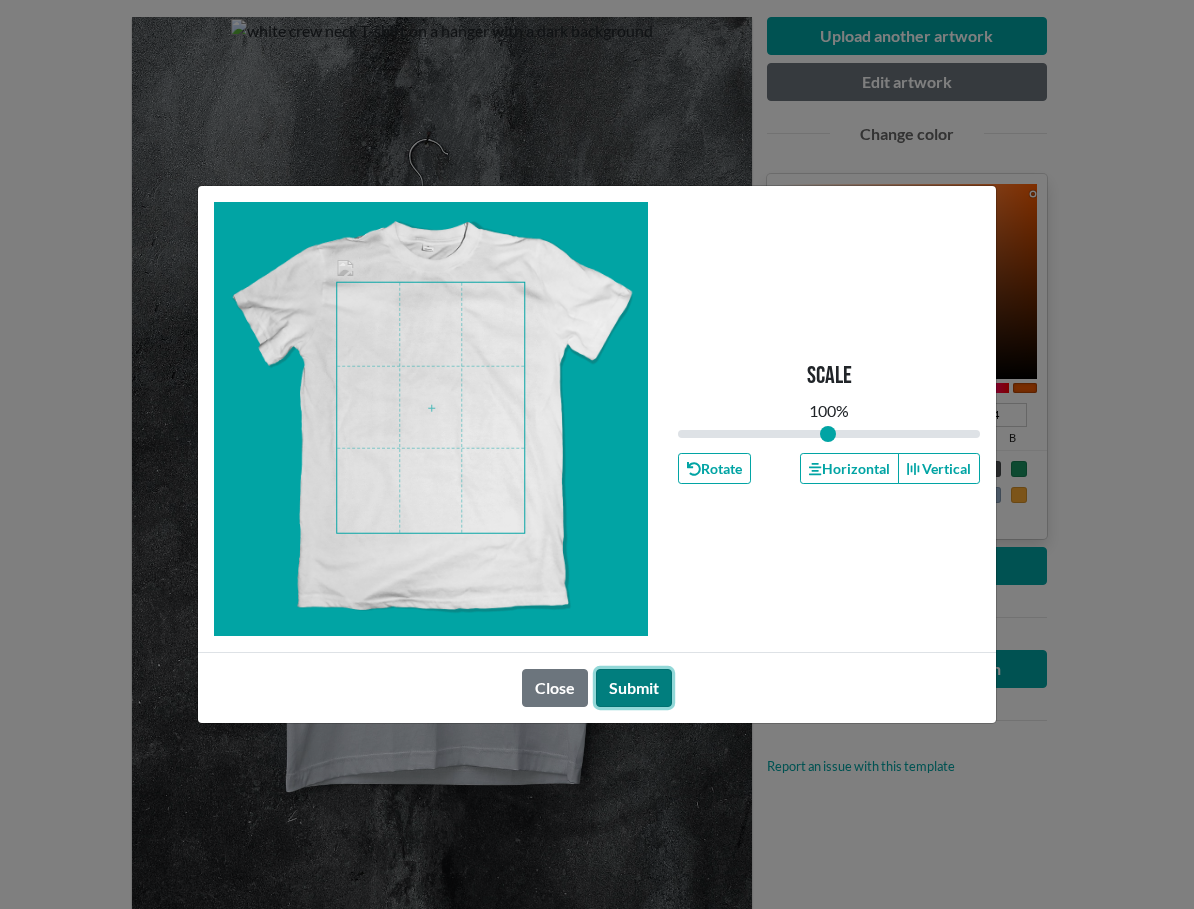 click on "Submit" at bounding box center (634, 688) 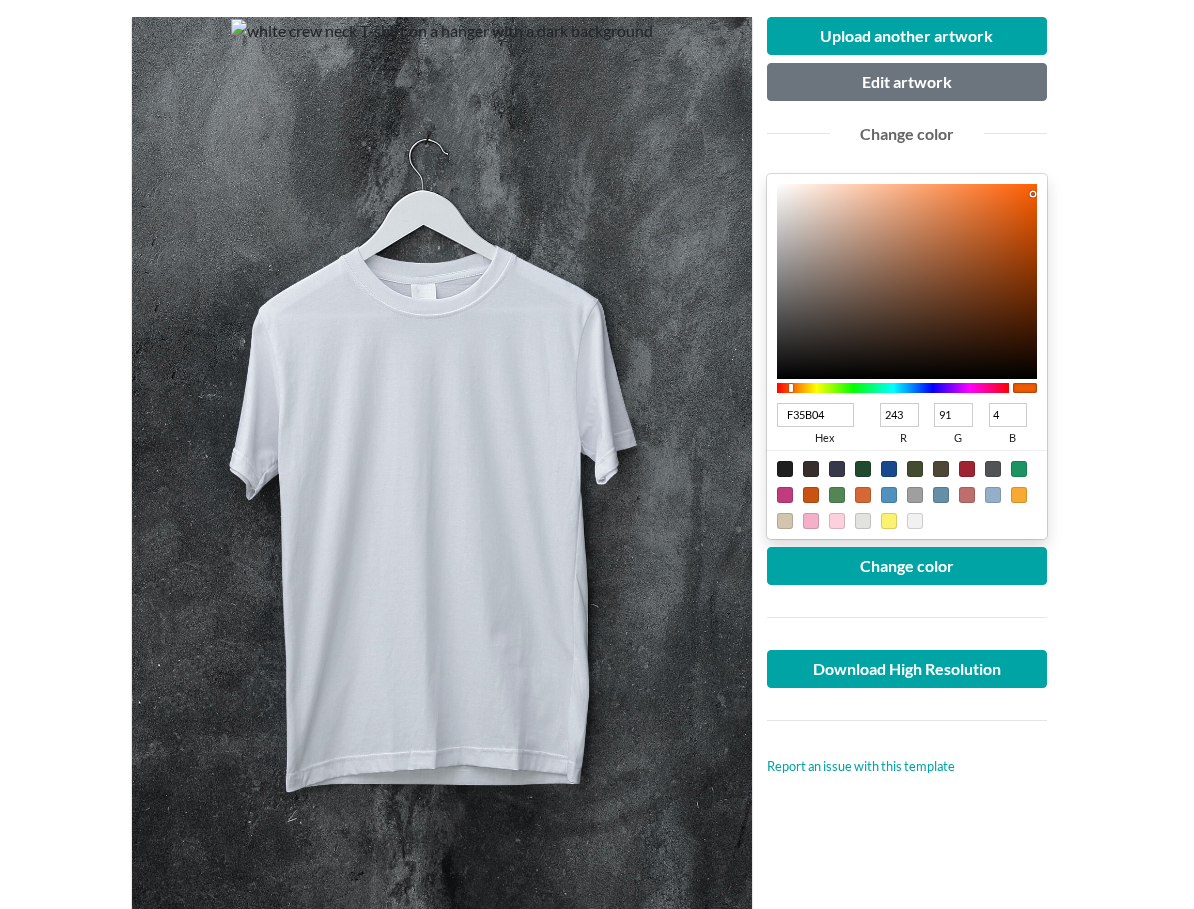 type on "EF5802" 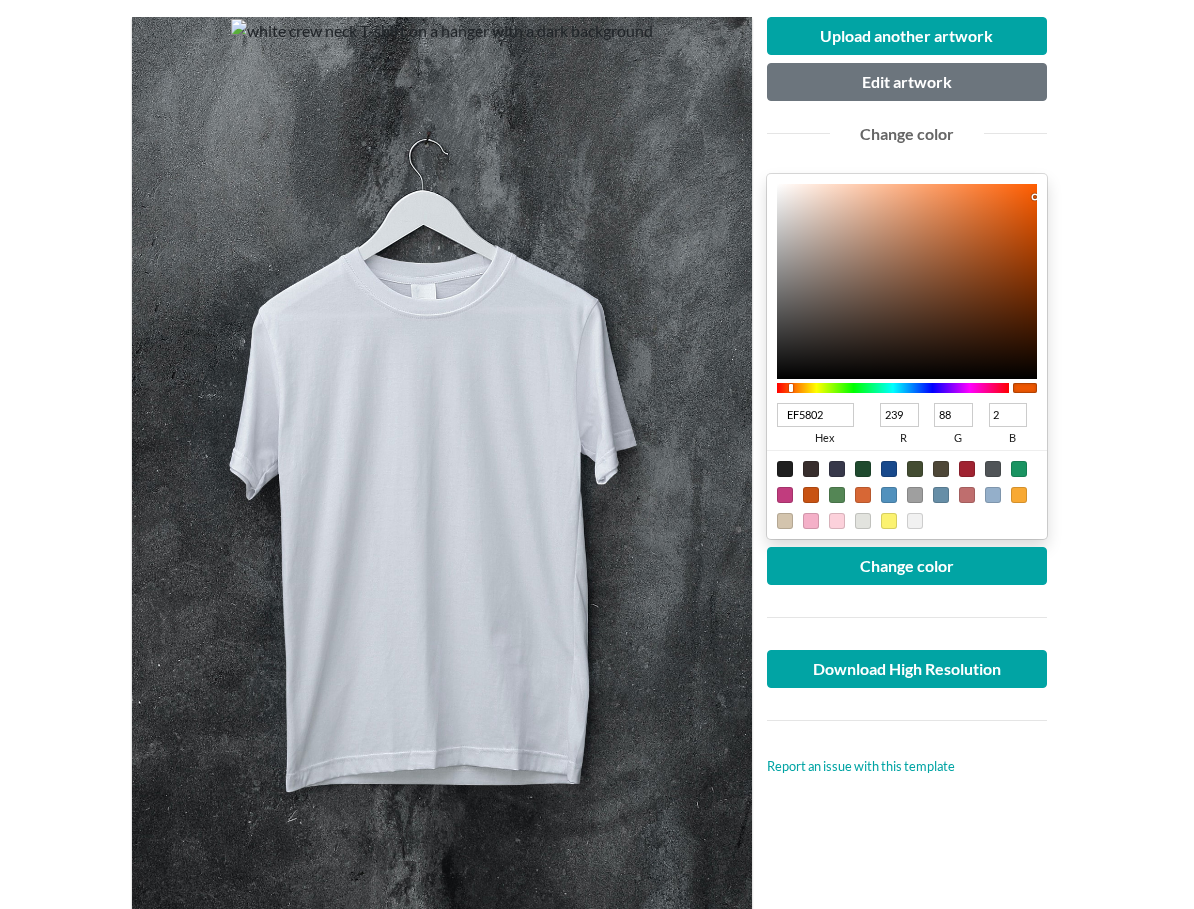 type on "EF5803" 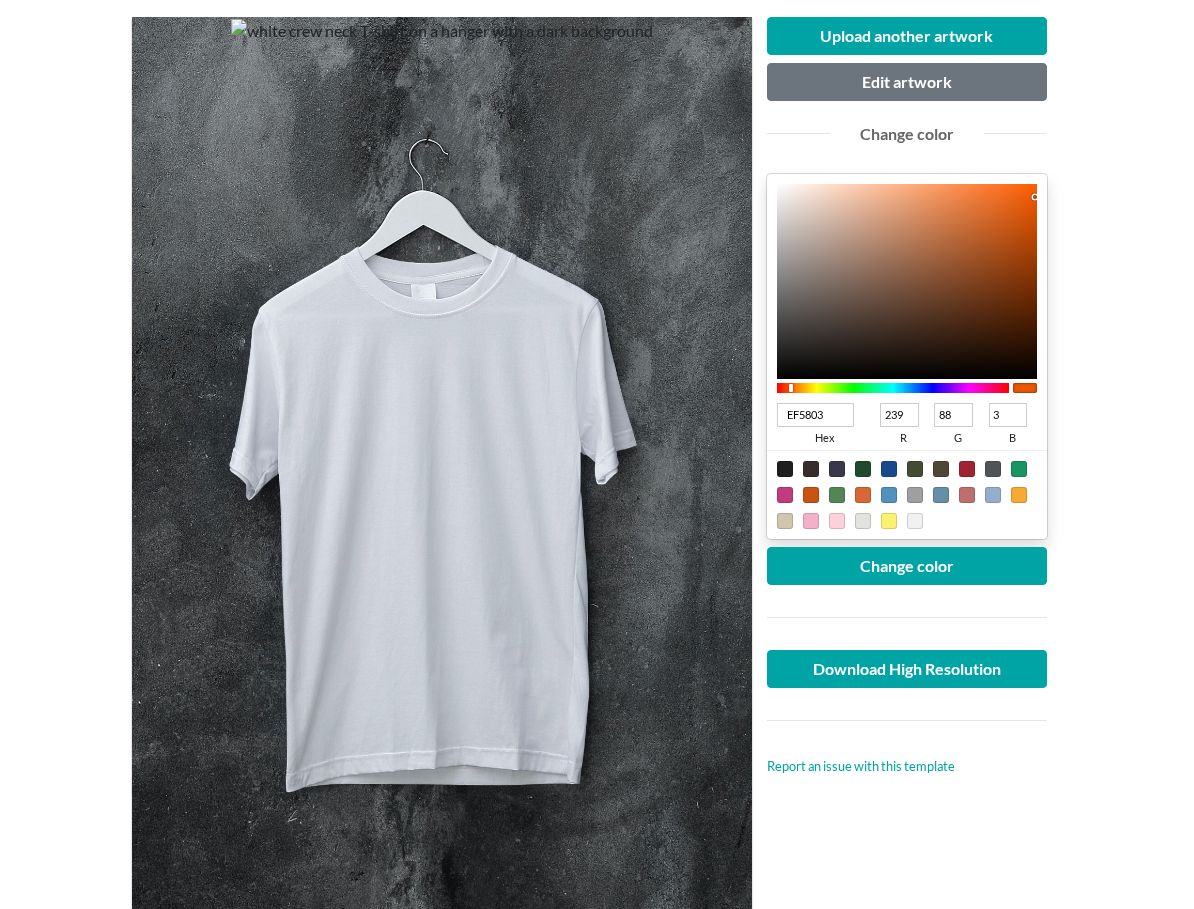 type on "EF5804" 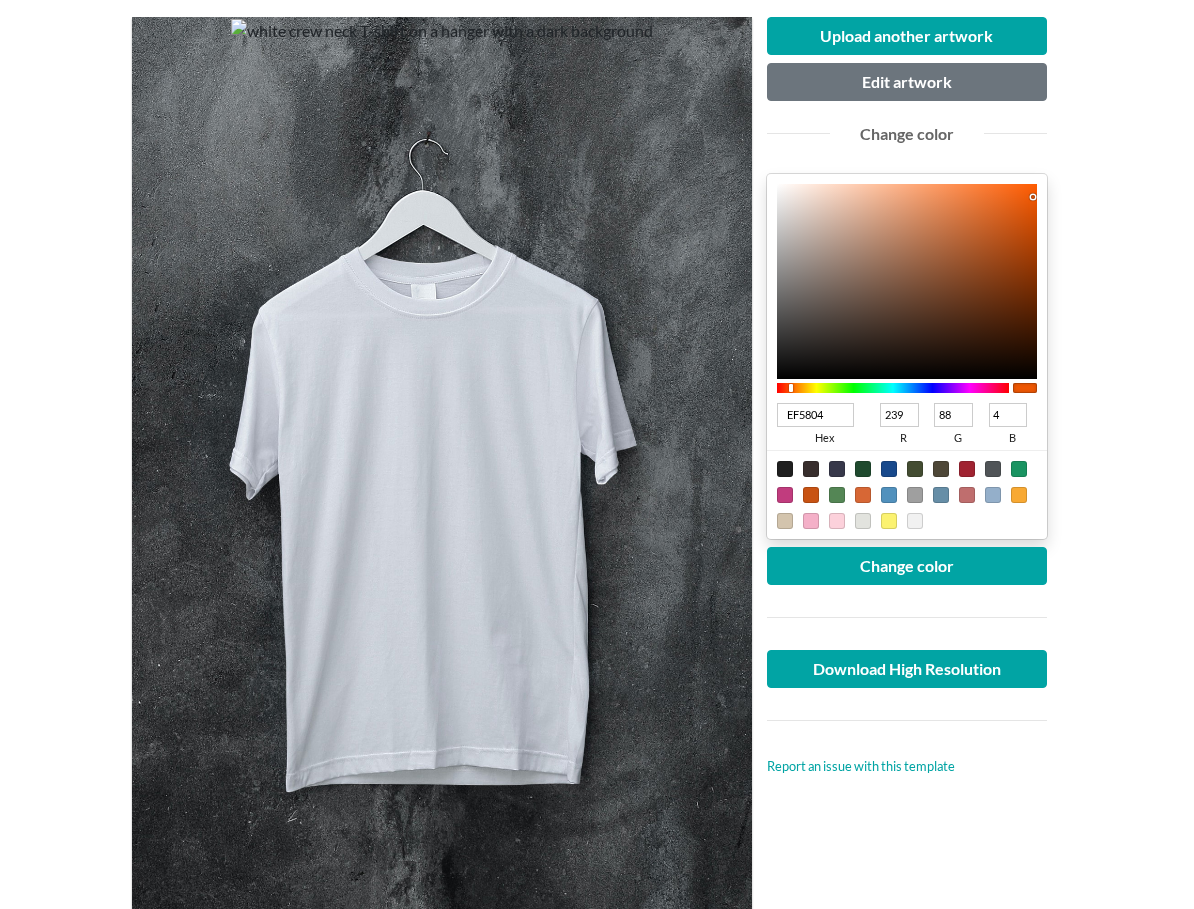 type on "F4722A" 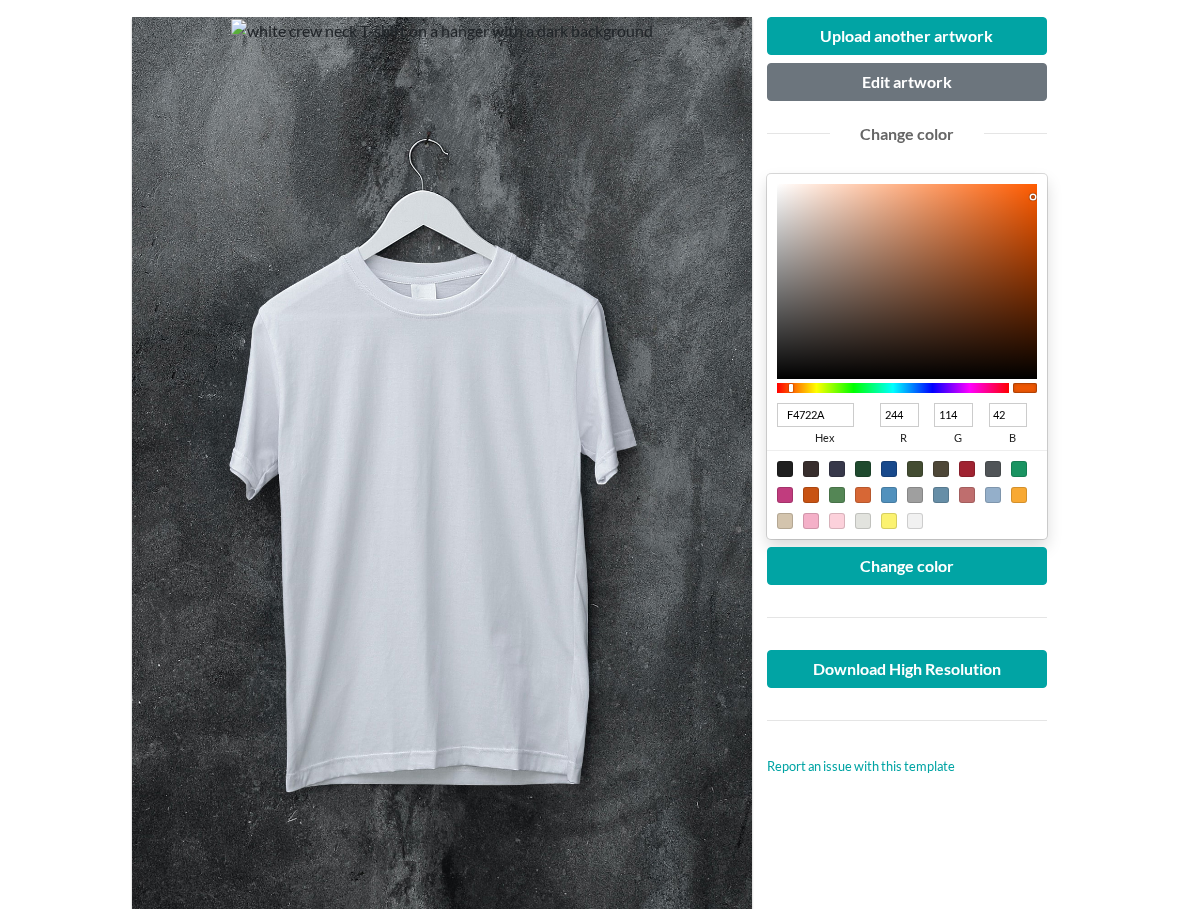 type on "FFCDB1" 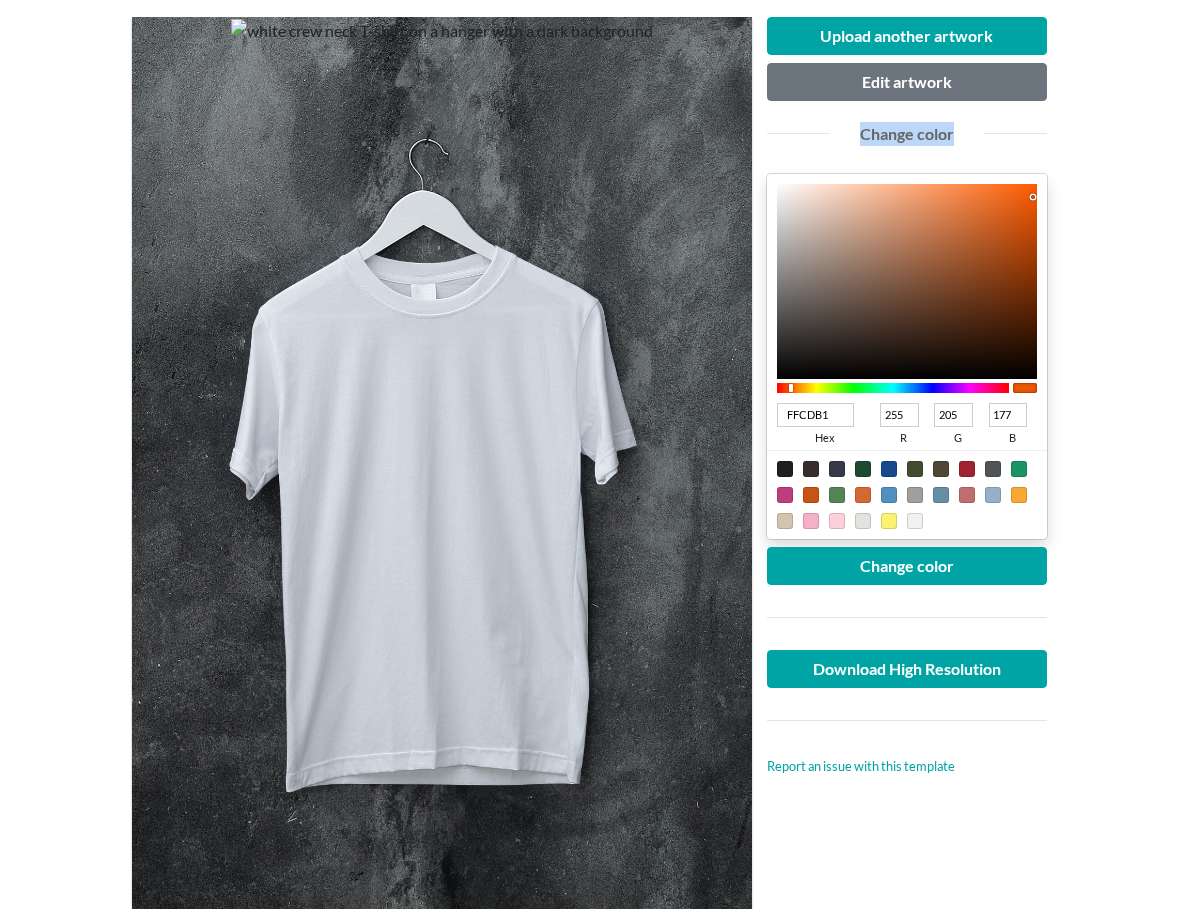 type on "FFFFFF" 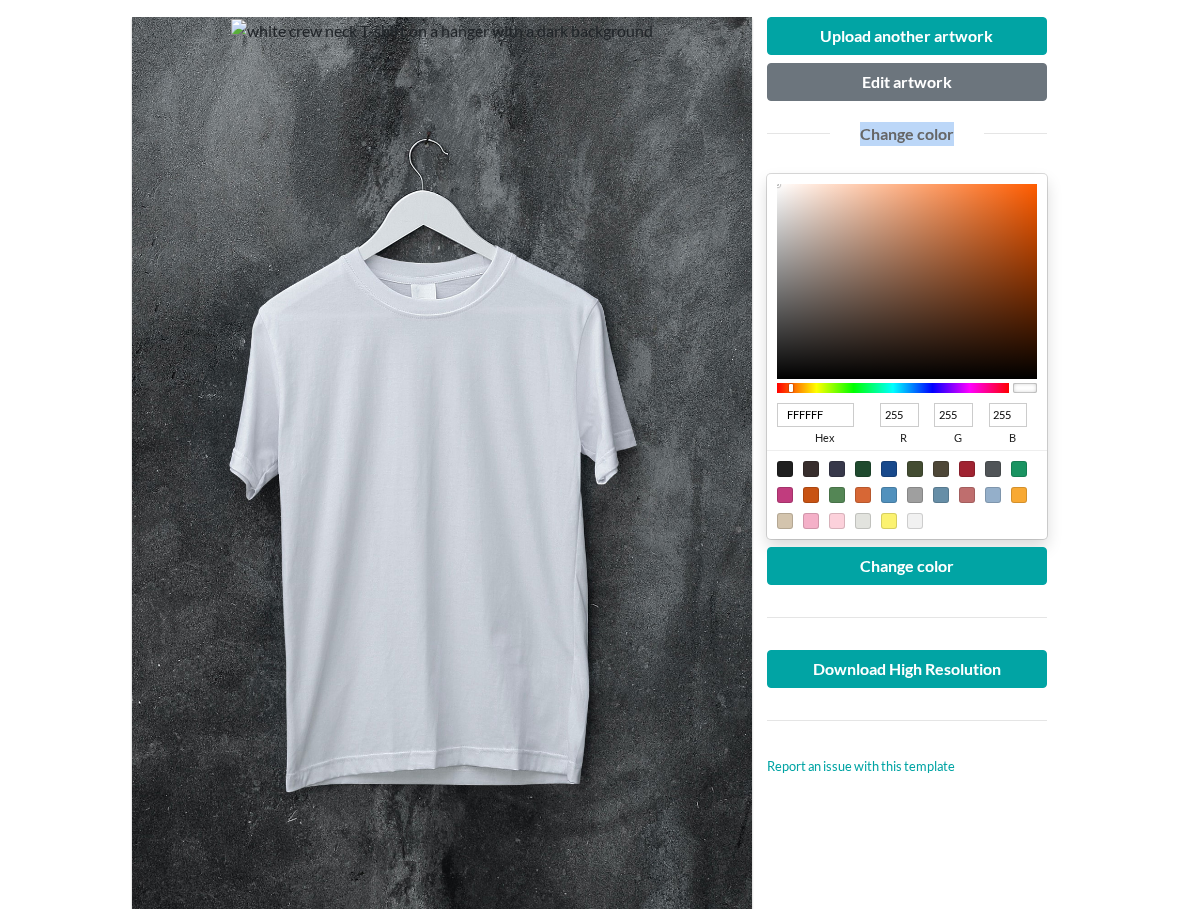 drag, startPoint x: 1035, startPoint y: 197, endPoint x: 744, endPoint y: 162, distance: 293.09726 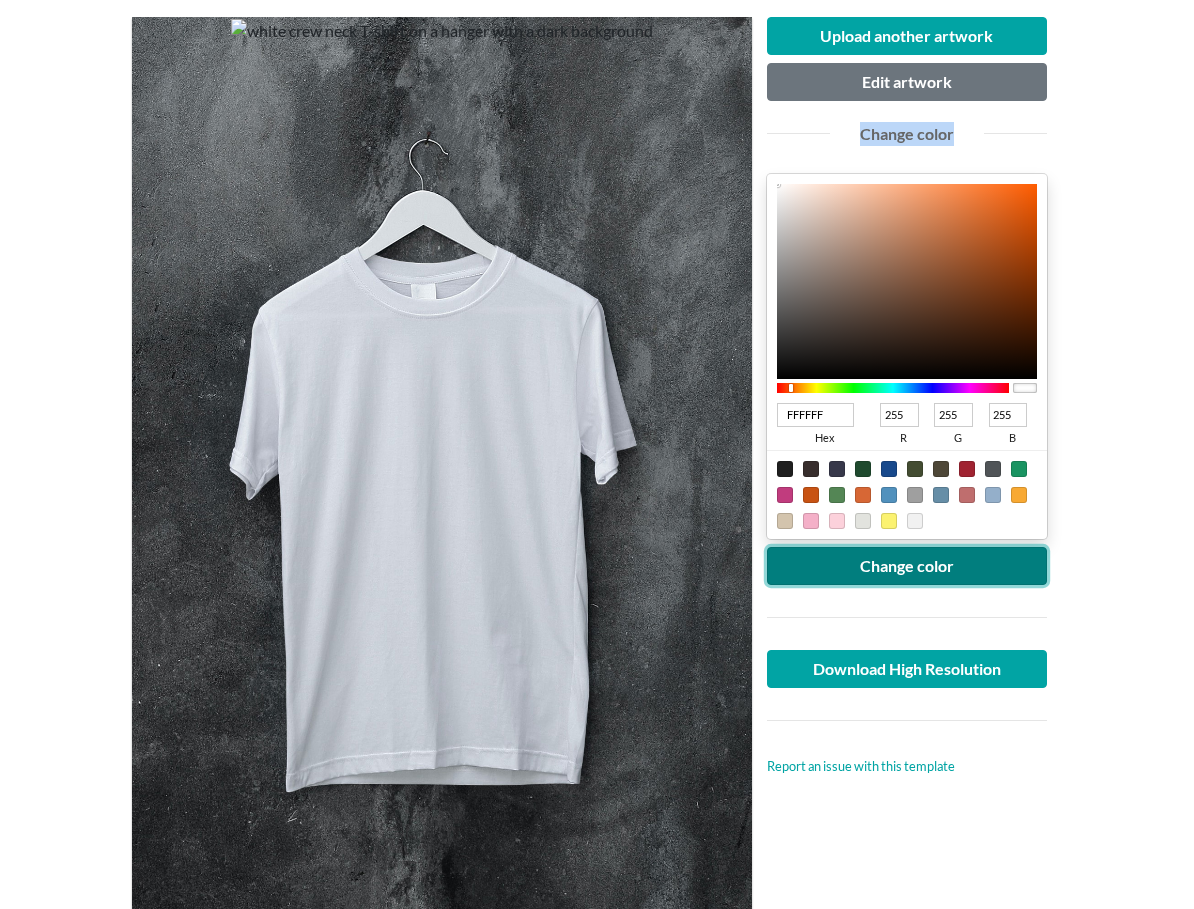 click on "Change color" at bounding box center (907, 566) 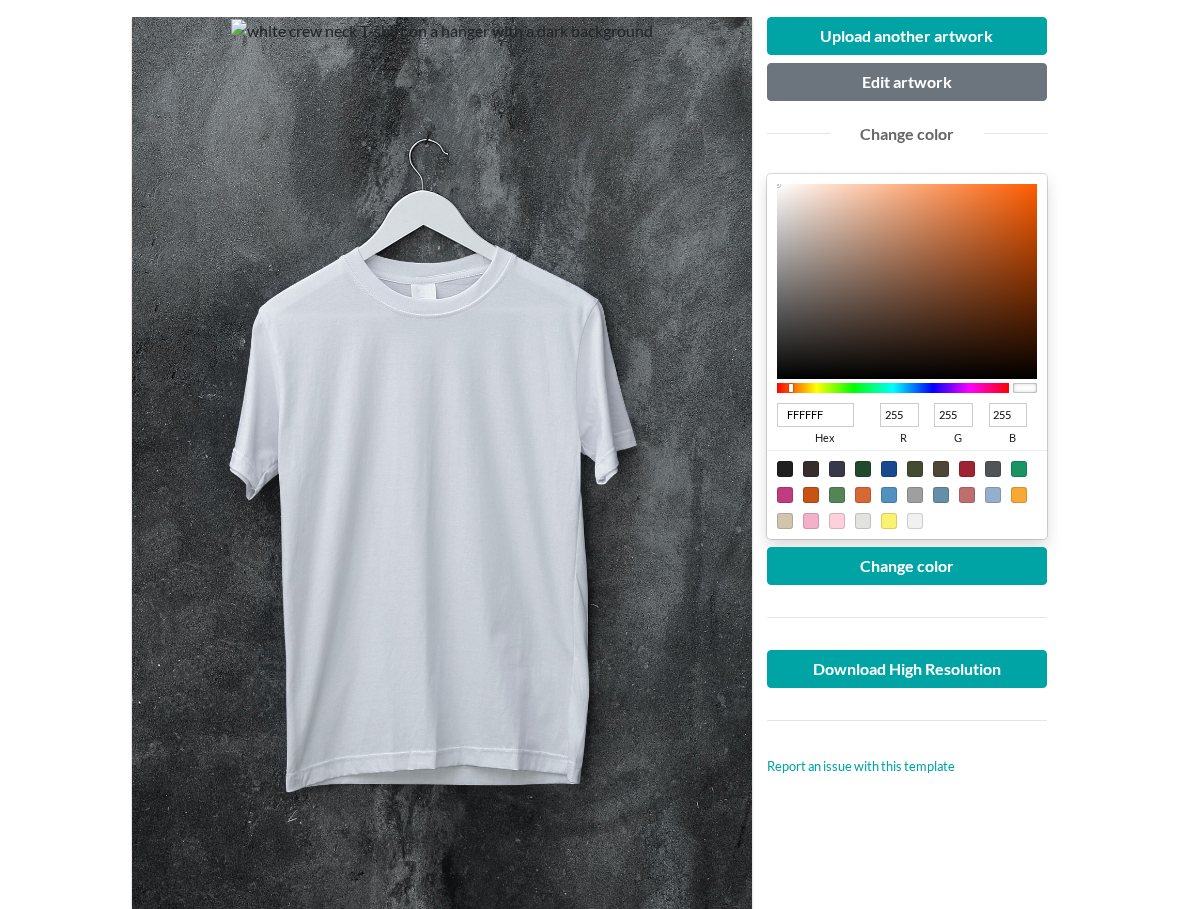 click on "White crew neck T-shirt E-commerce T-shirt Mockup Upload another artwork Edit artwork Change color FFFFFF hex 255 r 255 g 255 b 100 a Change color Download High Resolution Report an issue with this template You can be sure that your designs will pop out with this garment only mockup! It's a great choice for images on your e-commerce store. Get started with this T-shirt
mockup template showing a white crew neck T-shirt on a hanger with a dark background. Looking for a white T-shirt mockup or a black T-shirt mockup? We've got you covered. You can change the color of the T-shirt after uploading your design.  garment-only men t-shirt colorable You might also like Browse more templates" at bounding box center (597, 836) 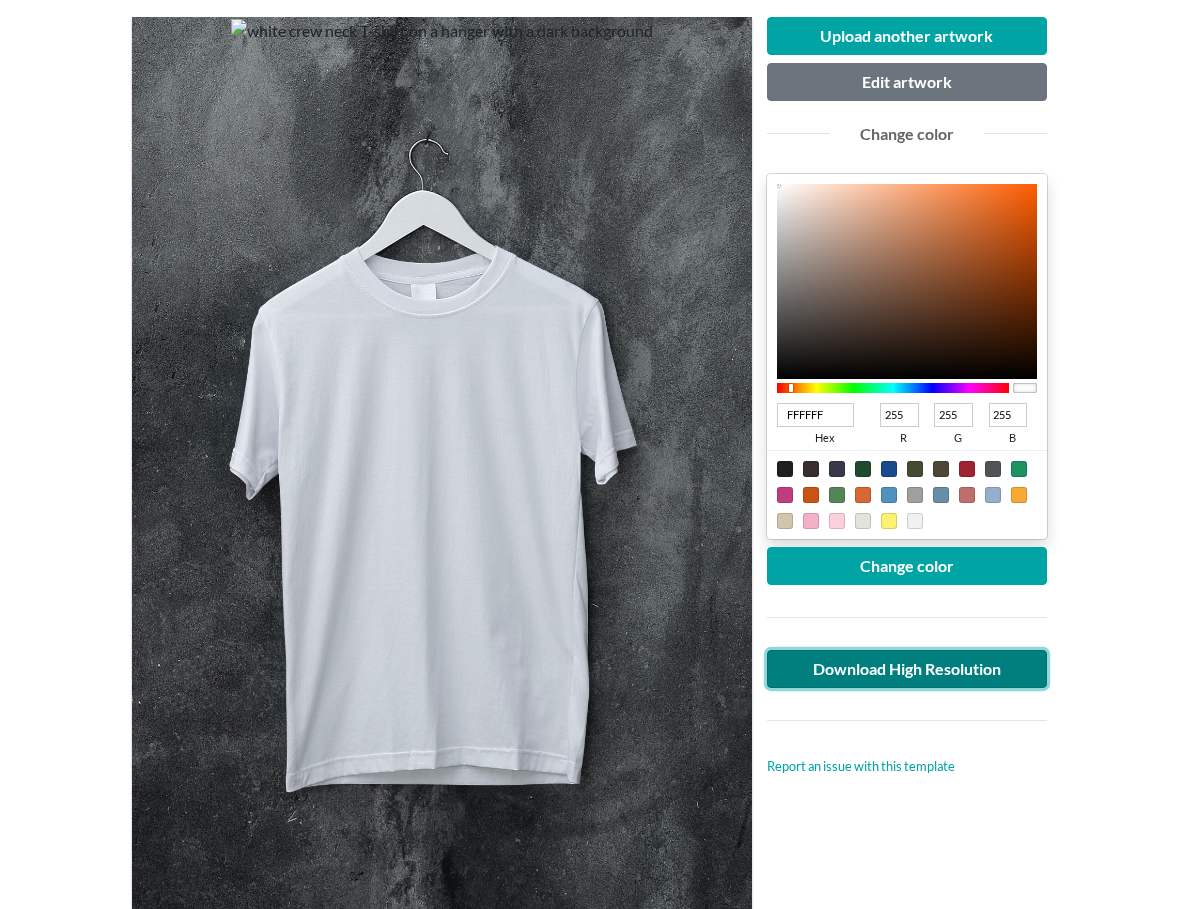 click on "Download High Resolution" at bounding box center (907, 669) 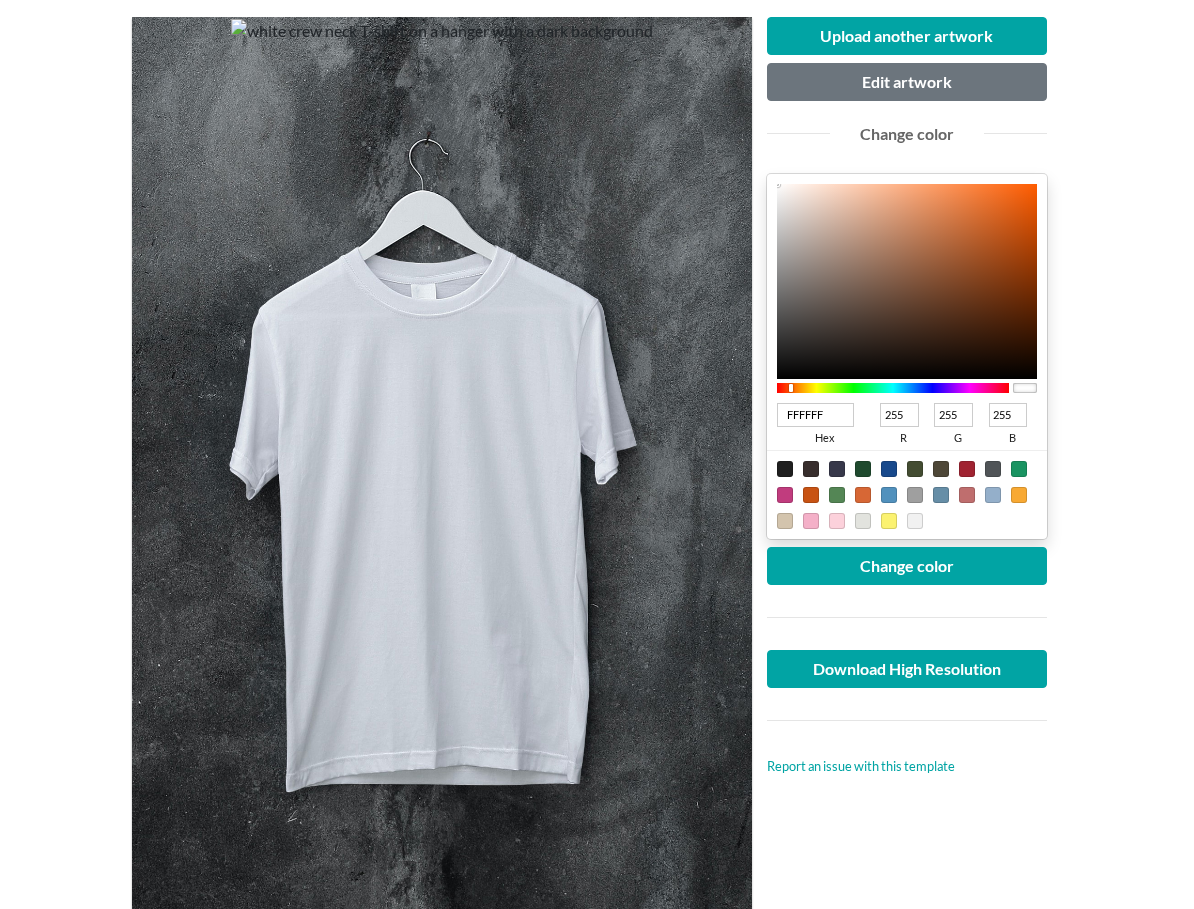 scroll, scrollTop: 0, scrollLeft: 0, axis: both 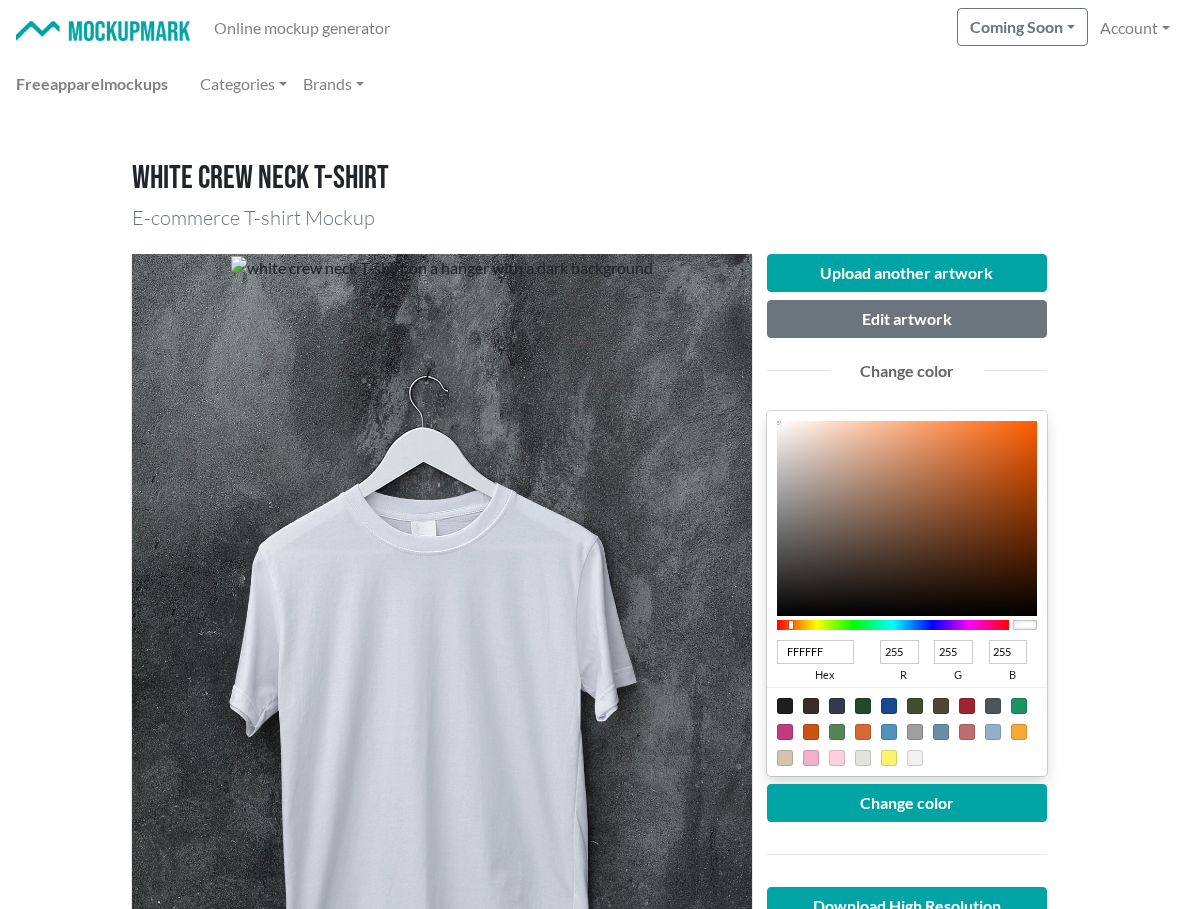 click at bounding box center [103, 31] 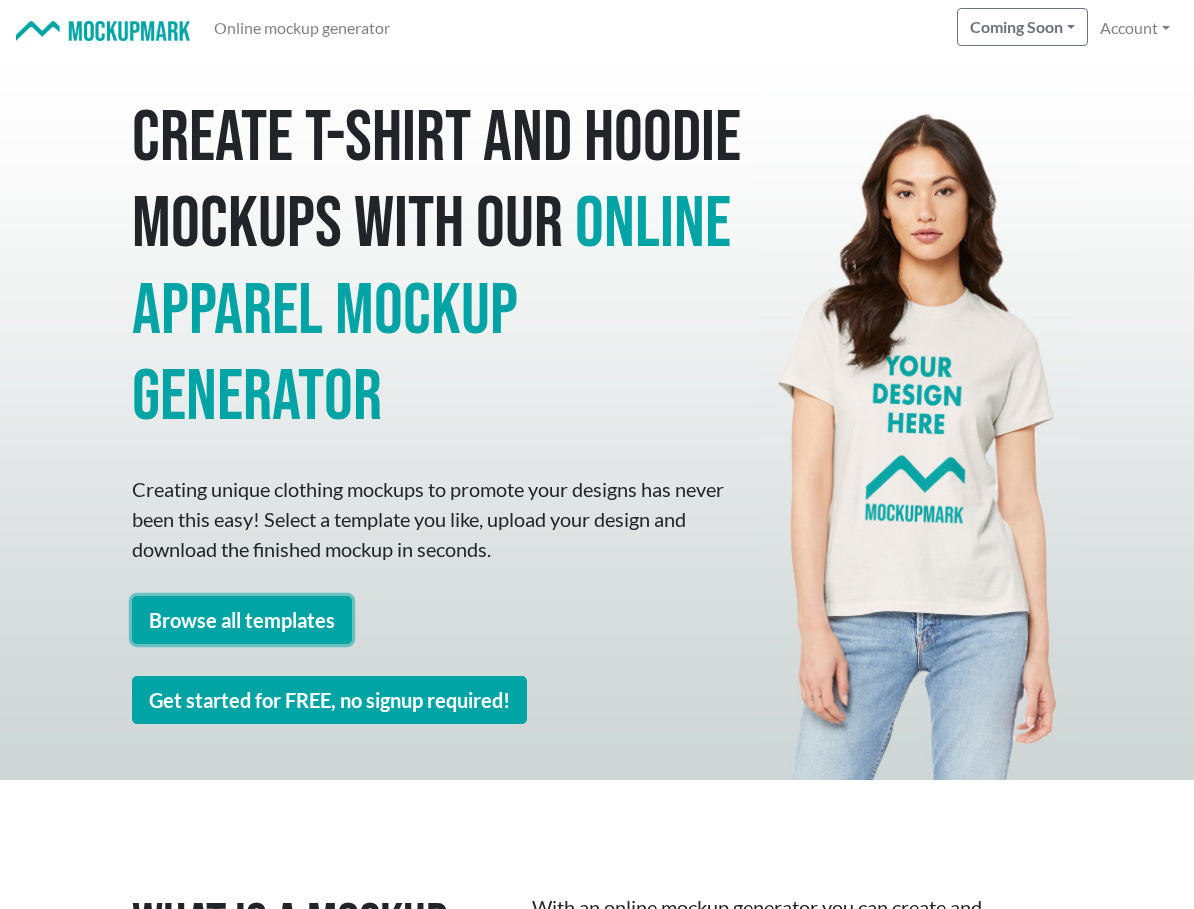 click on "Browse all templates" at bounding box center (242, 620) 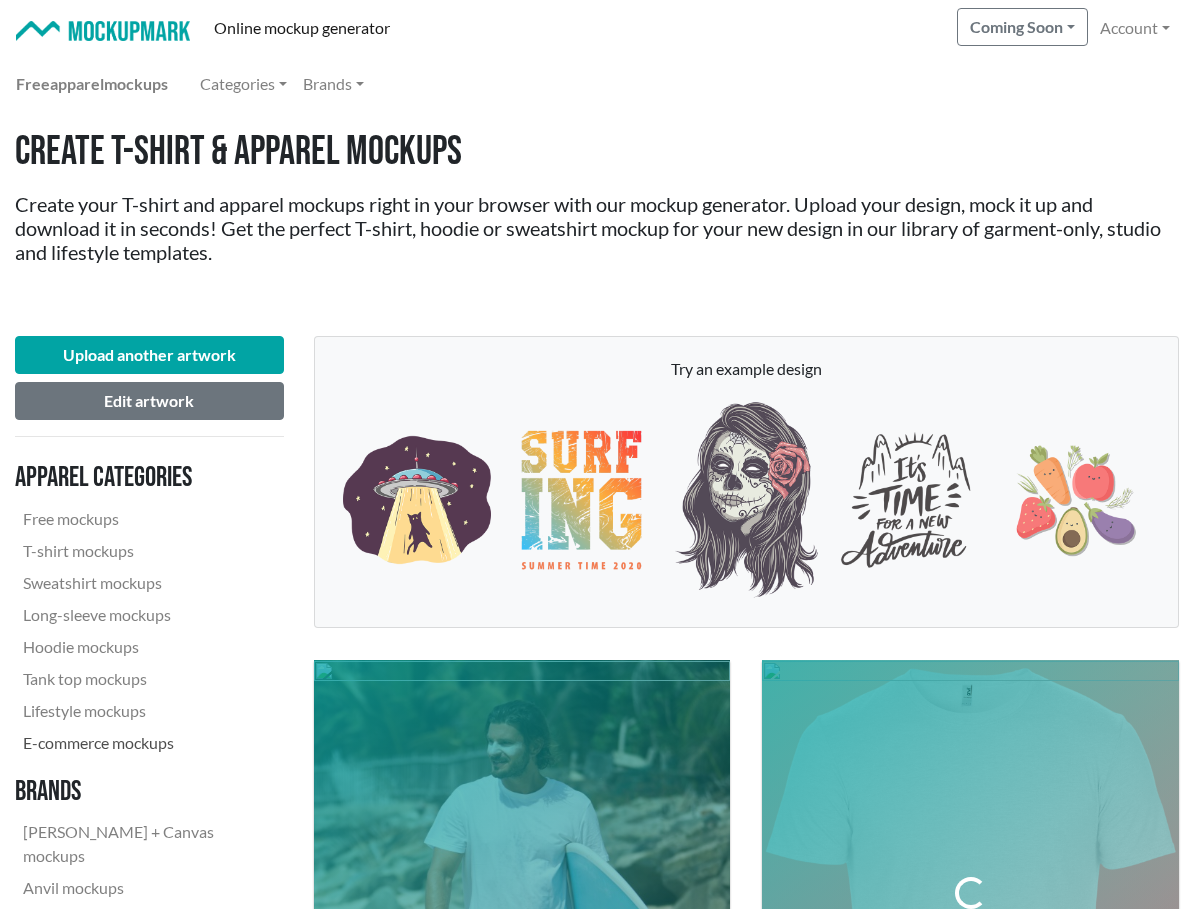 click on "E-commerce mockups" at bounding box center (141, 743) 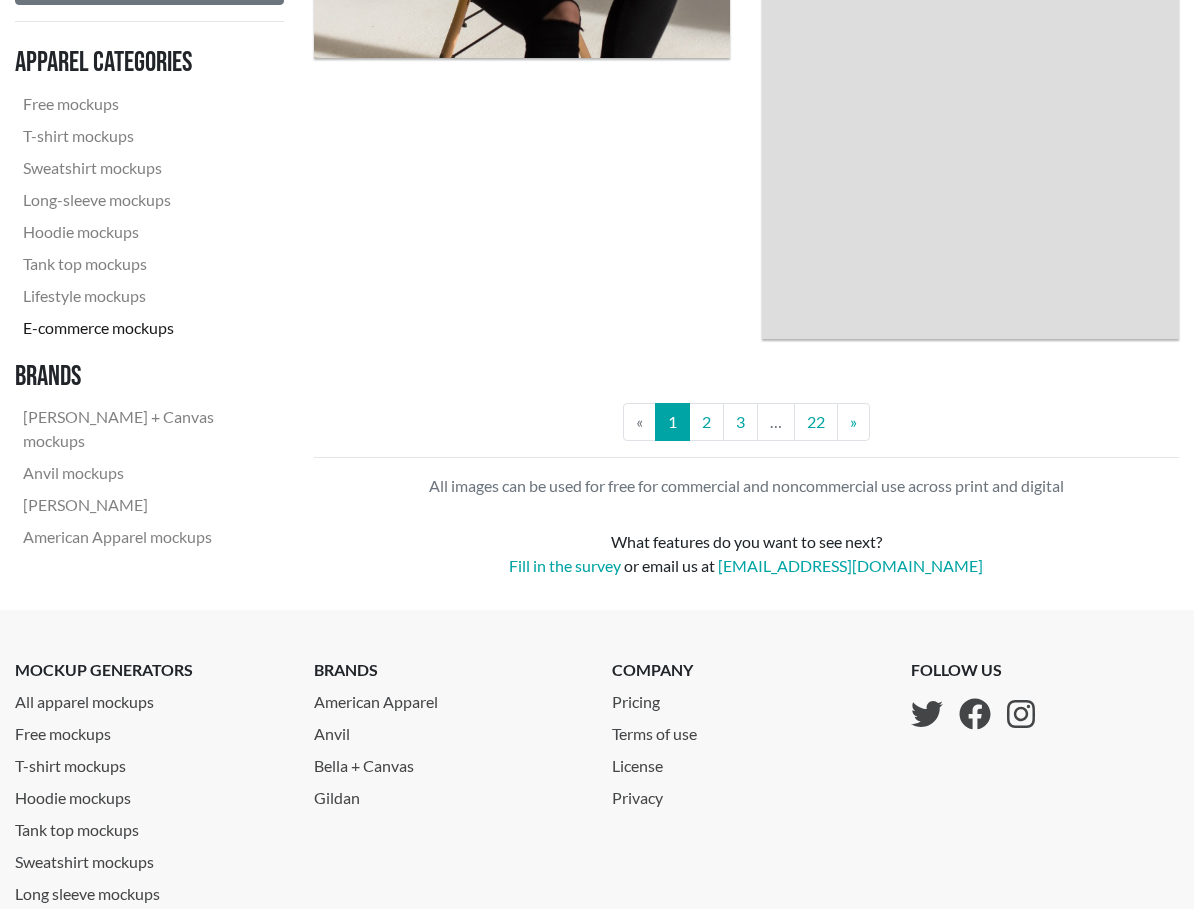 scroll, scrollTop: 7814, scrollLeft: 0, axis: vertical 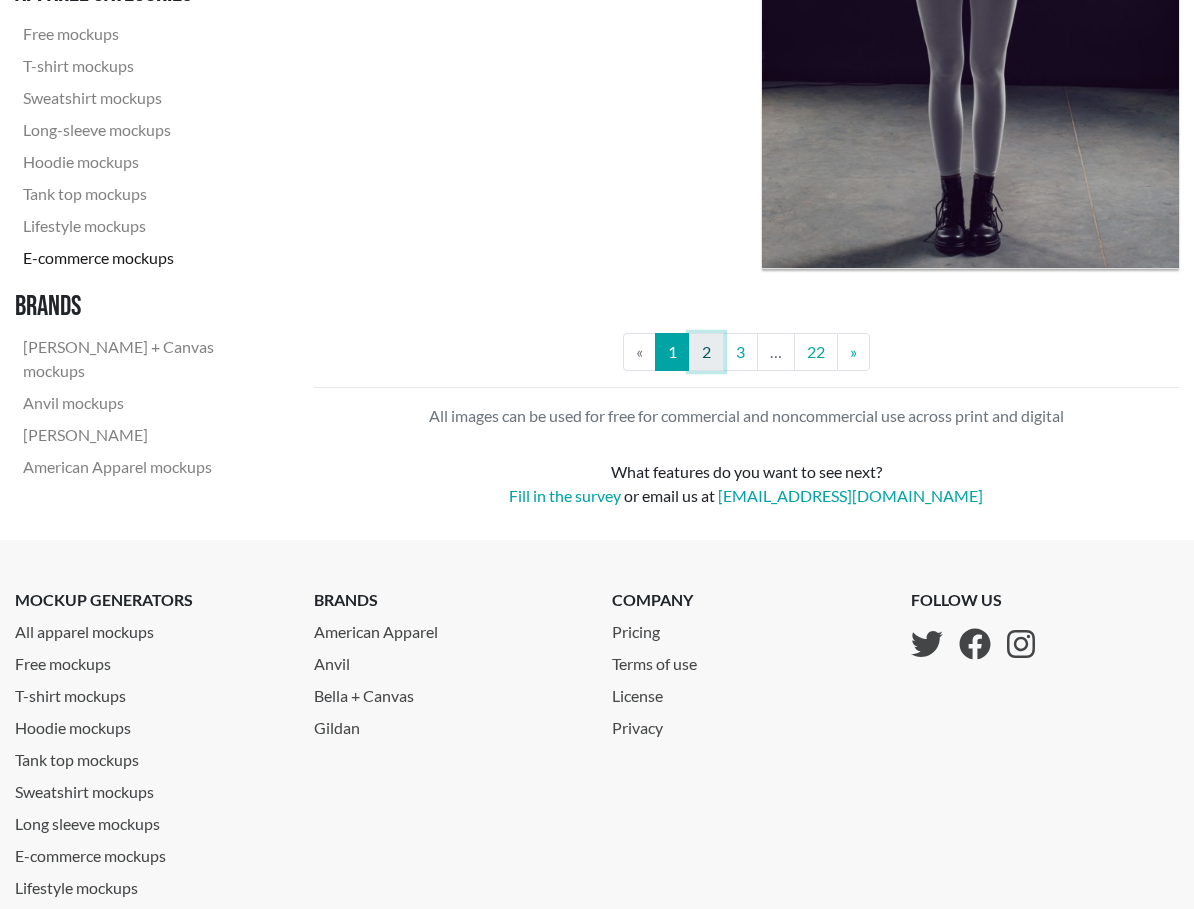 click on "2" at bounding box center (706, 352) 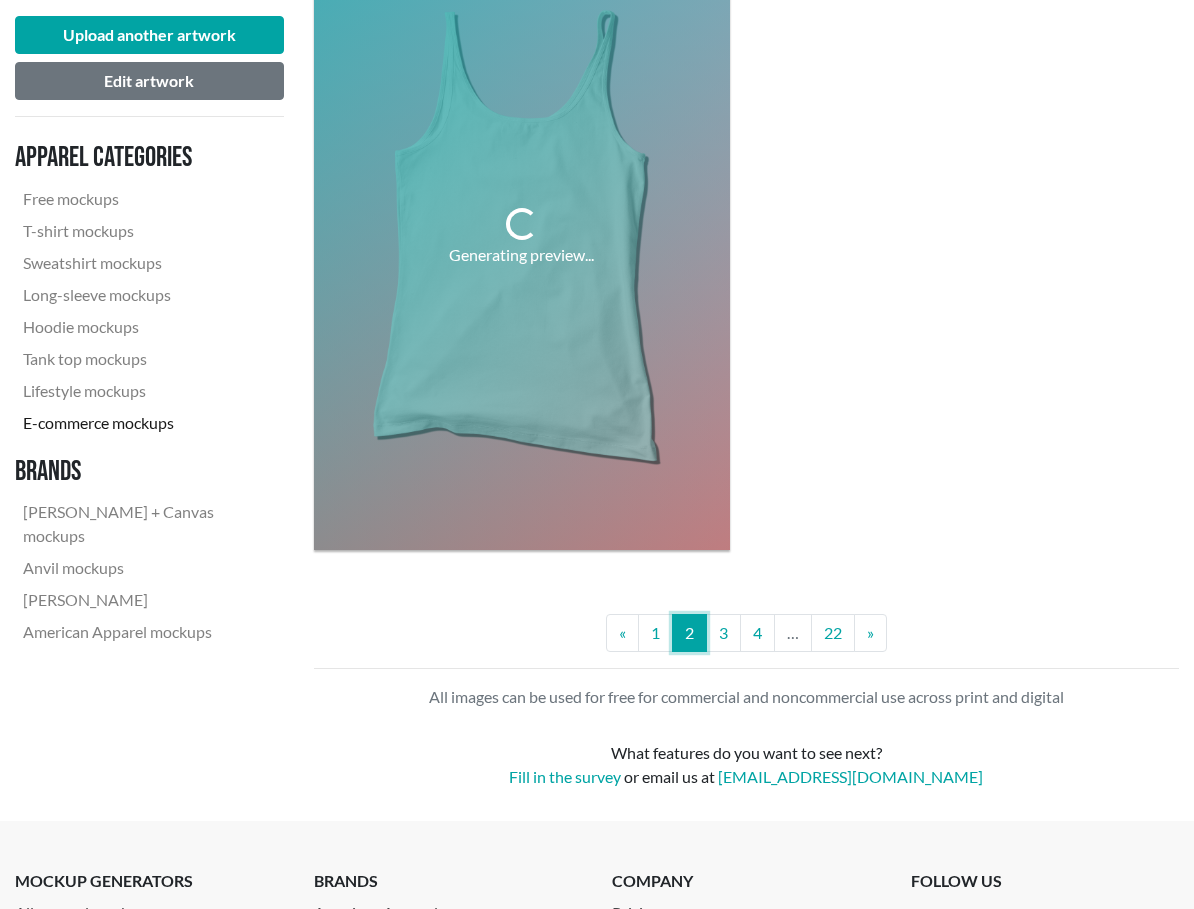 scroll, scrollTop: 7331, scrollLeft: 0, axis: vertical 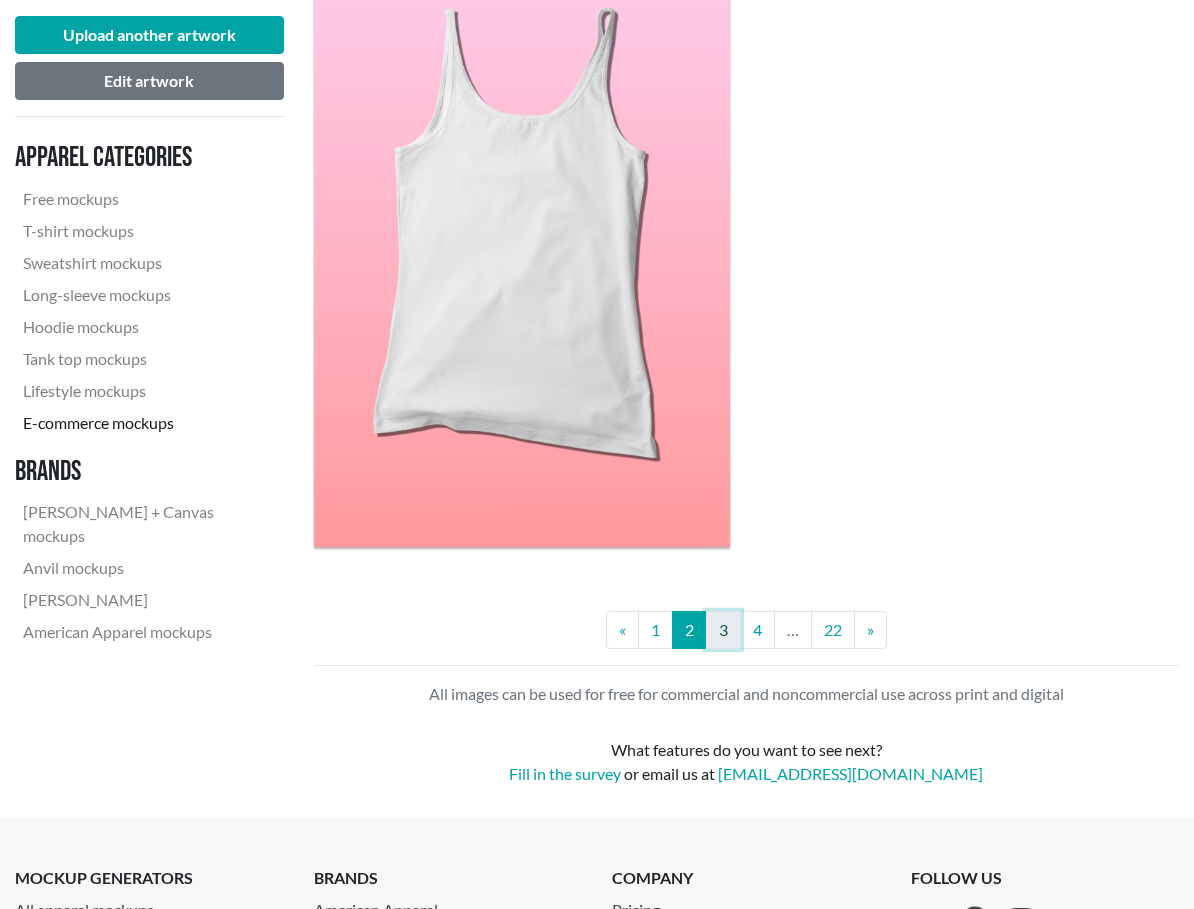 click on "3" at bounding box center (723, 630) 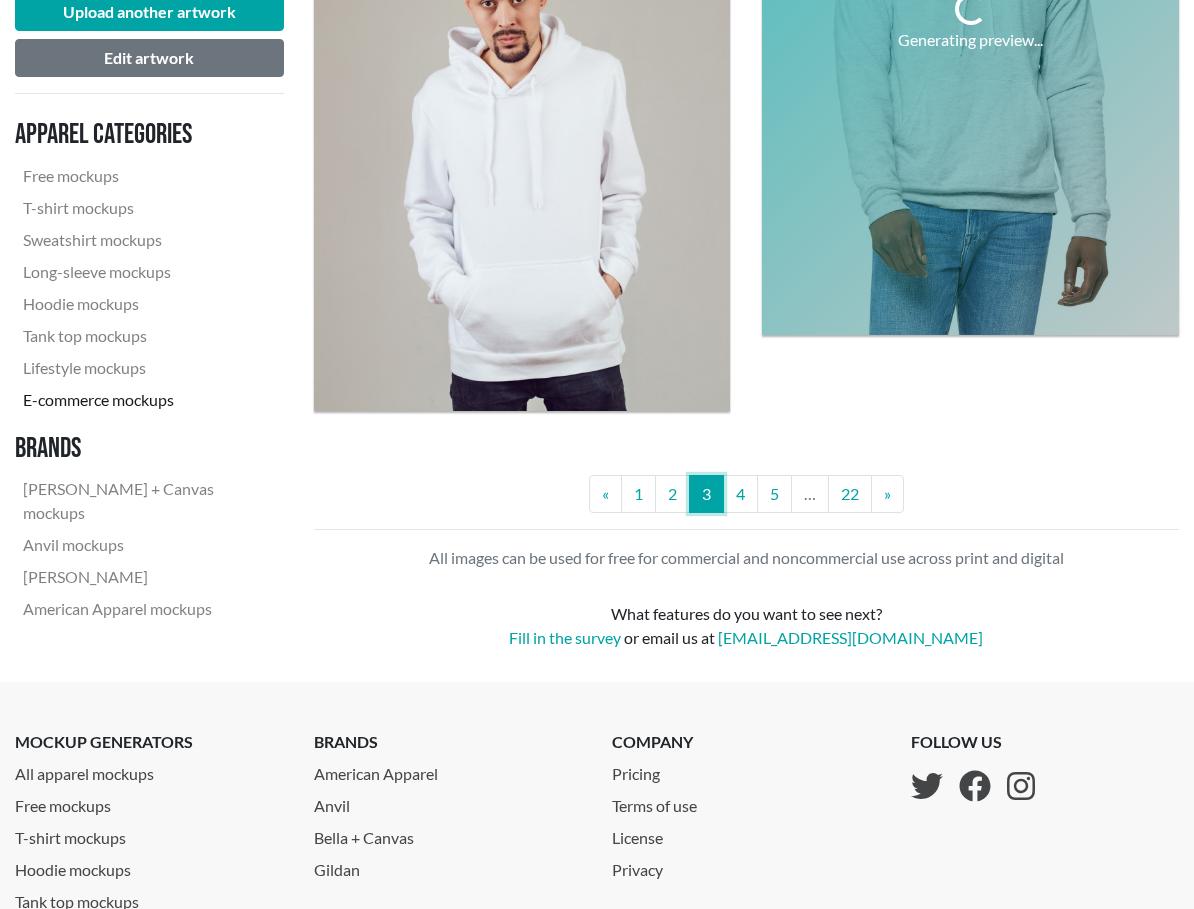 scroll, scrollTop: 6941, scrollLeft: 0, axis: vertical 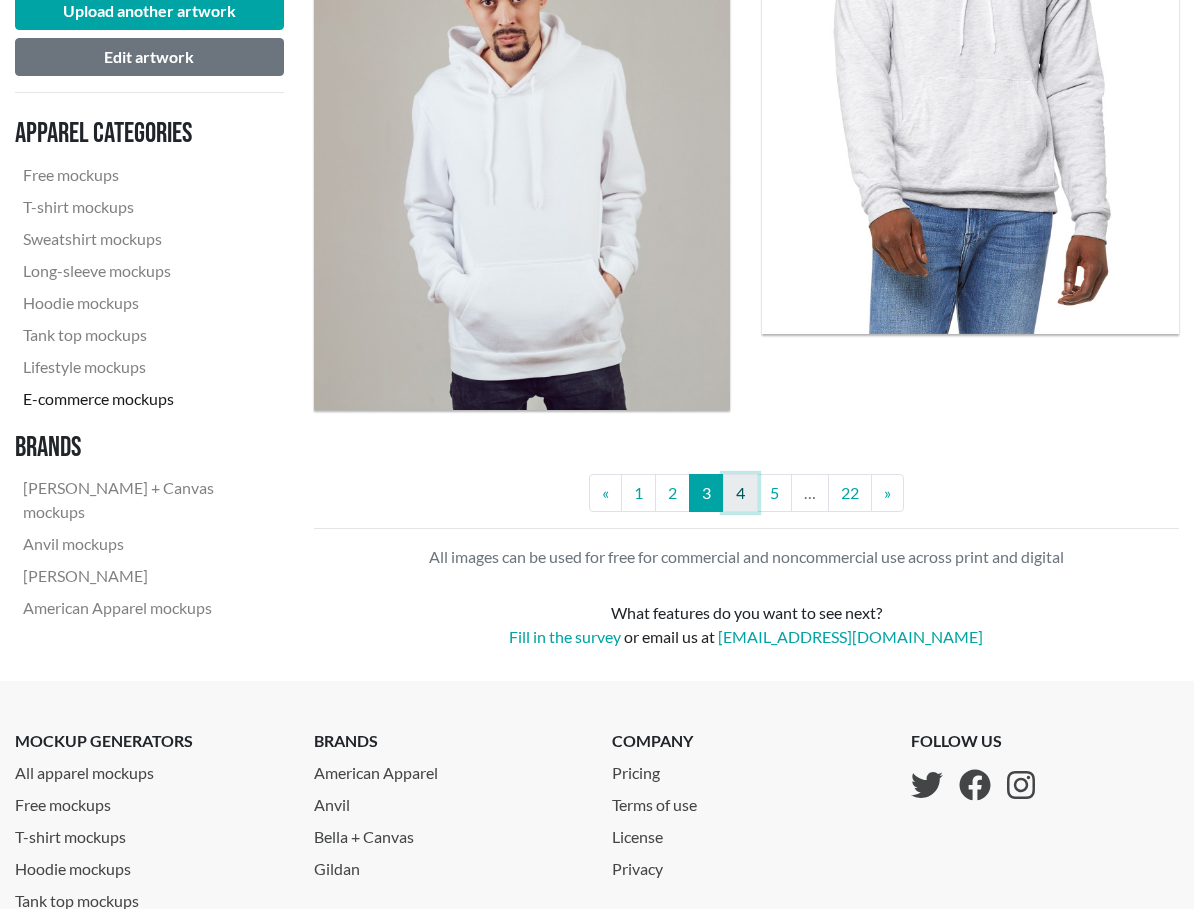 click on "4" at bounding box center [740, 493] 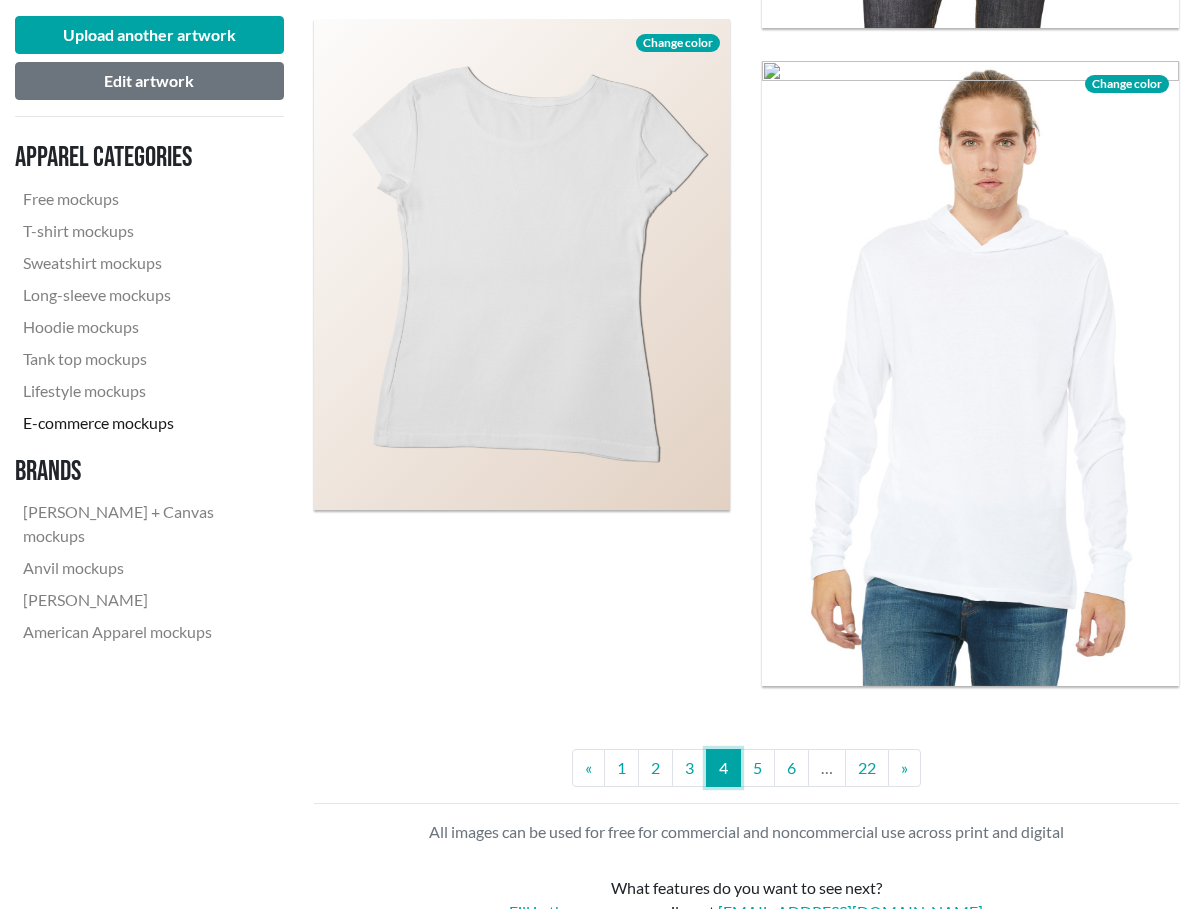 scroll, scrollTop: 6526, scrollLeft: 0, axis: vertical 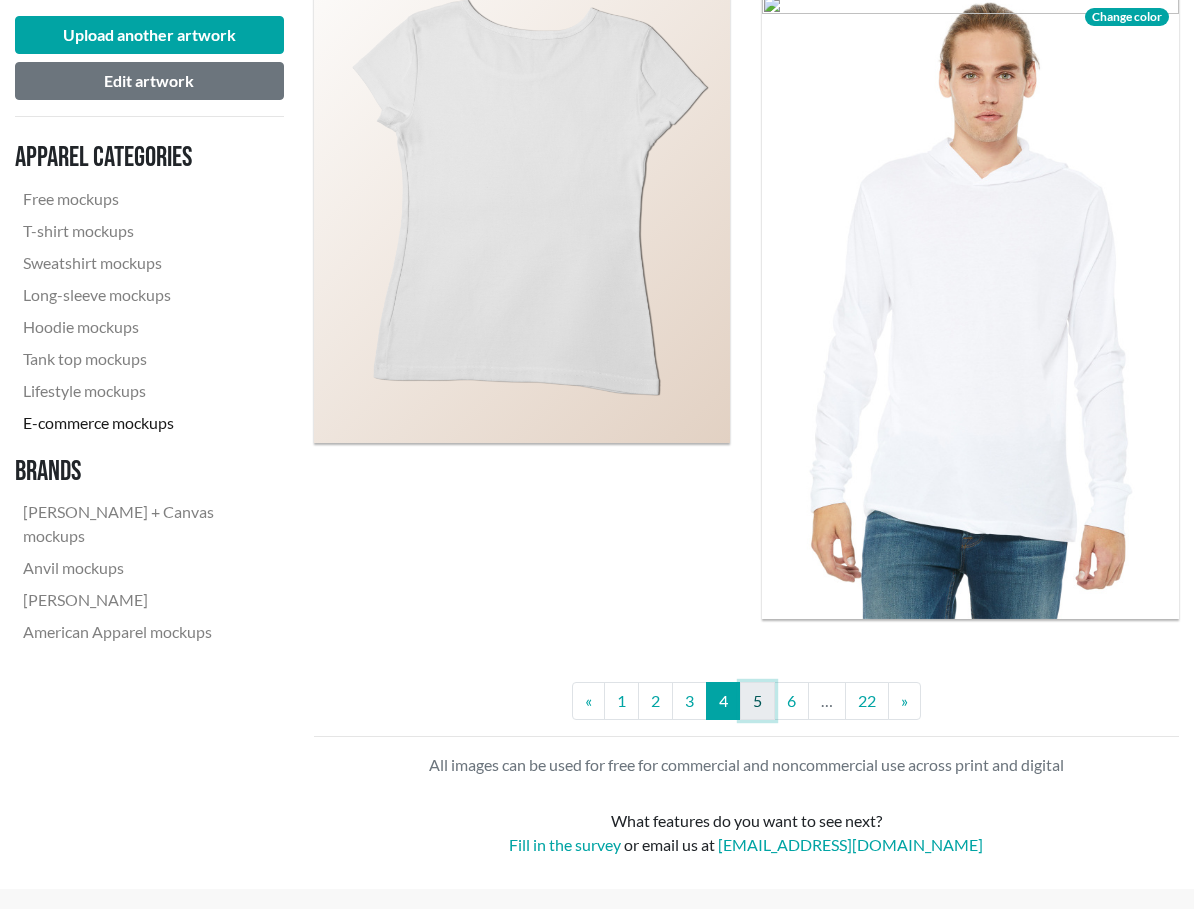 click on "5" at bounding box center (757, 701) 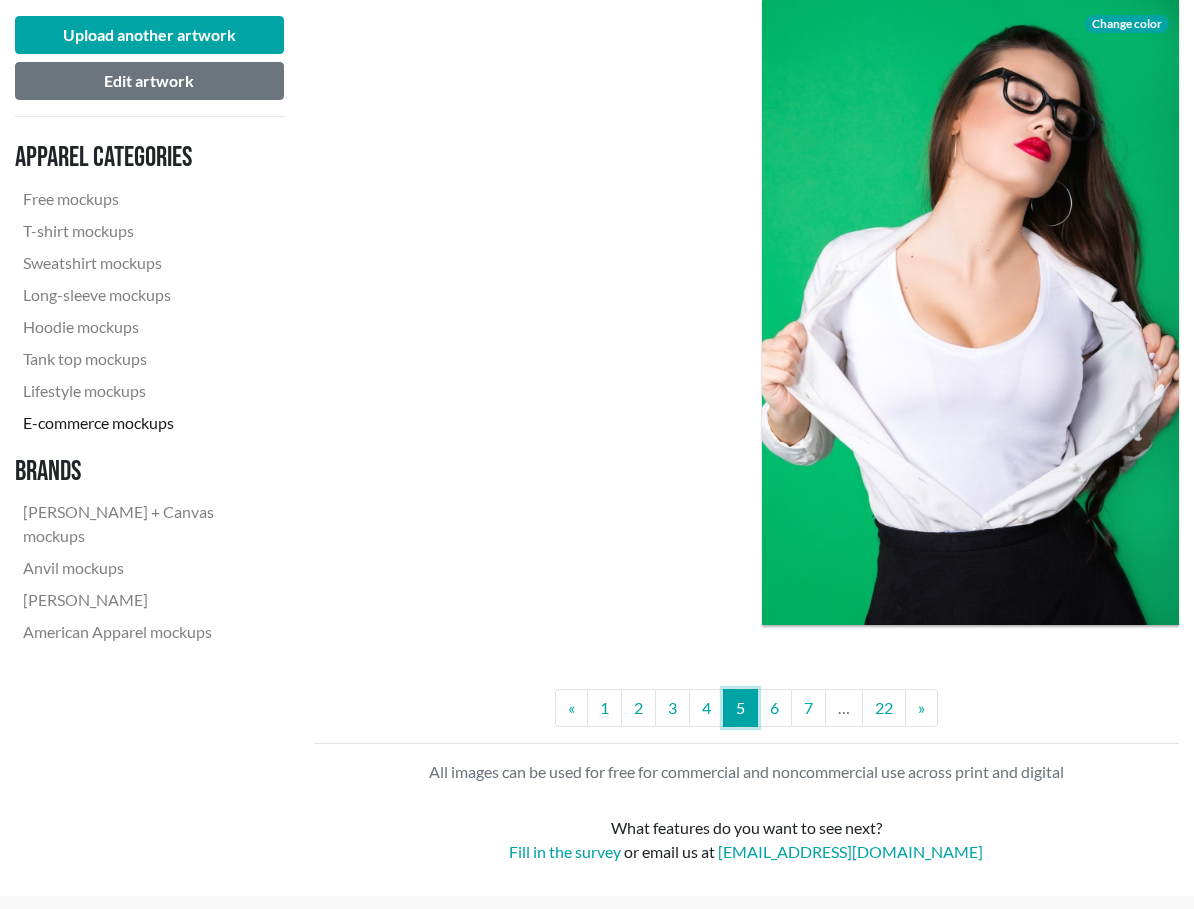 scroll, scrollTop: 7239, scrollLeft: 0, axis: vertical 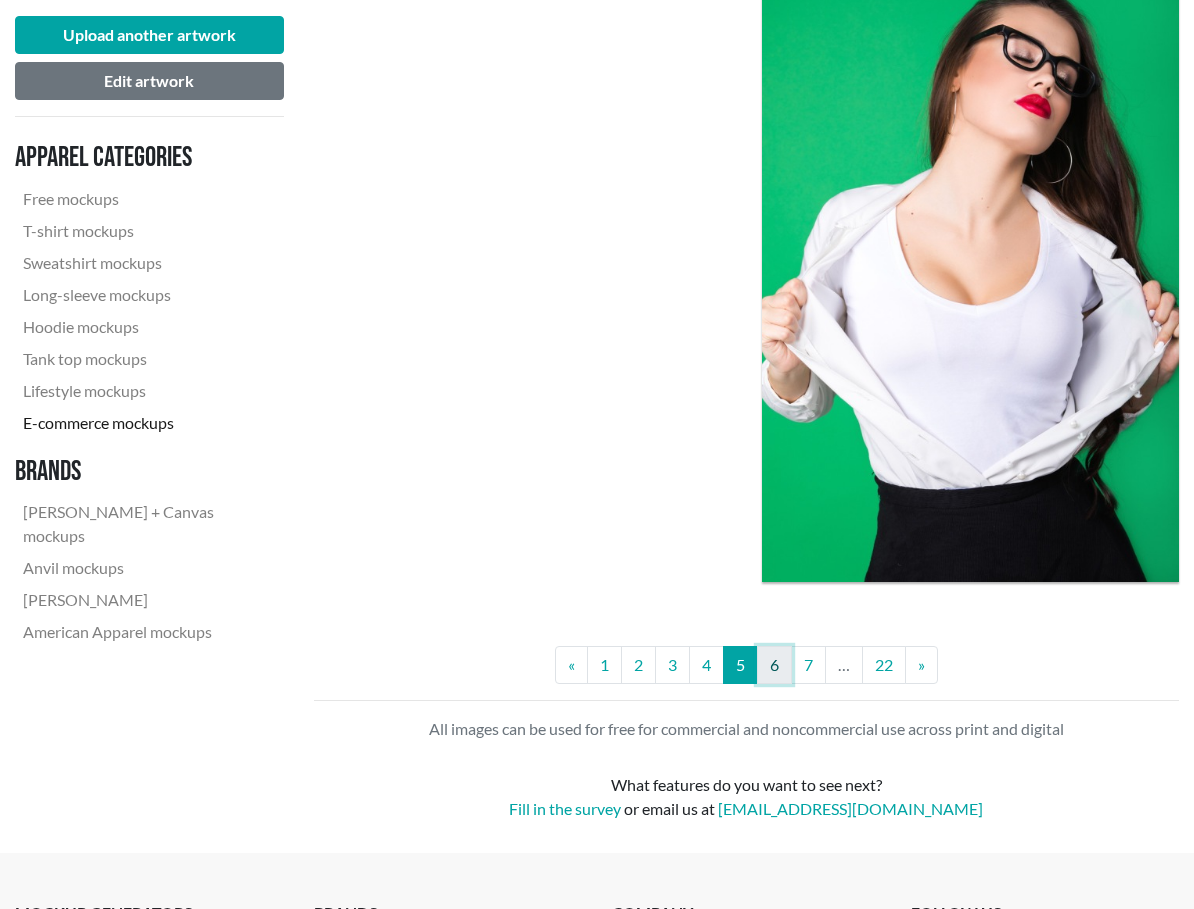 click on "6" at bounding box center (774, 665) 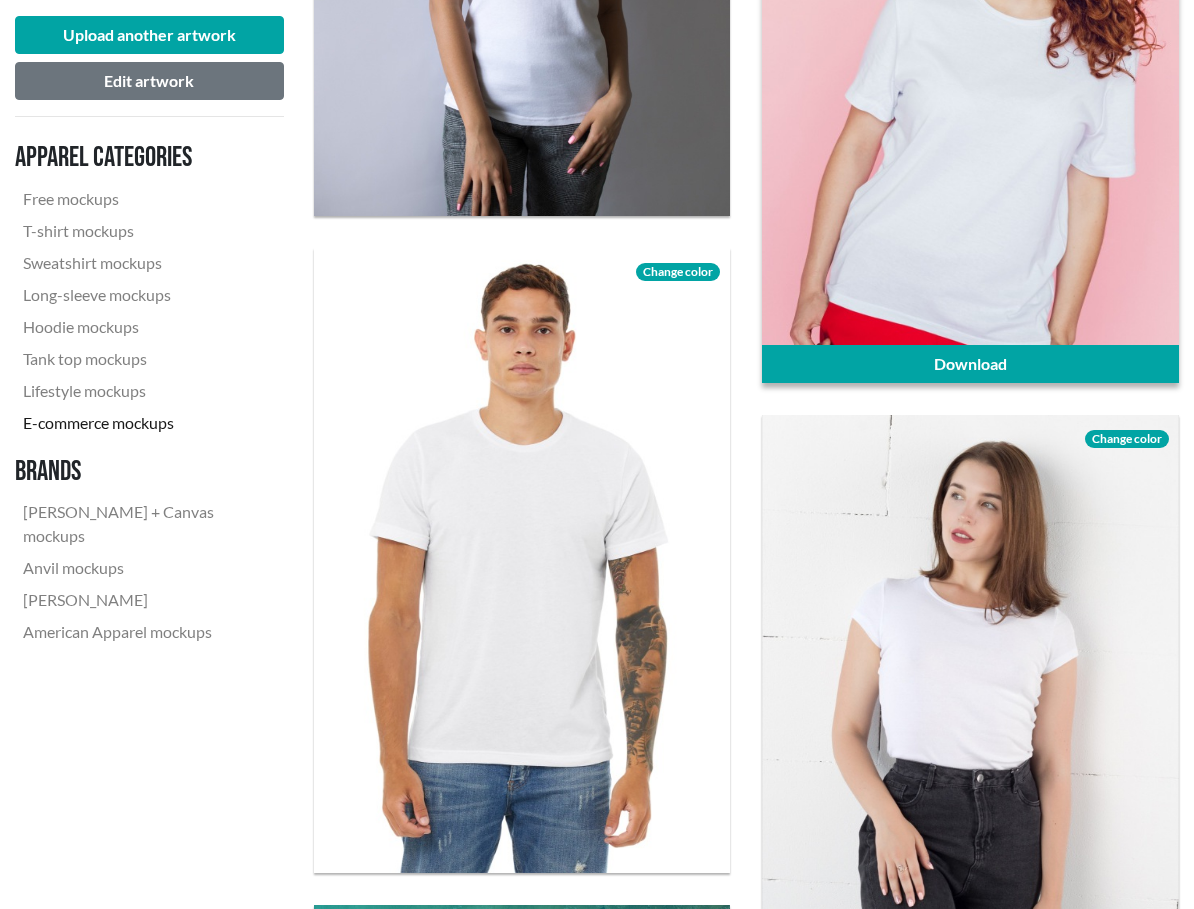 scroll, scrollTop: 3835, scrollLeft: 0, axis: vertical 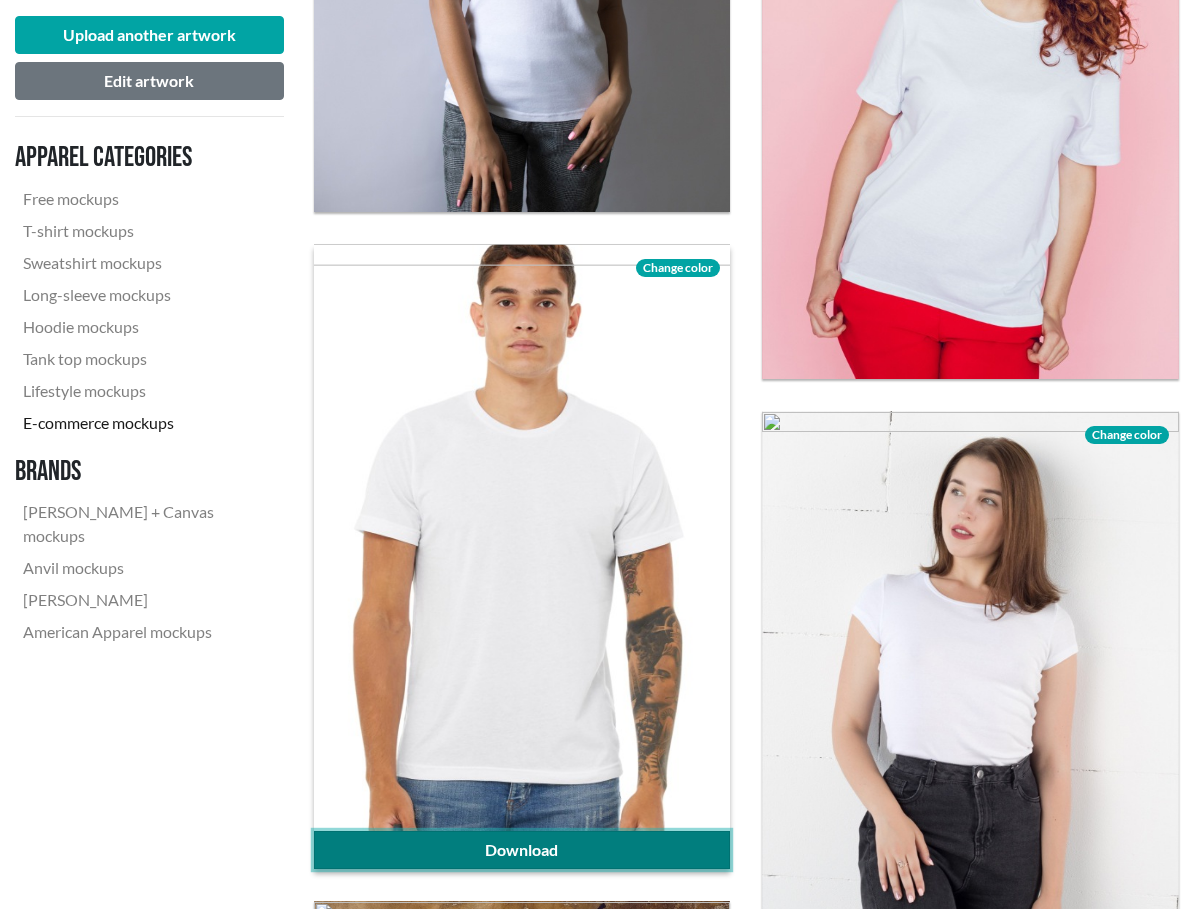 click on "Download" 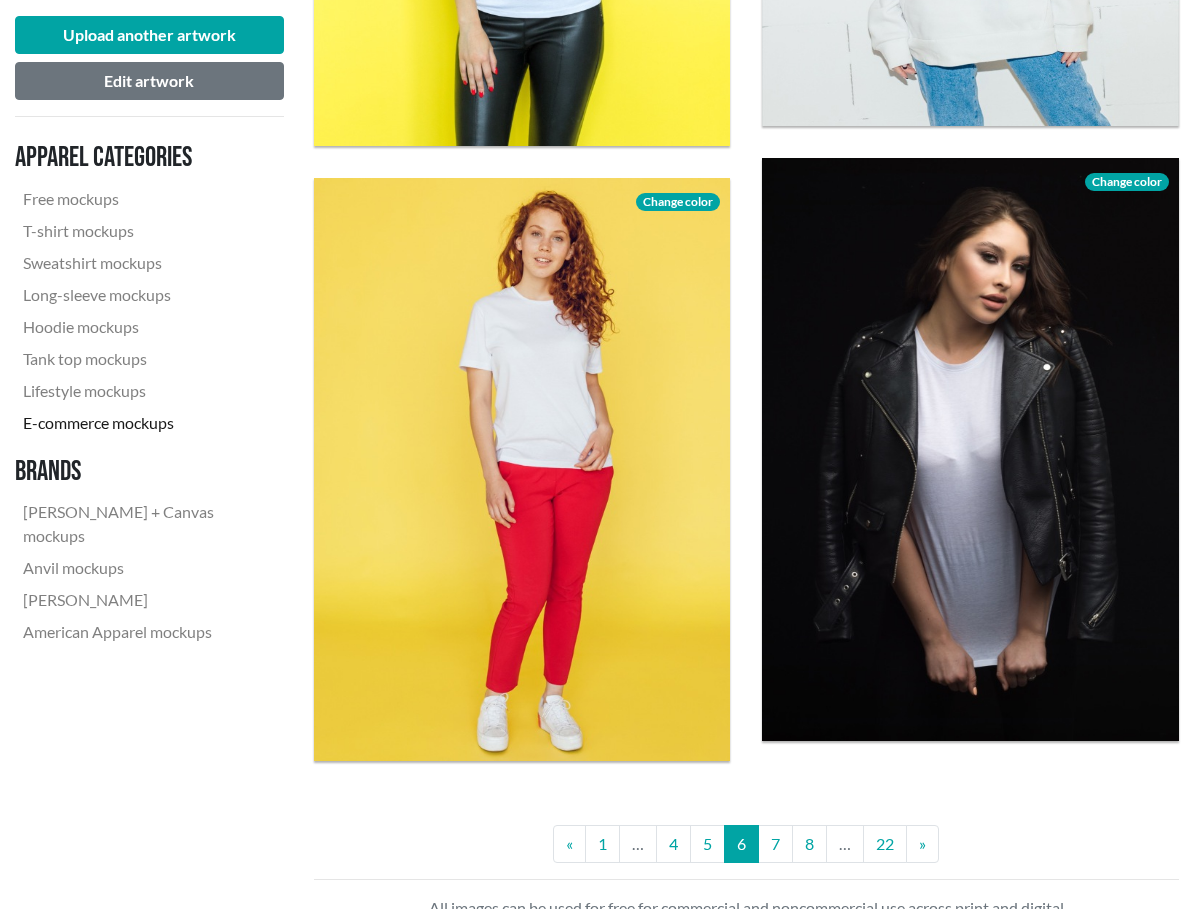 scroll, scrollTop: 6972, scrollLeft: 0, axis: vertical 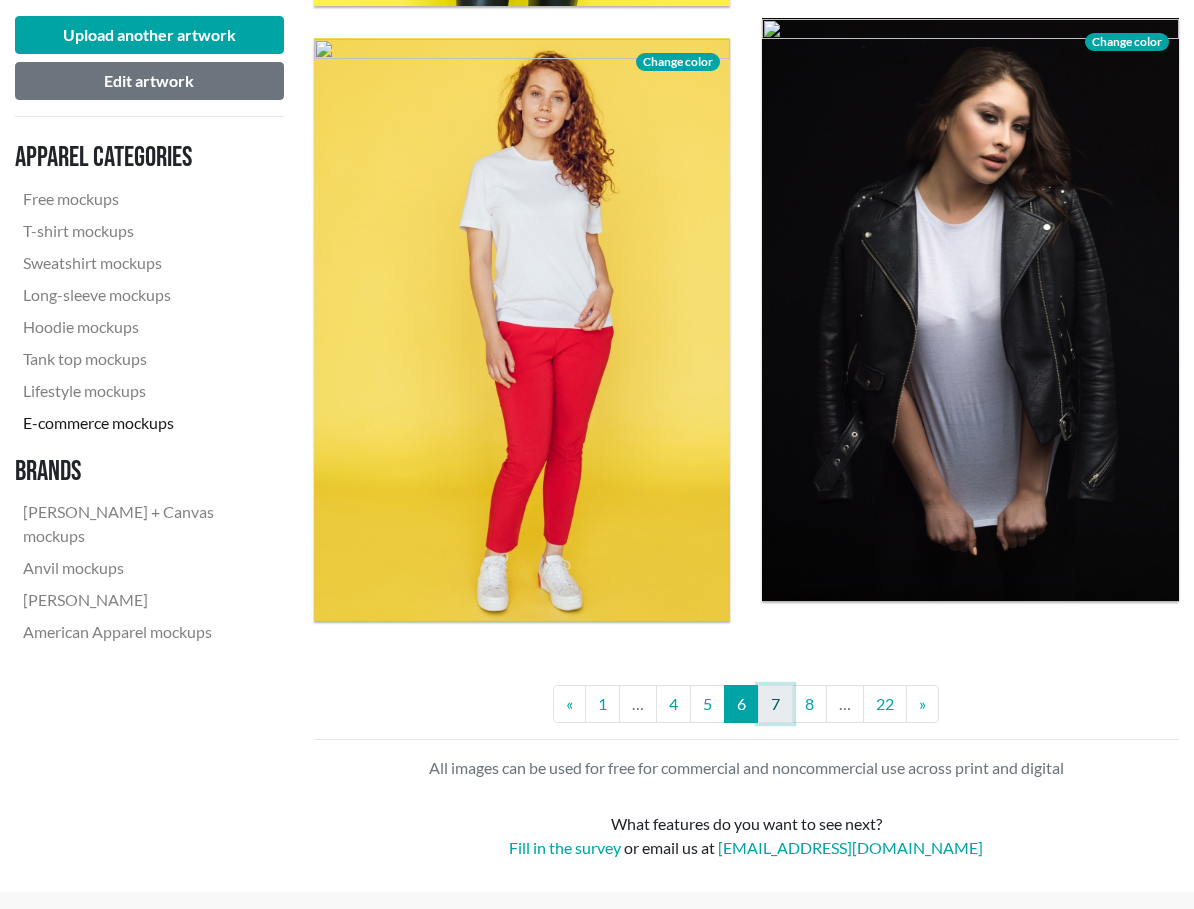 click on "7" at bounding box center (775, 704) 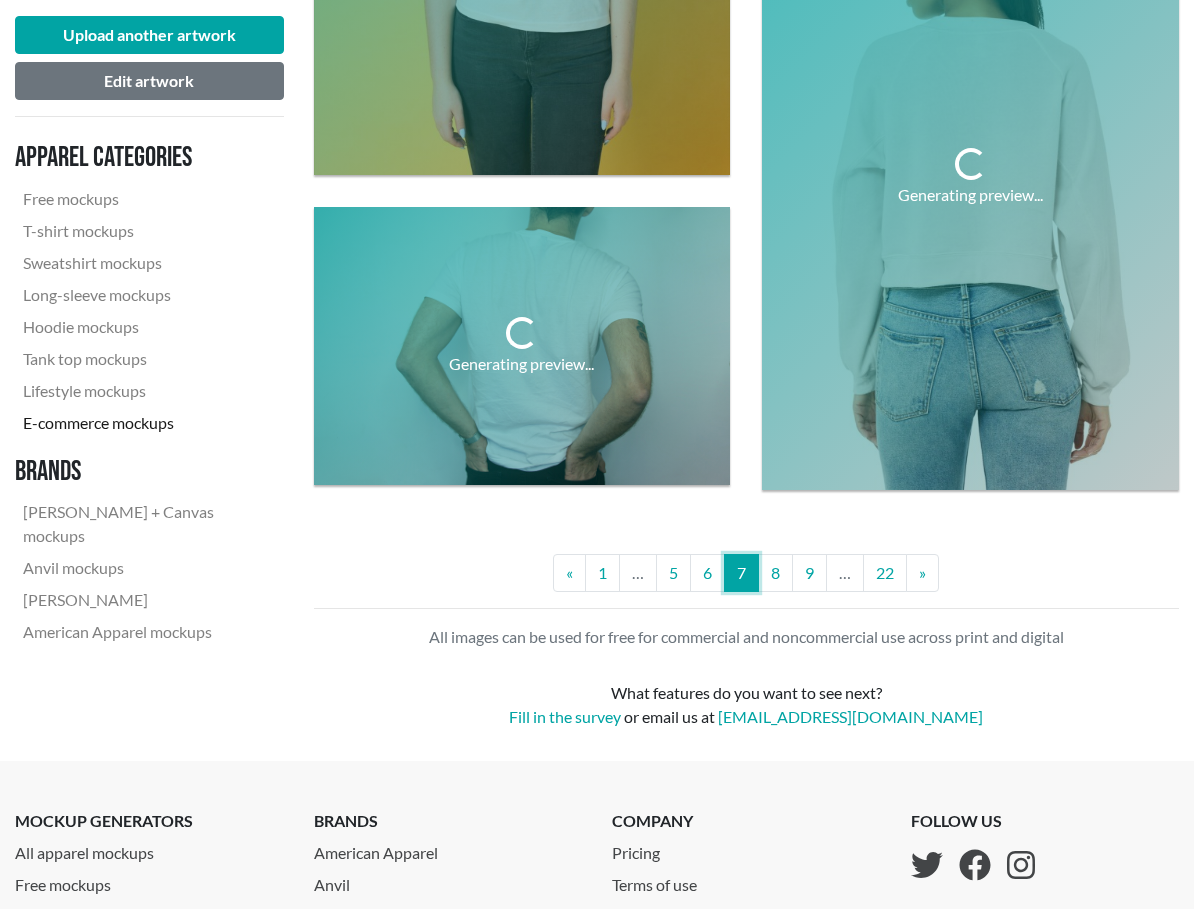 scroll, scrollTop: 6887, scrollLeft: 0, axis: vertical 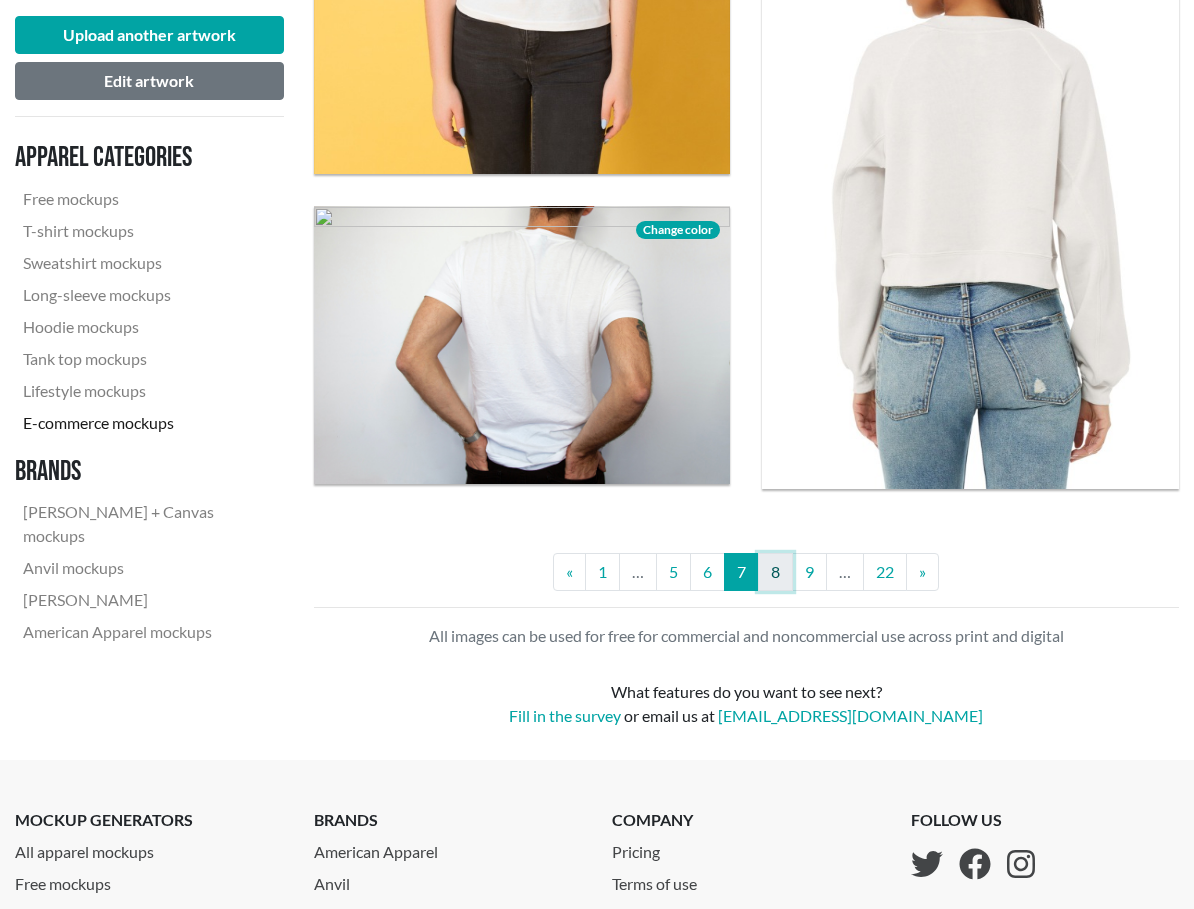 click on "8" at bounding box center (775, 572) 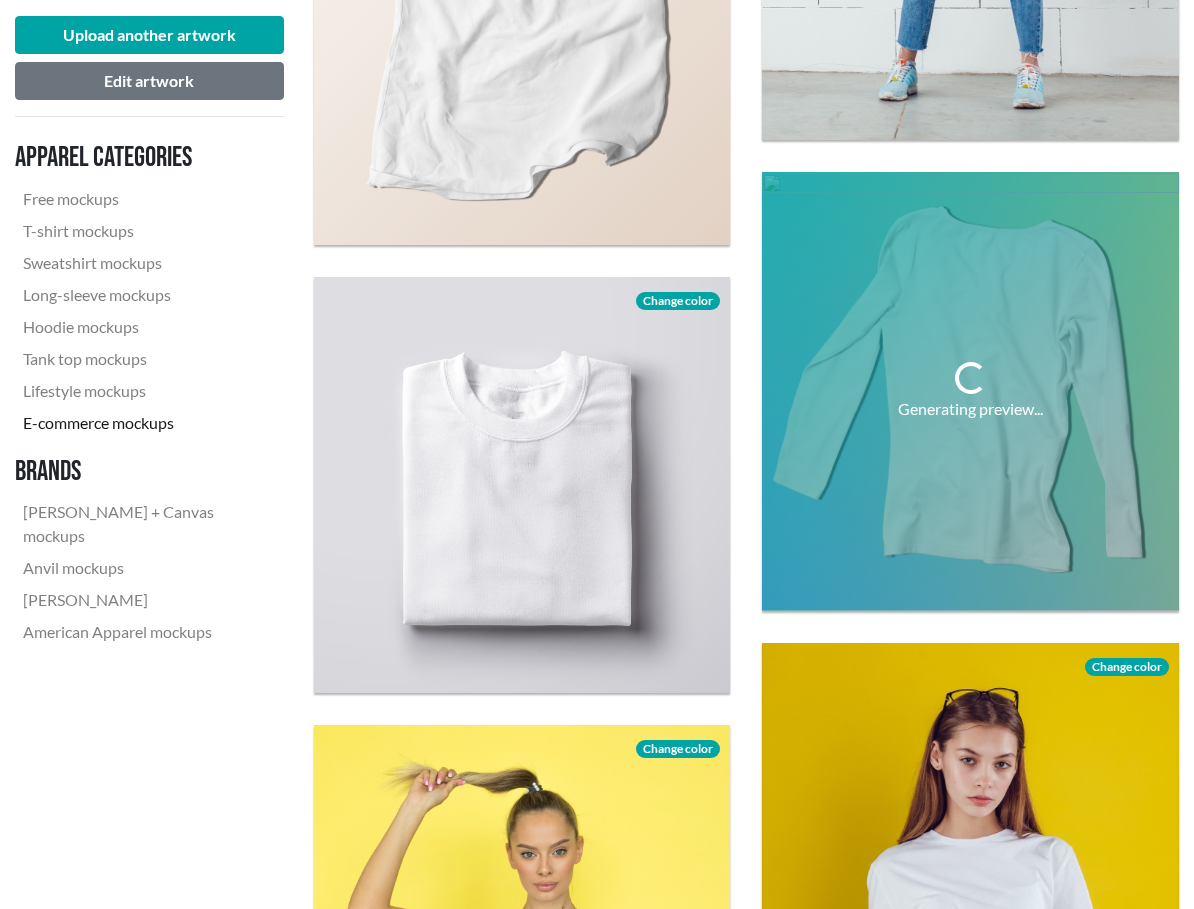 scroll, scrollTop: 3905, scrollLeft: 0, axis: vertical 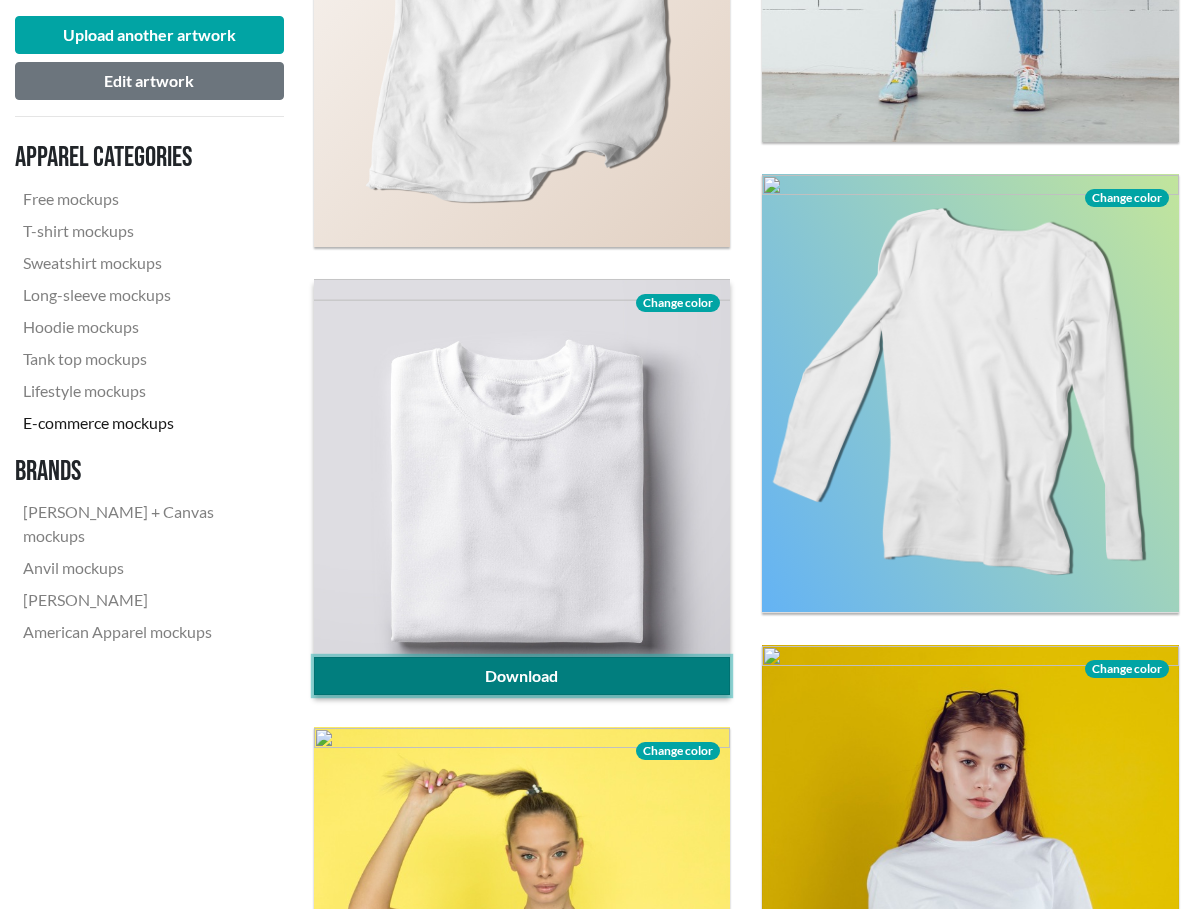 click on "Download" 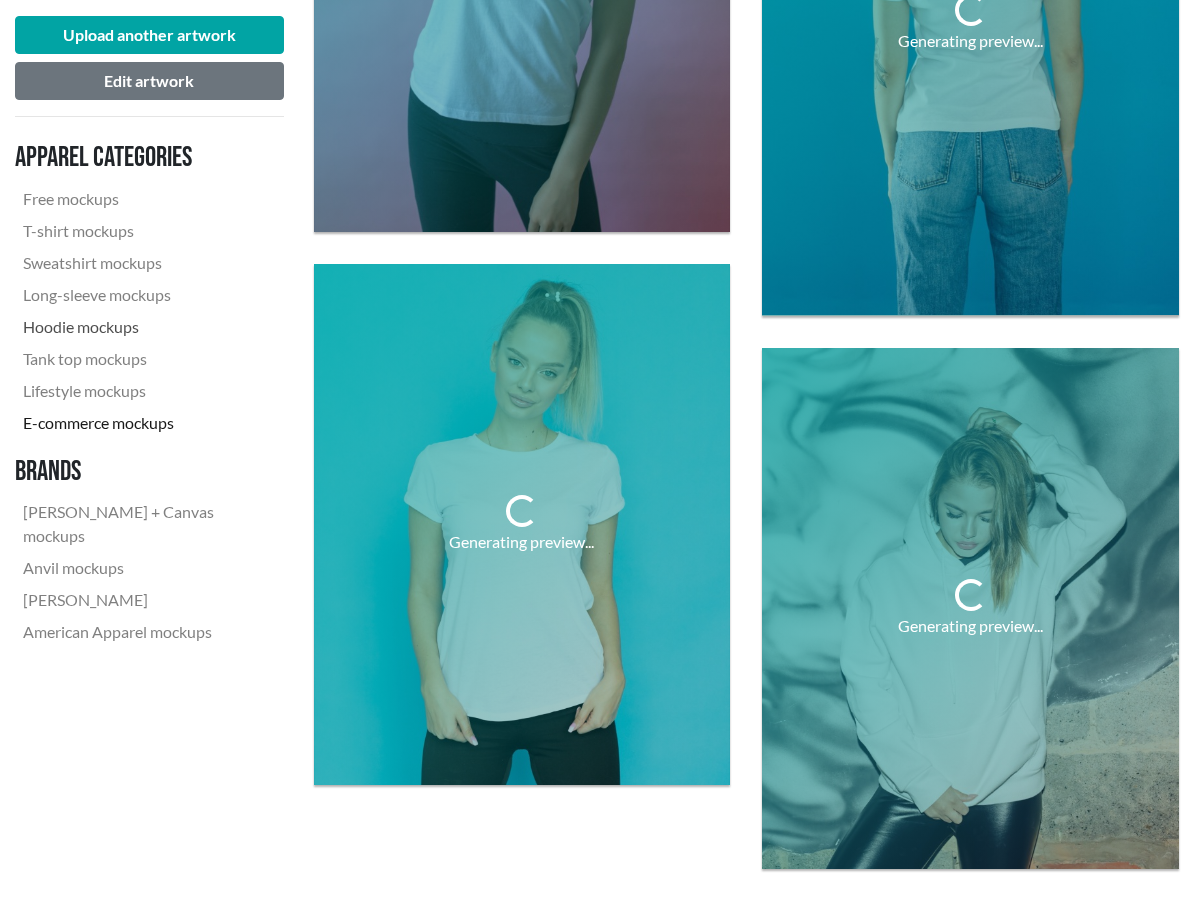 scroll, scrollTop: 7076, scrollLeft: 0, axis: vertical 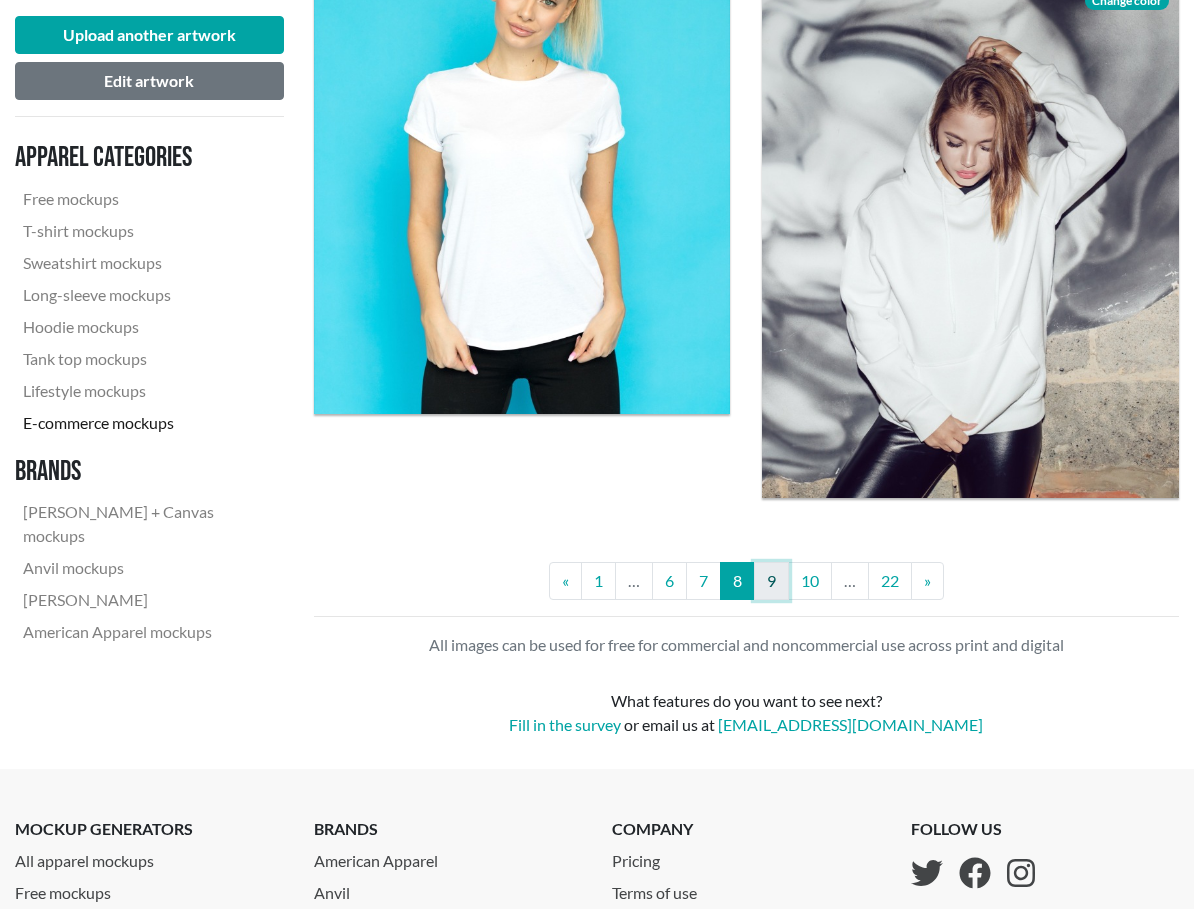 click on "9" at bounding box center [771, 581] 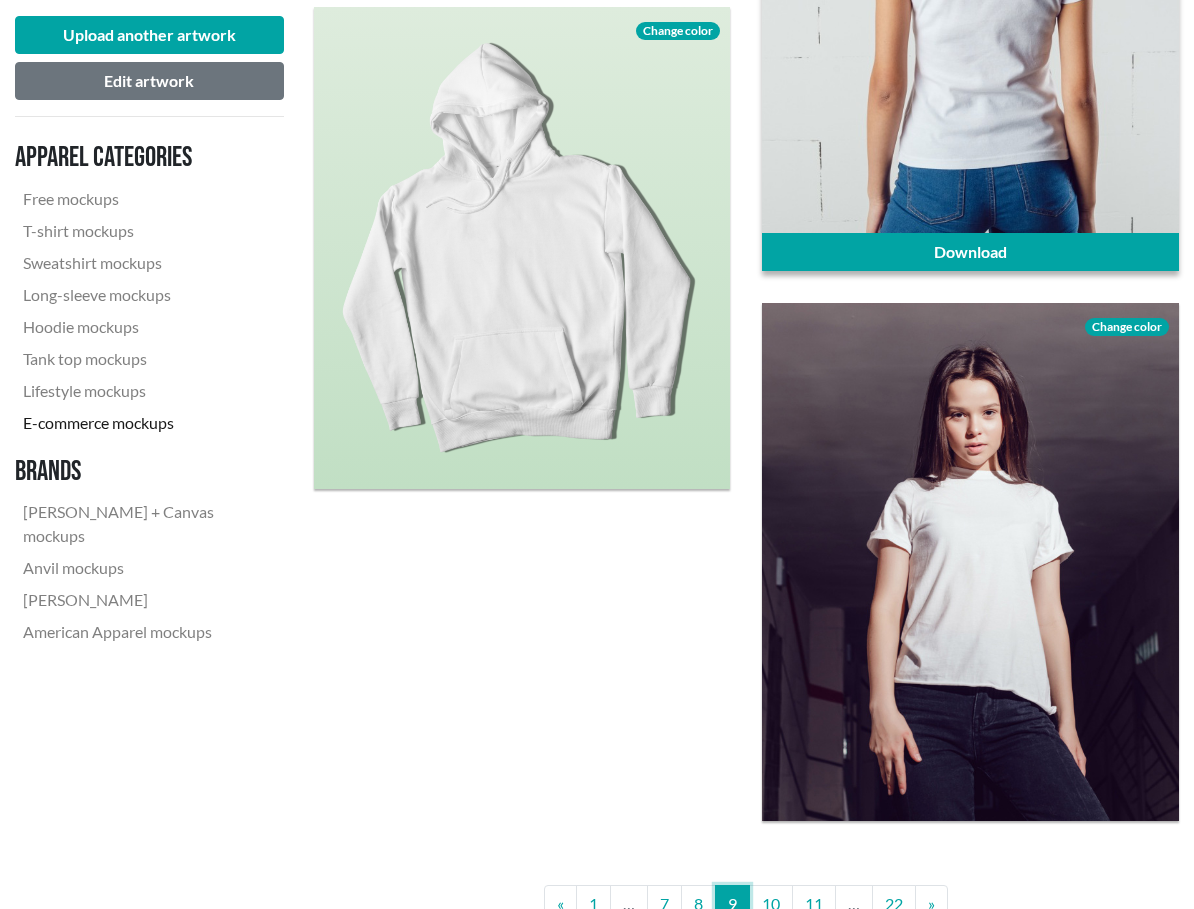scroll, scrollTop: 6901, scrollLeft: 0, axis: vertical 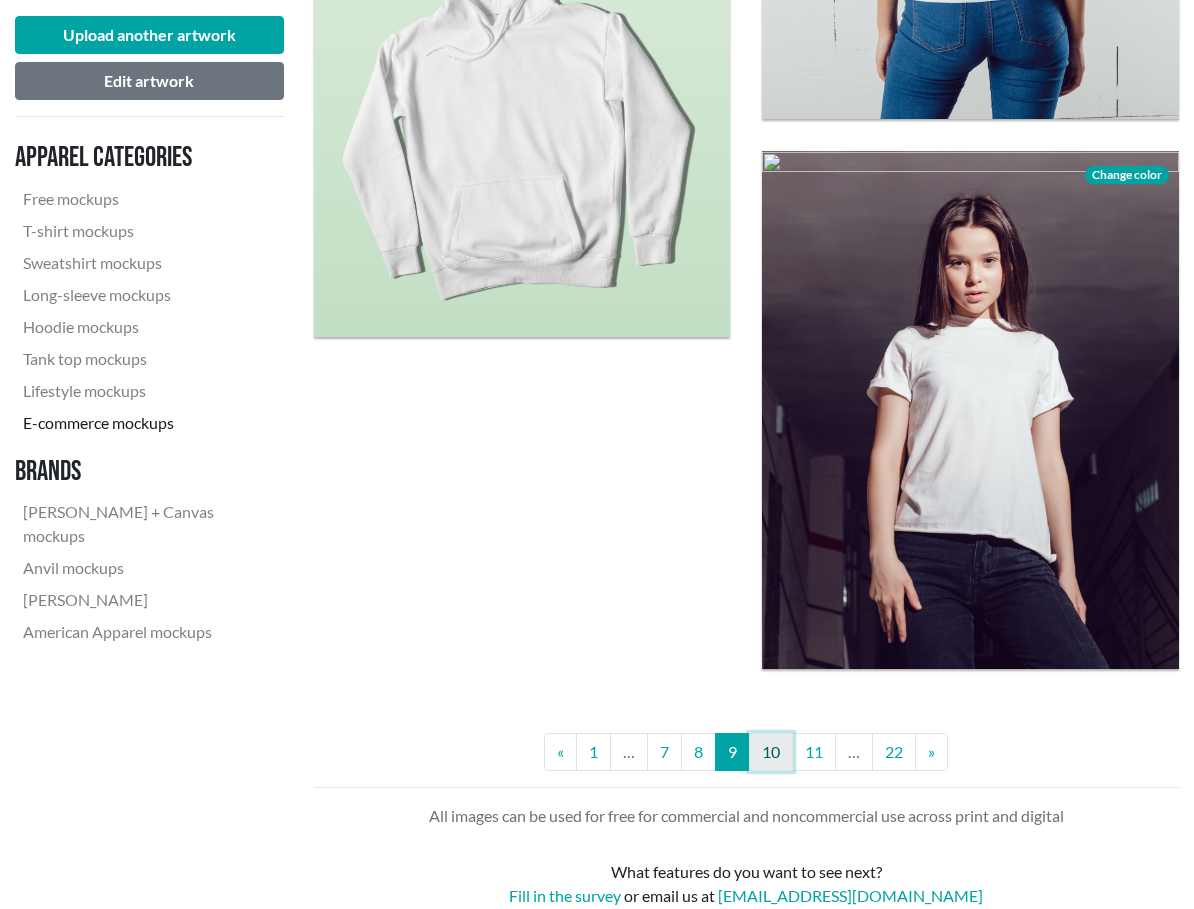 click on "10" at bounding box center (771, 752) 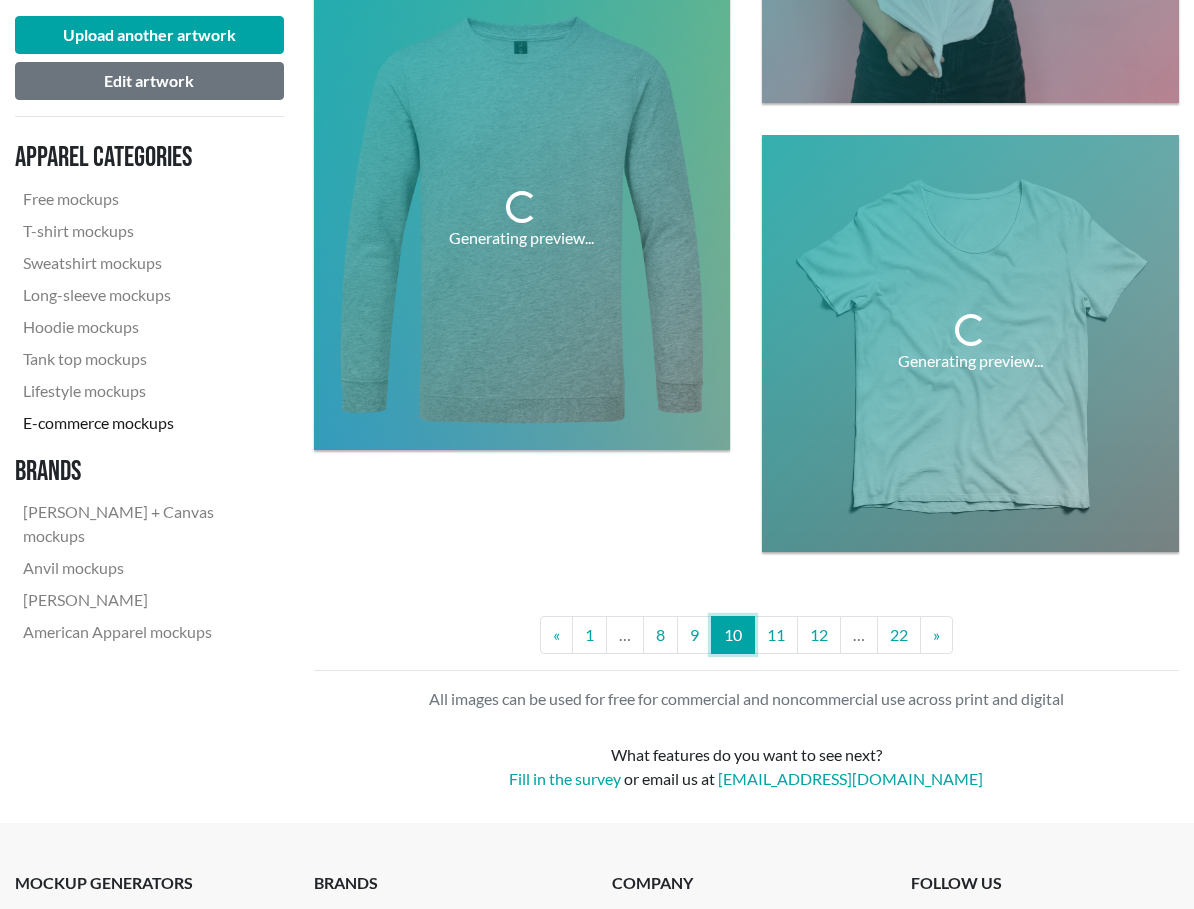scroll, scrollTop: 7127, scrollLeft: 0, axis: vertical 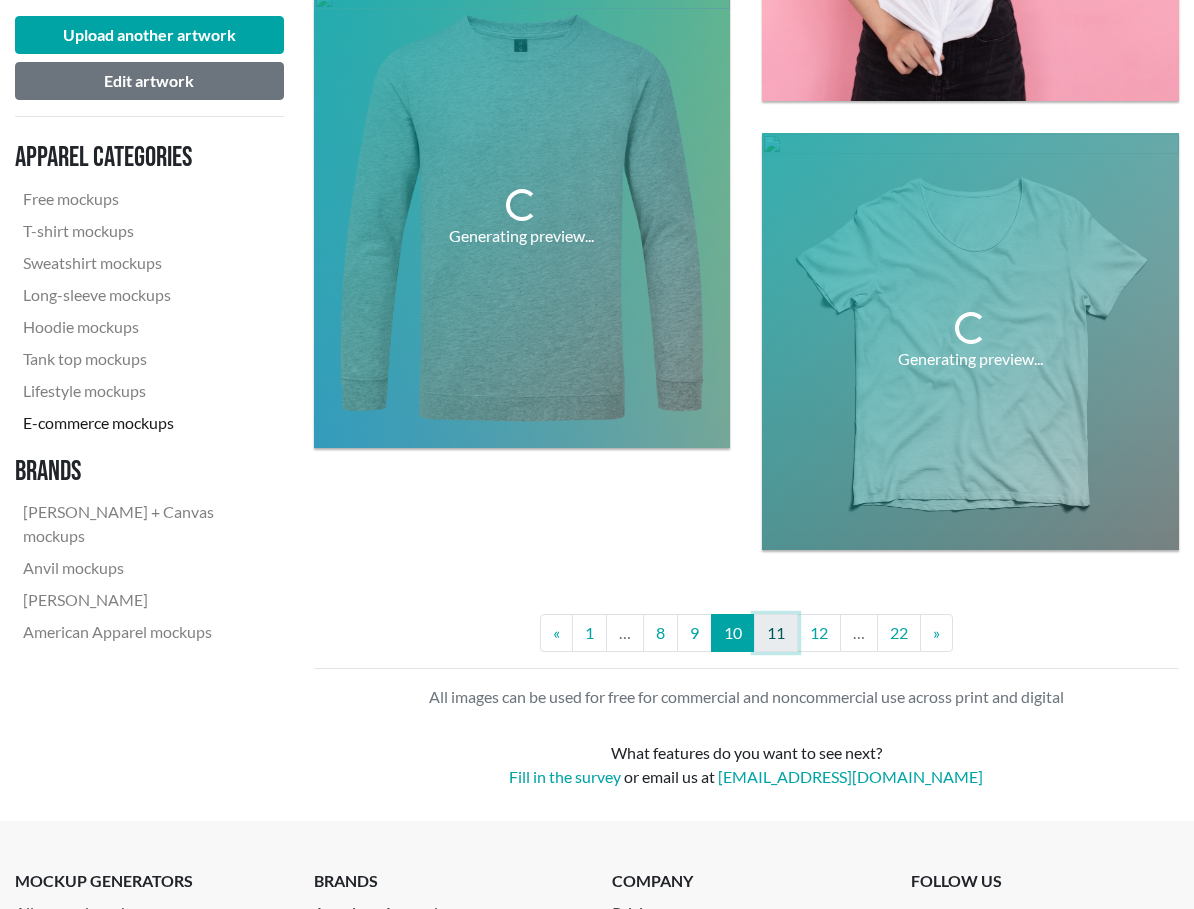 click on "11" at bounding box center (776, 633) 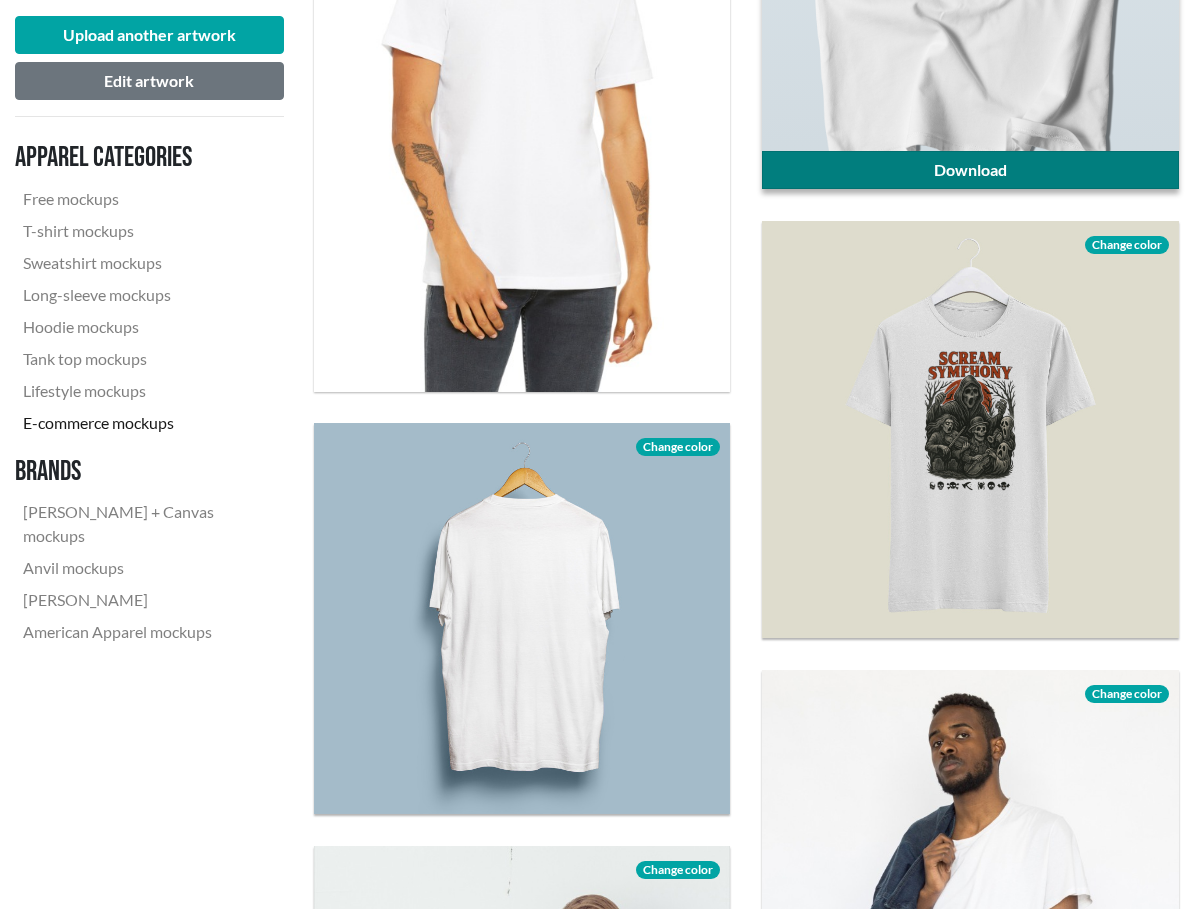 scroll, scrollTop: 2843, scrollLeft: 0, axis: vertical 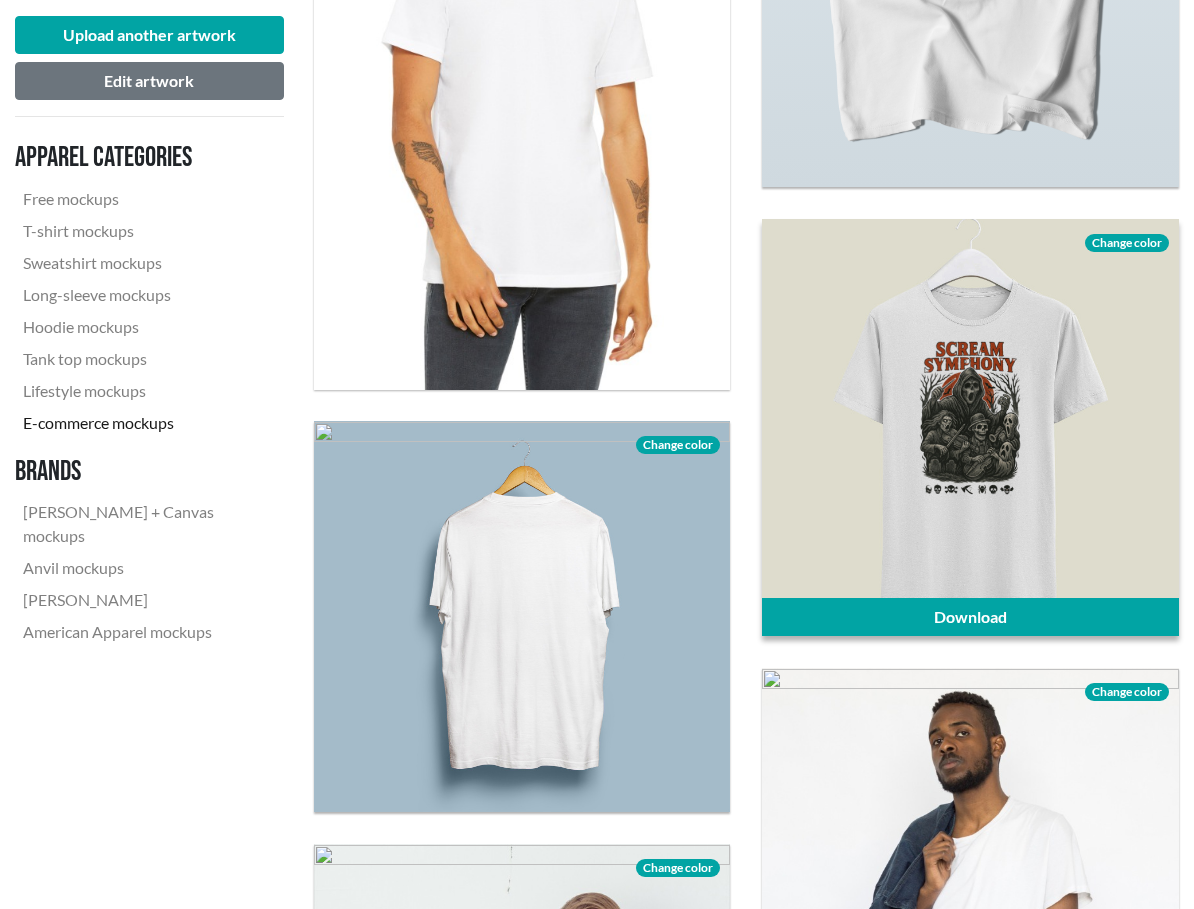 click on "Change color" at bounding box center [1127, 243] 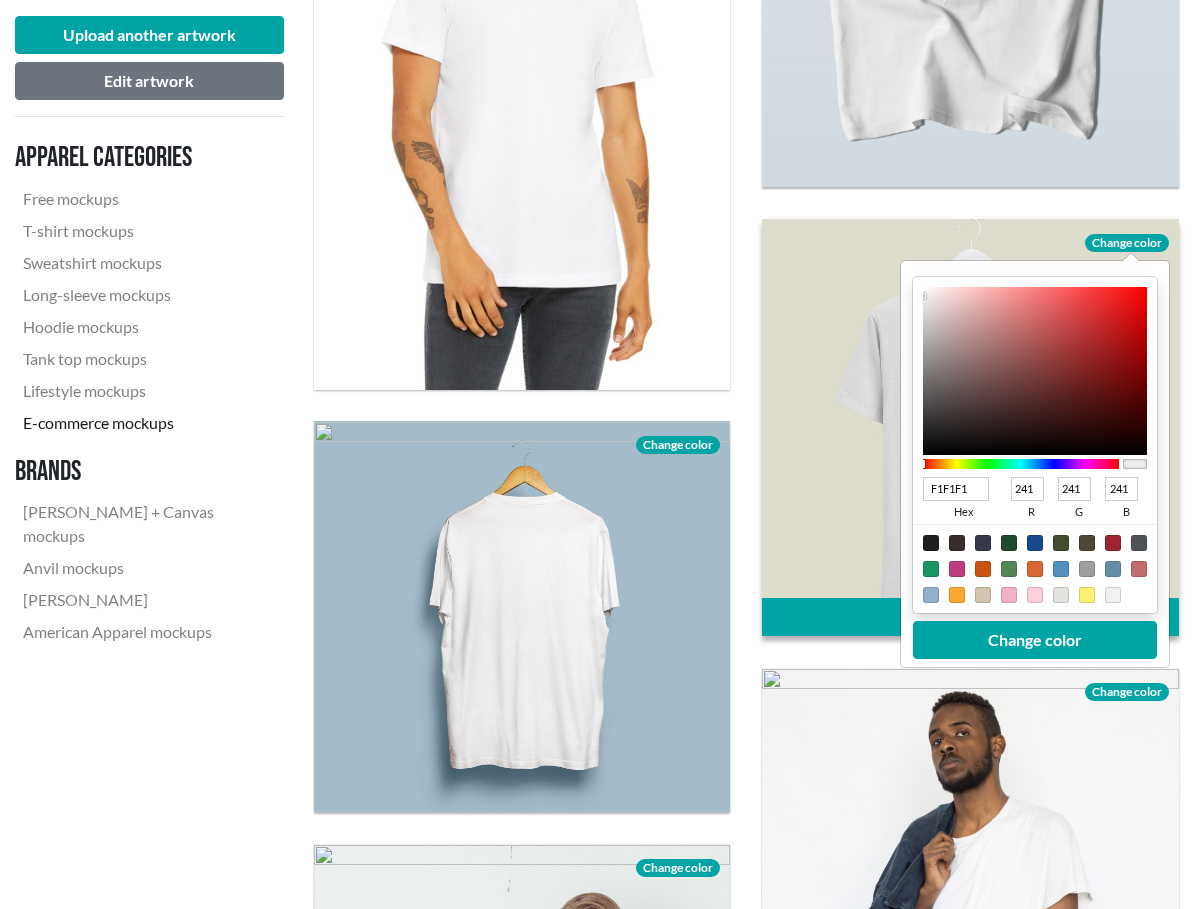 type on "F3F2F2" 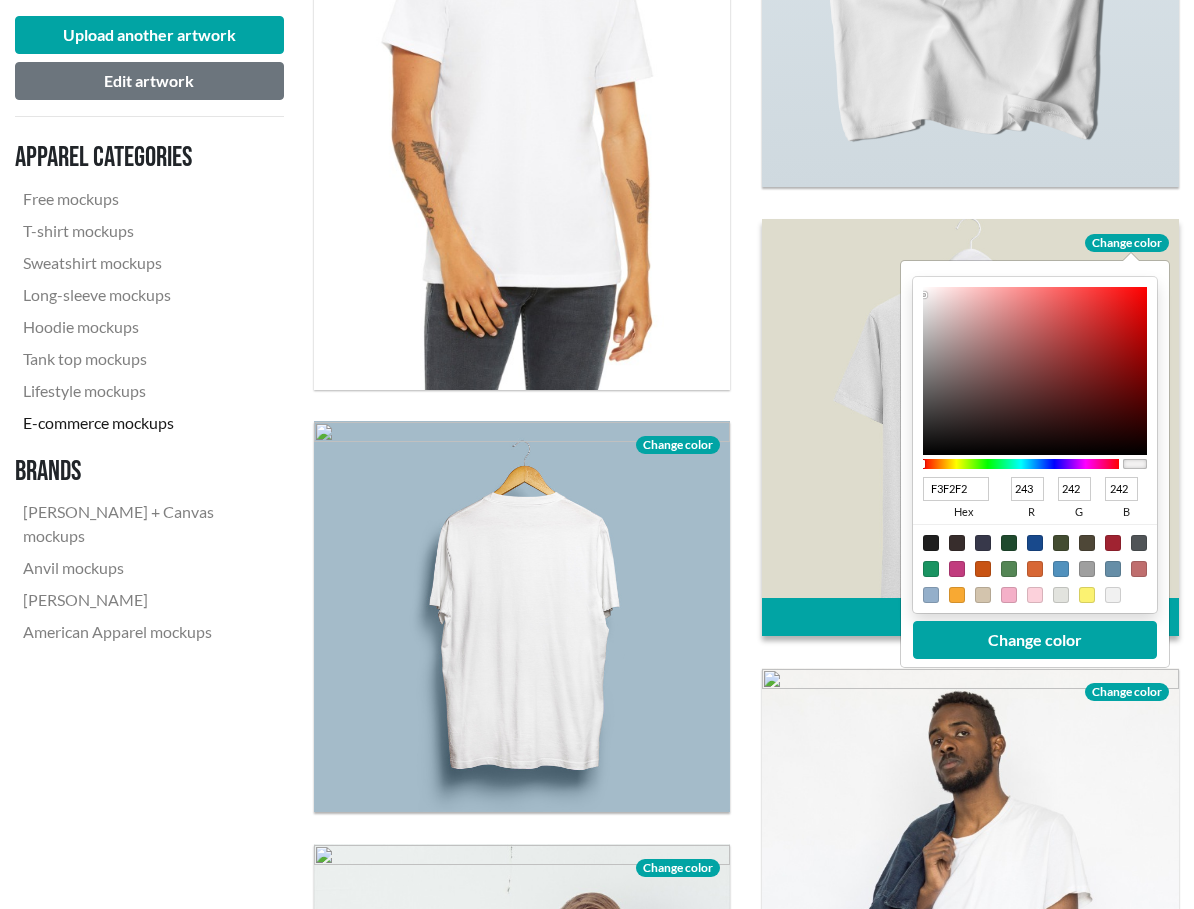 type on "F7F7F7" 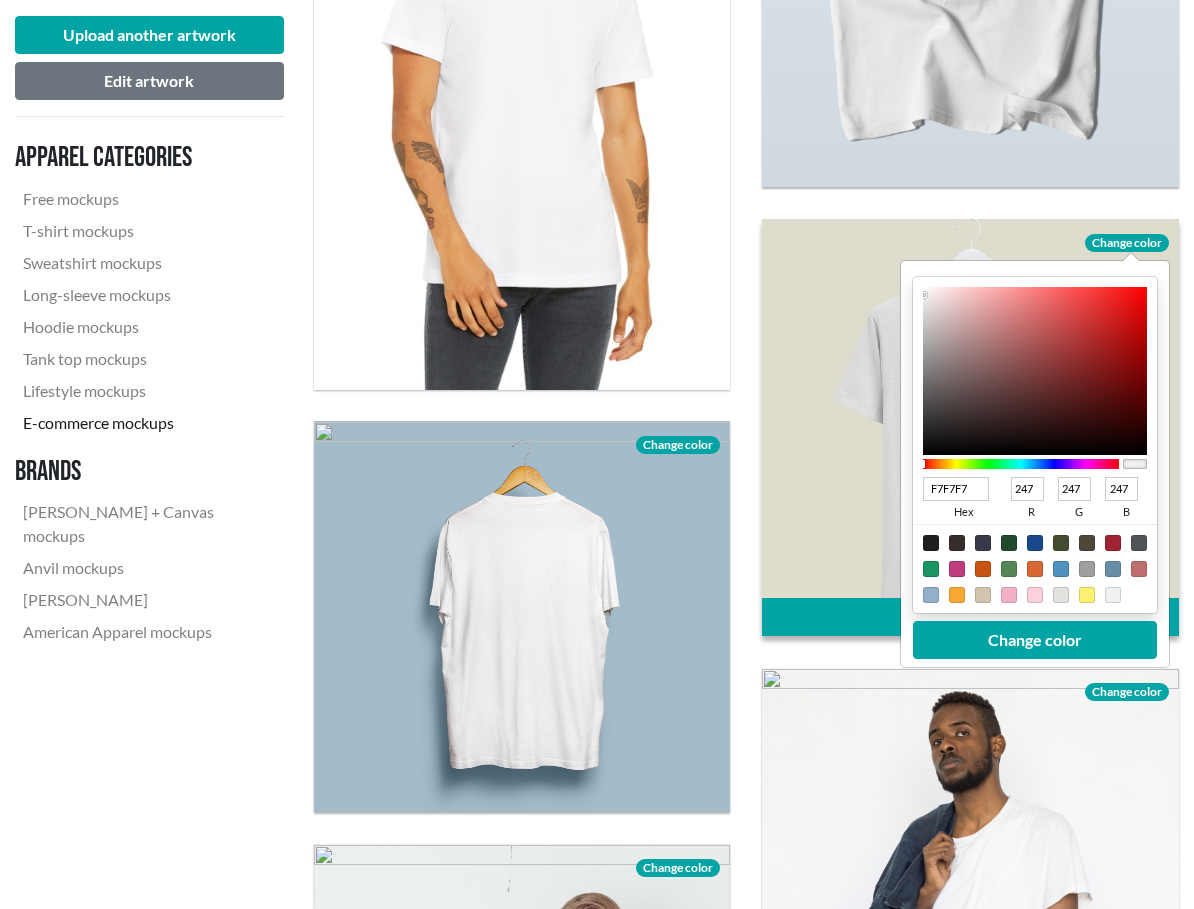 type on "F9F8F8" 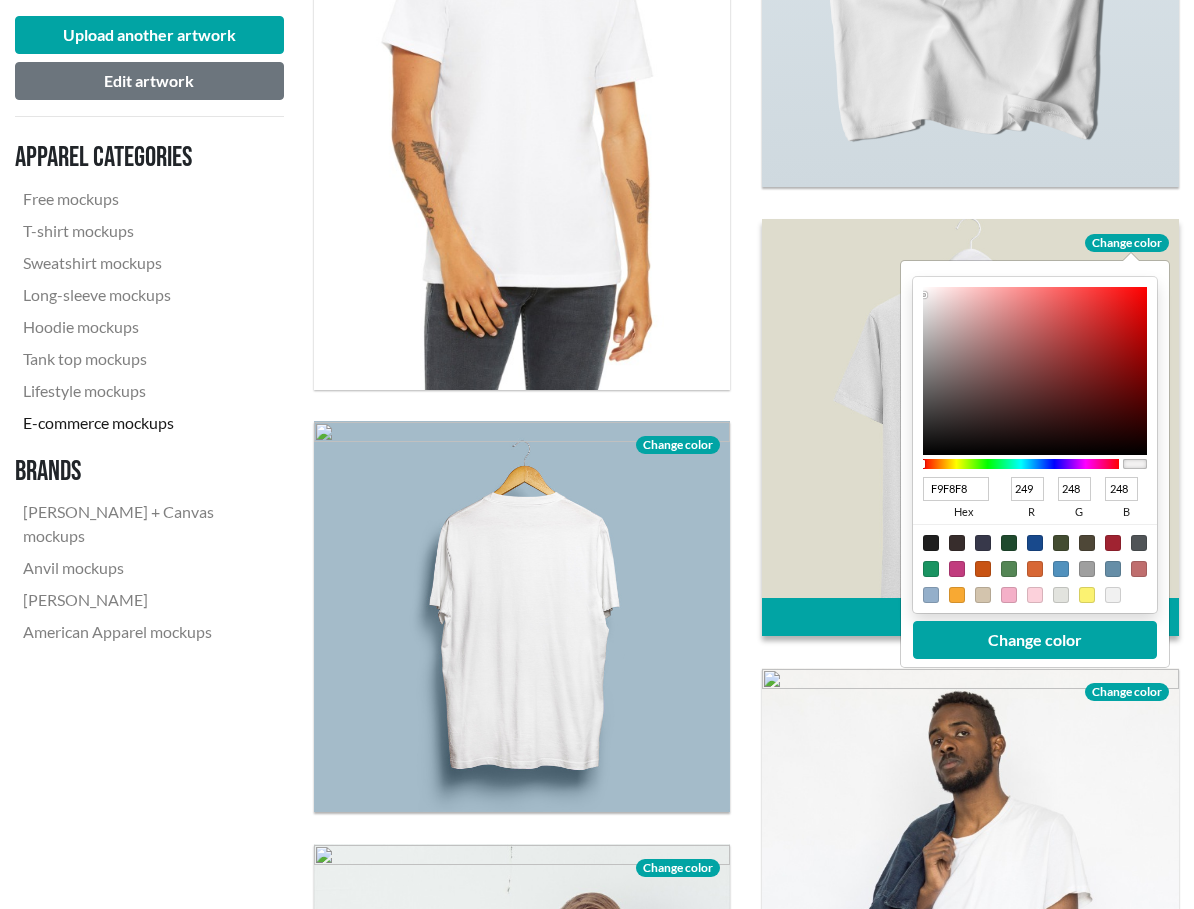 type on "FAFAFA" 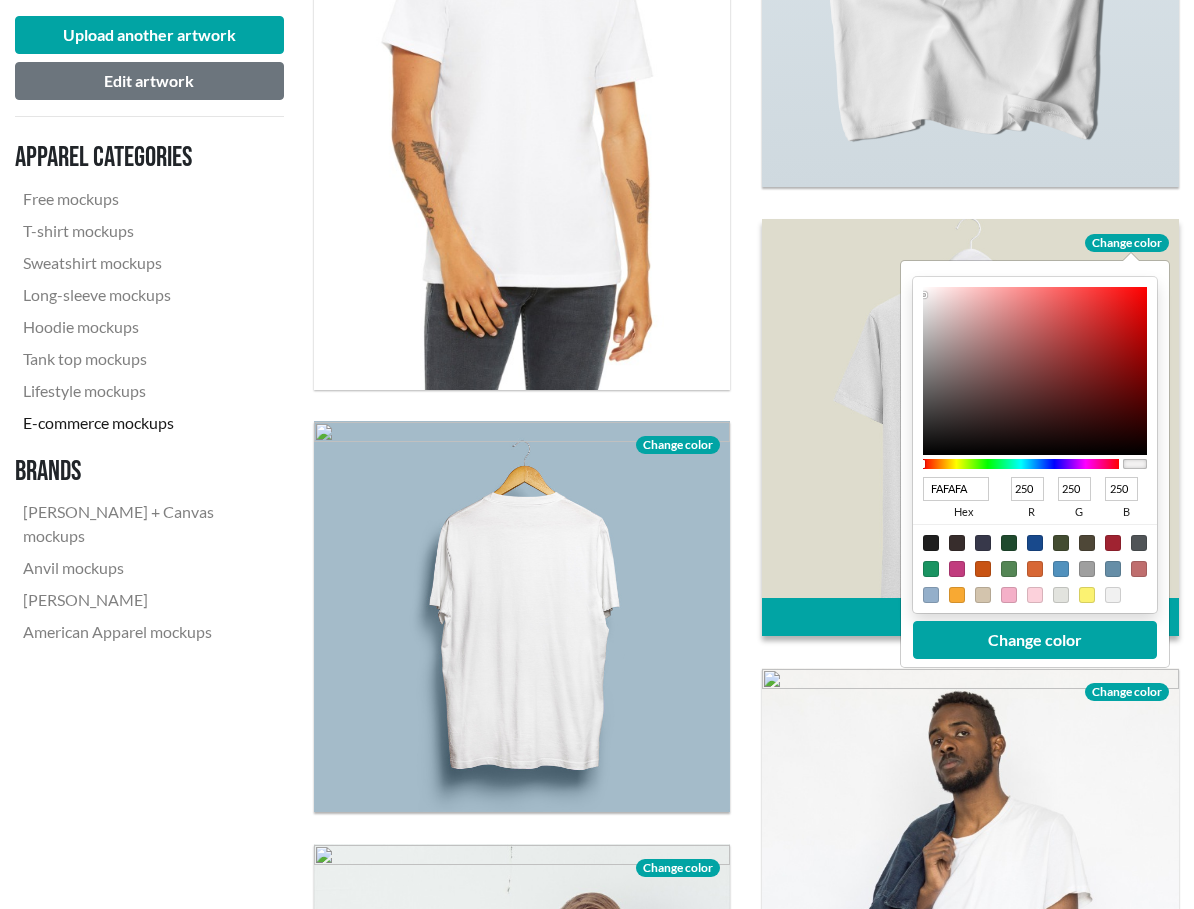 type on "FCFBFB" 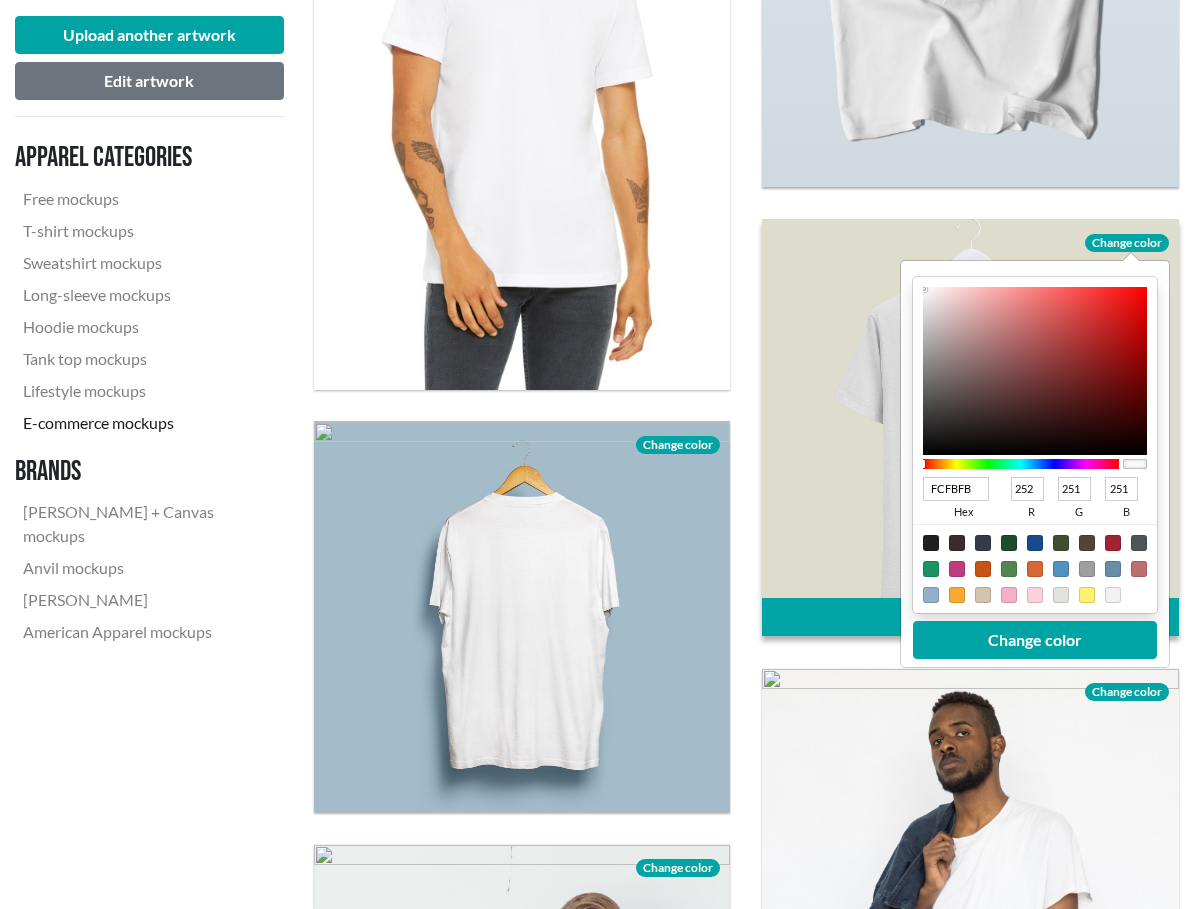 type on "FFFEFE" 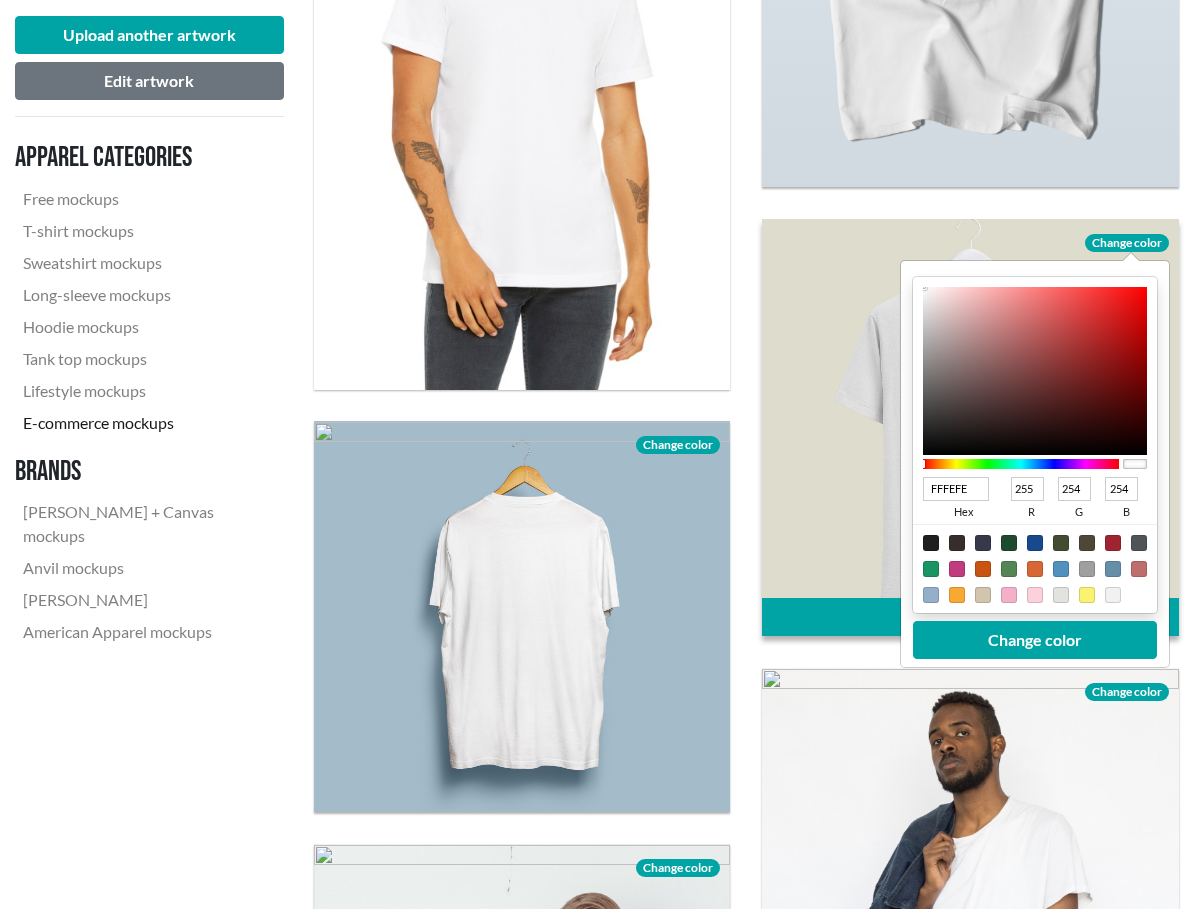 click on "FFFEFE hex 255 r 254 g 254 b 100 a" at bounding box center (1035, 445) 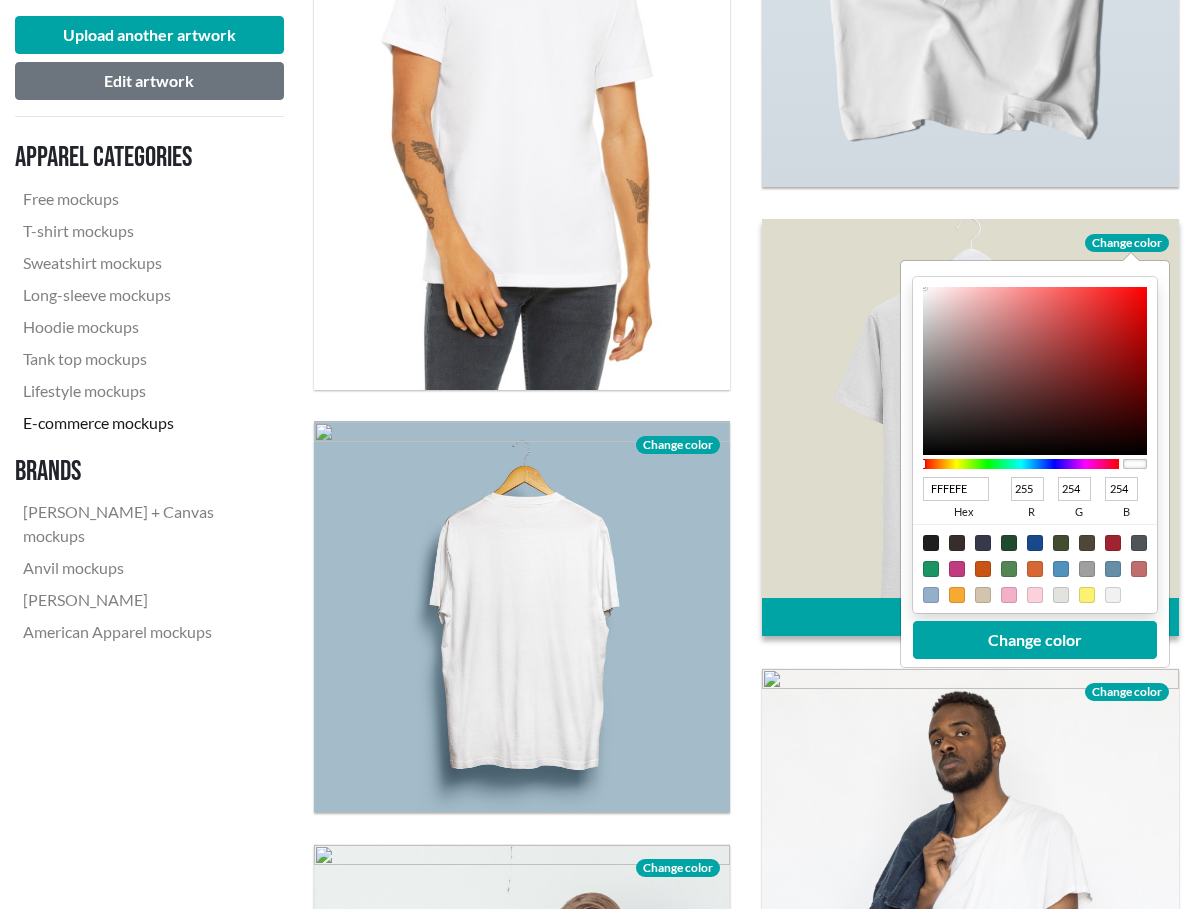 type on "FCF9F9" 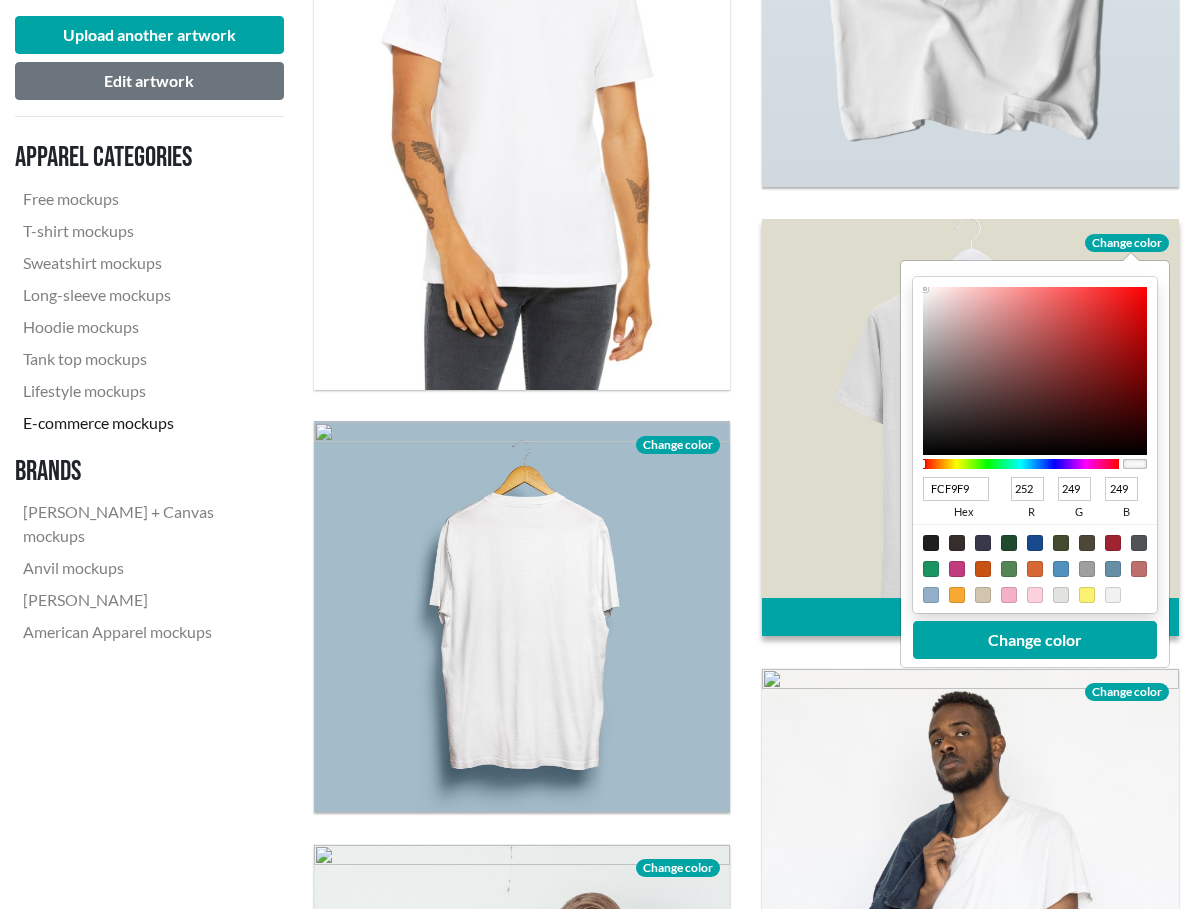 type on "FAF7F7" 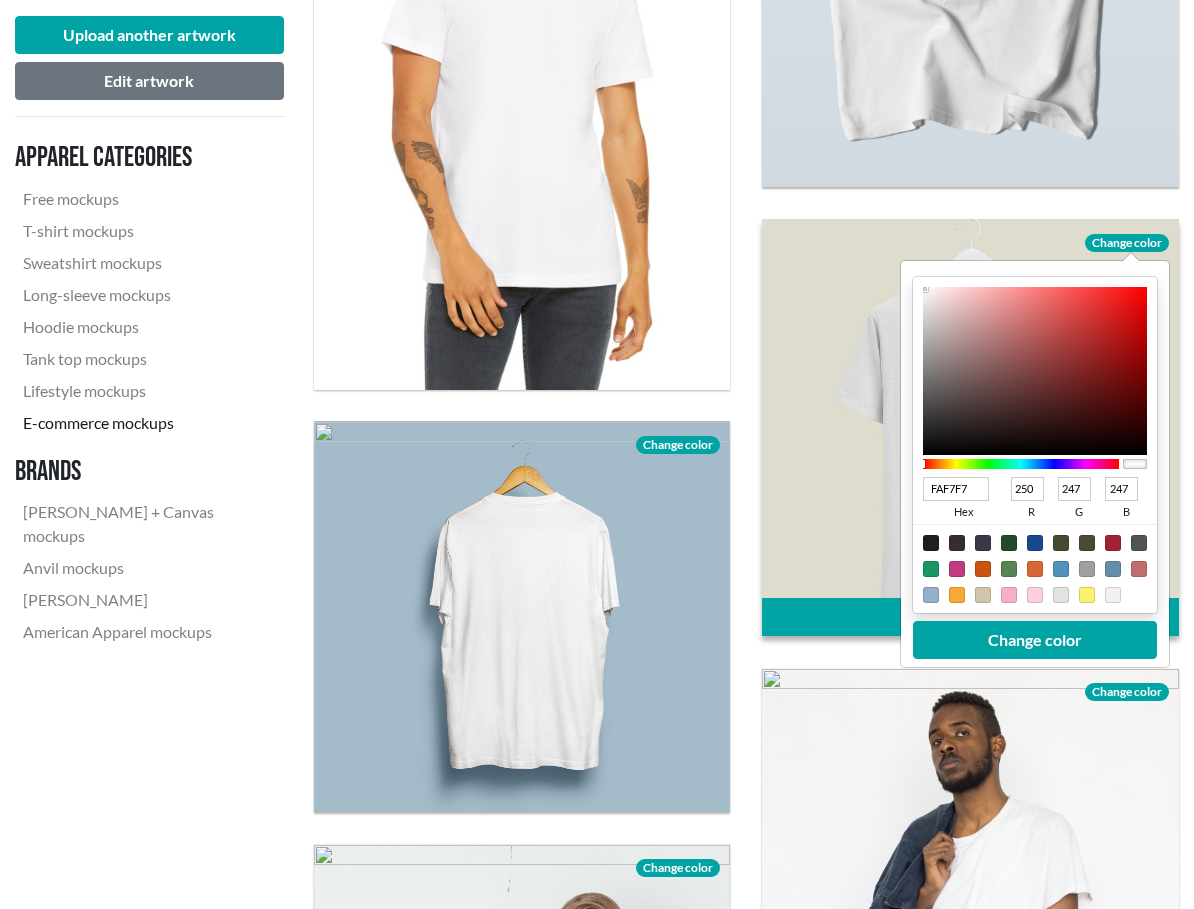 type on "F7F4F4" 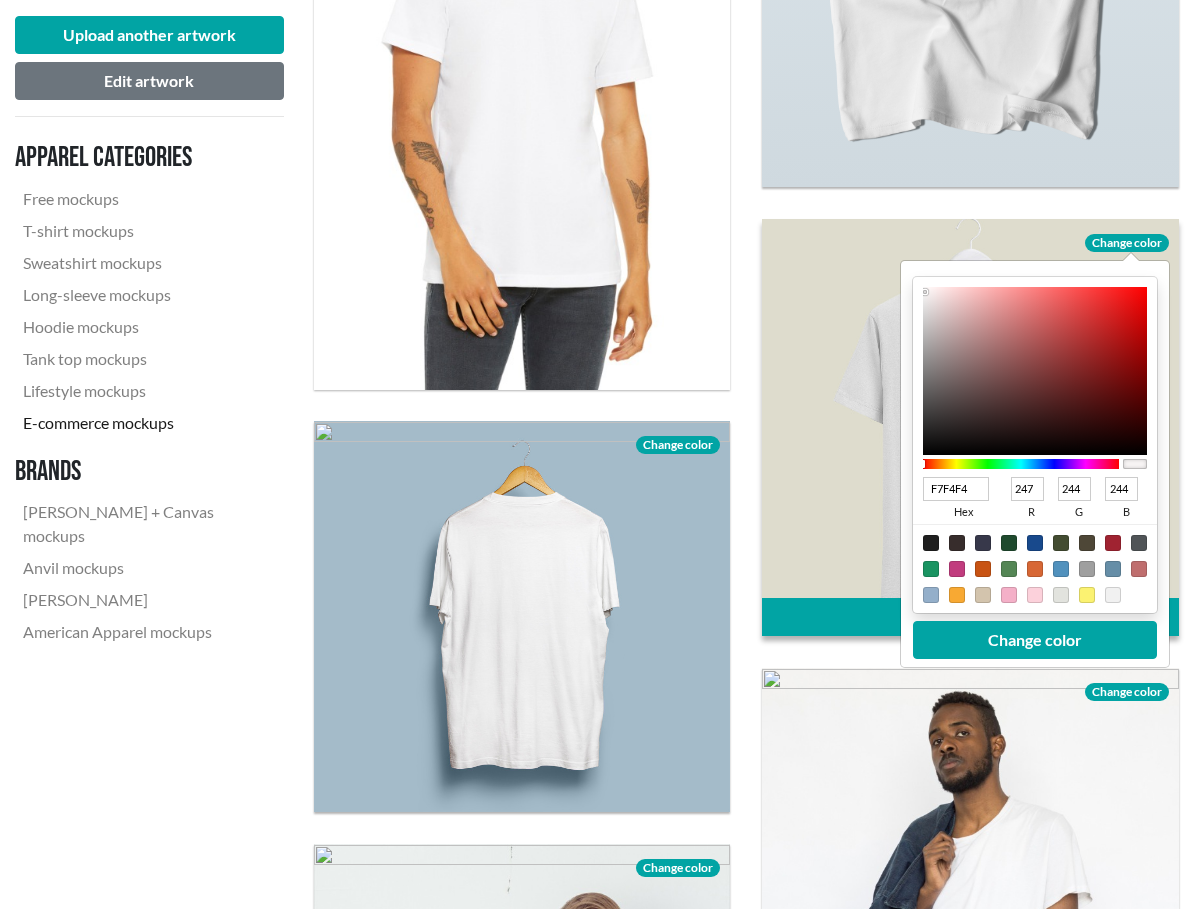 type on "F3EAEA" 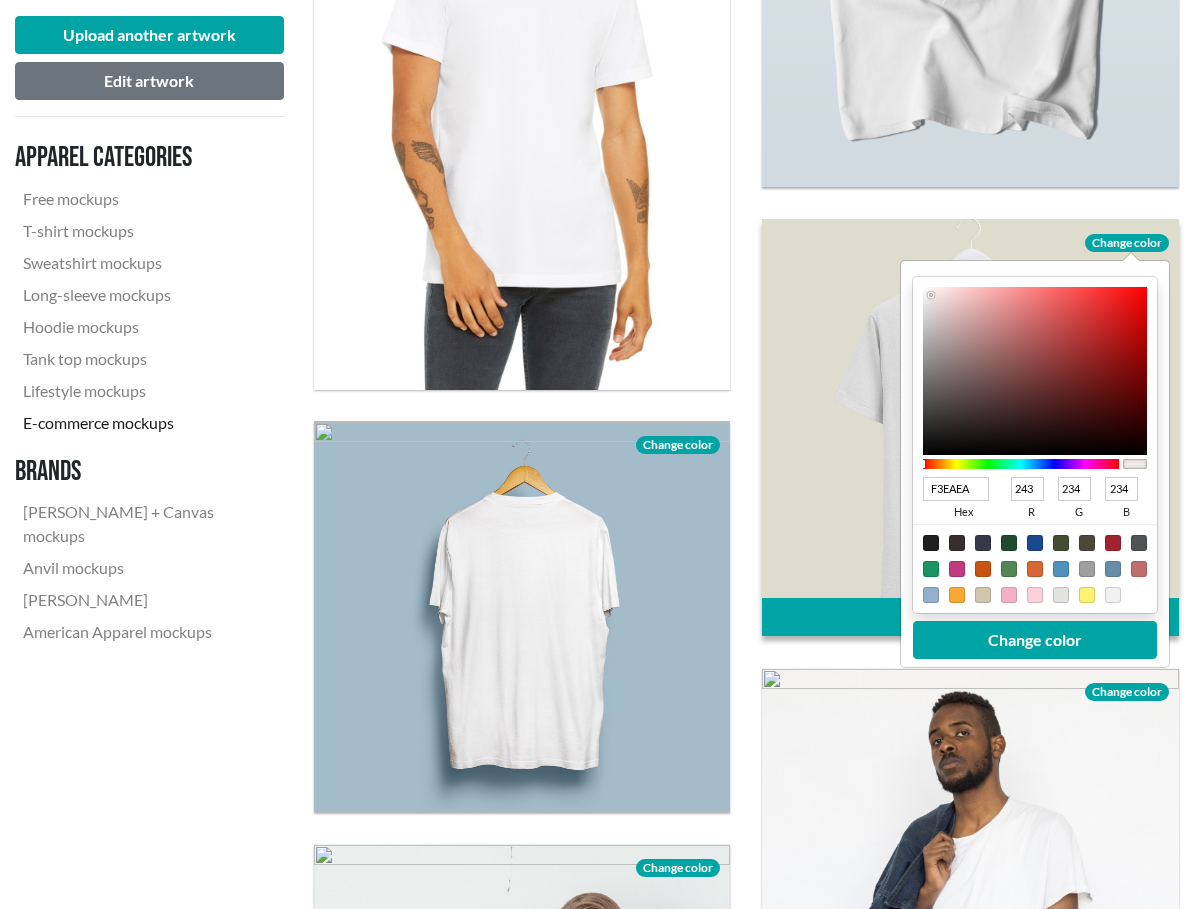 type on "F0E9E9" 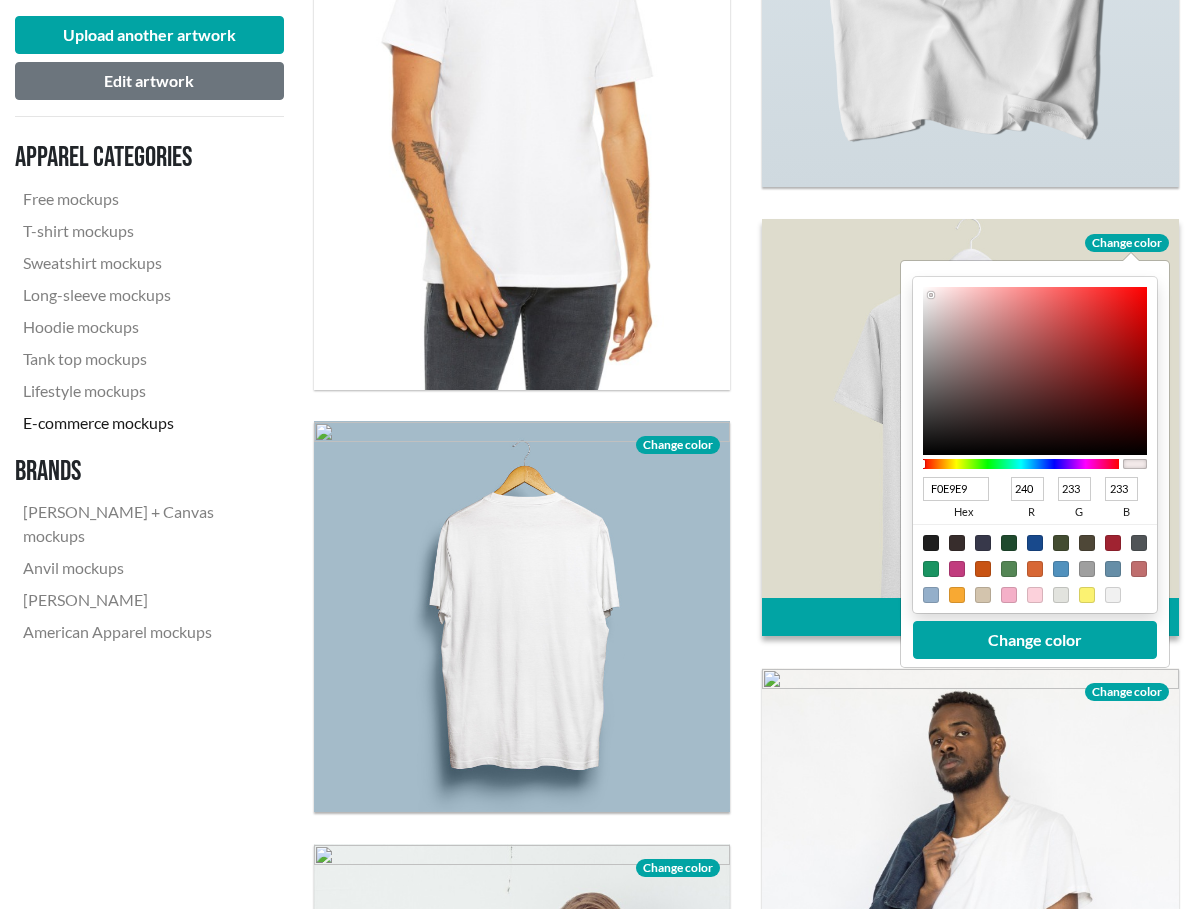 type on "E4DEDE" 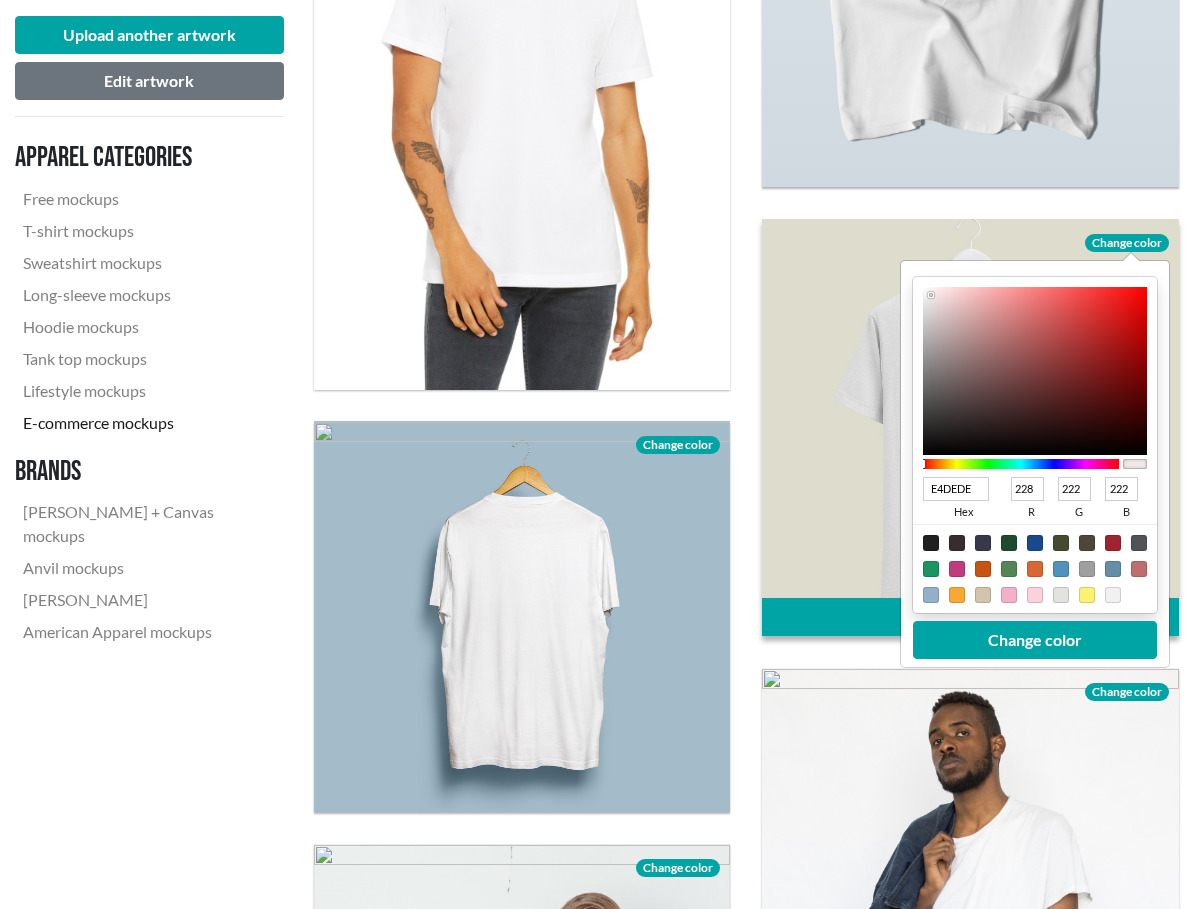 type on "DCD6D6" 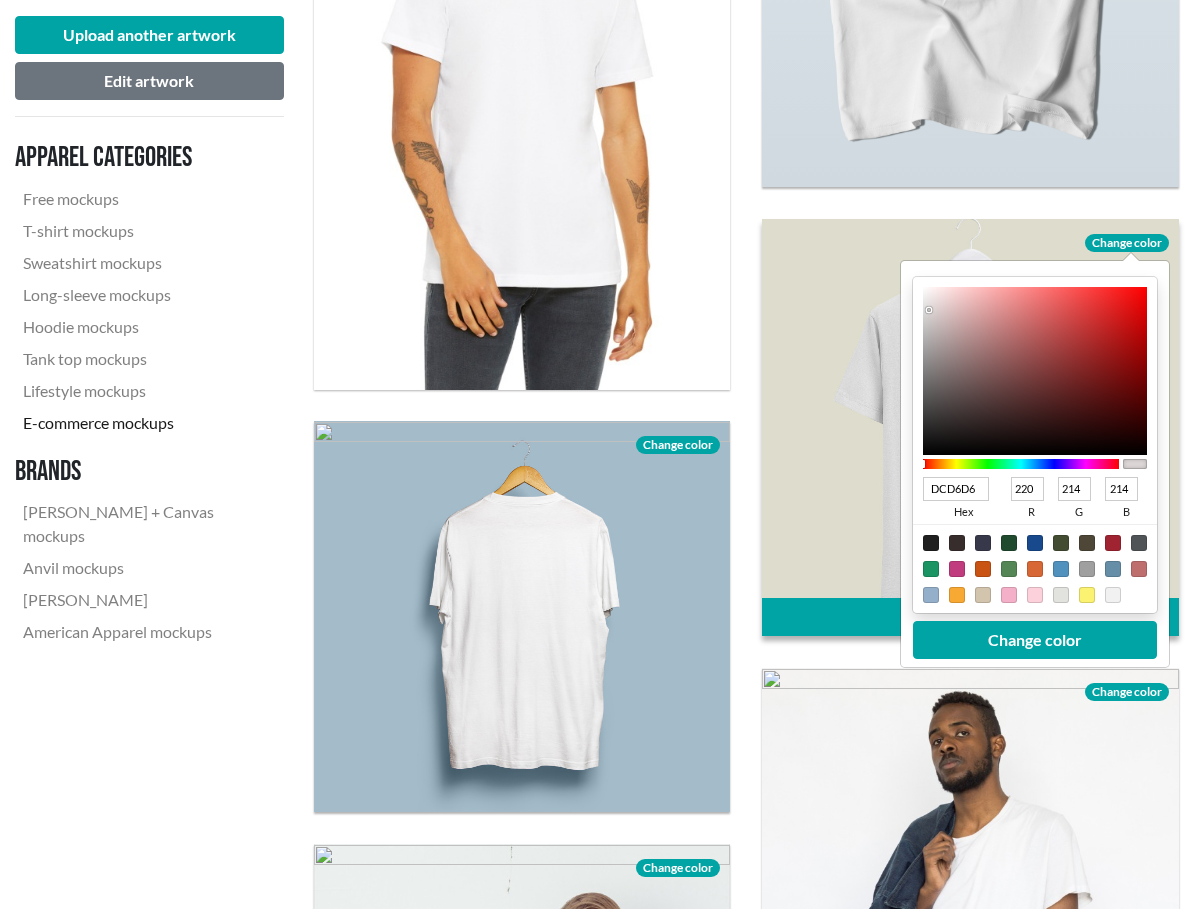 type on "E1D8D8" 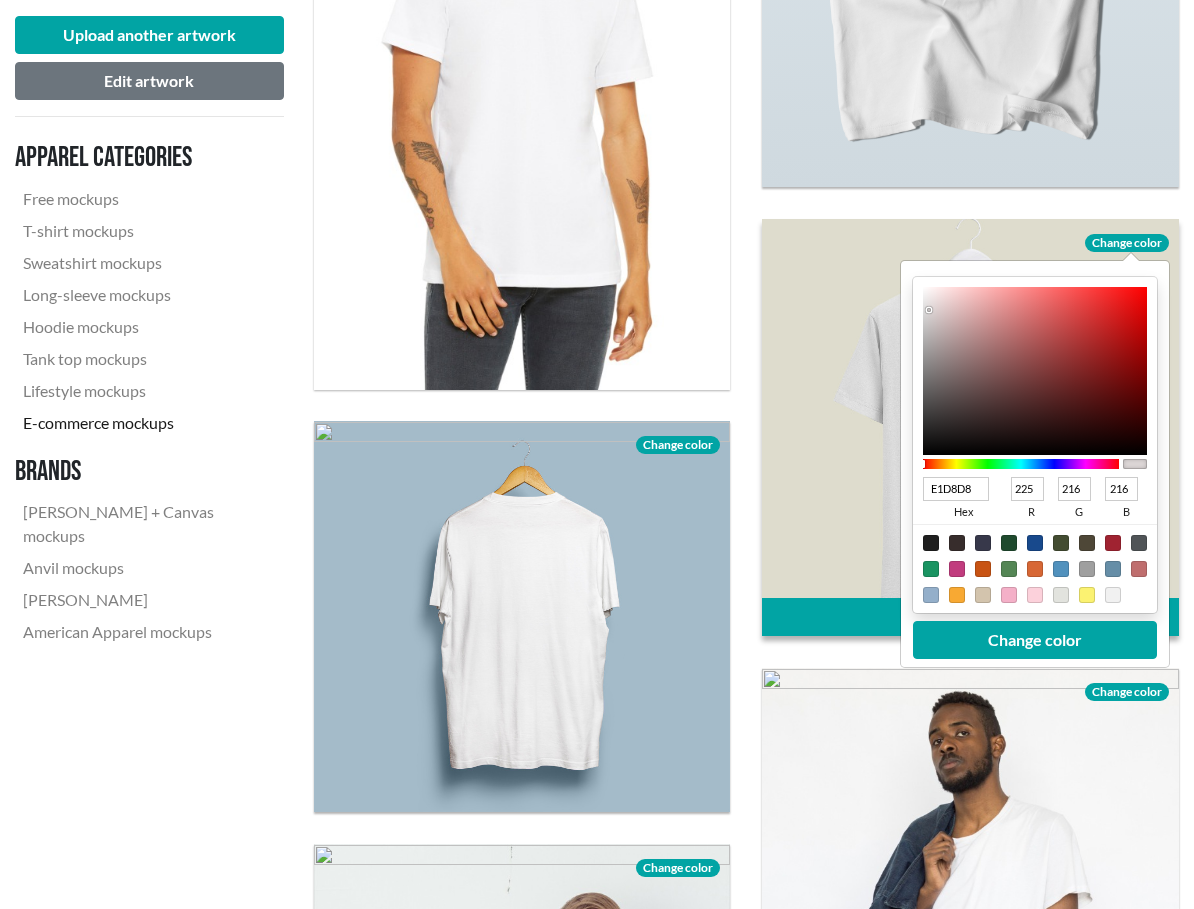 type on "E7DCDC" 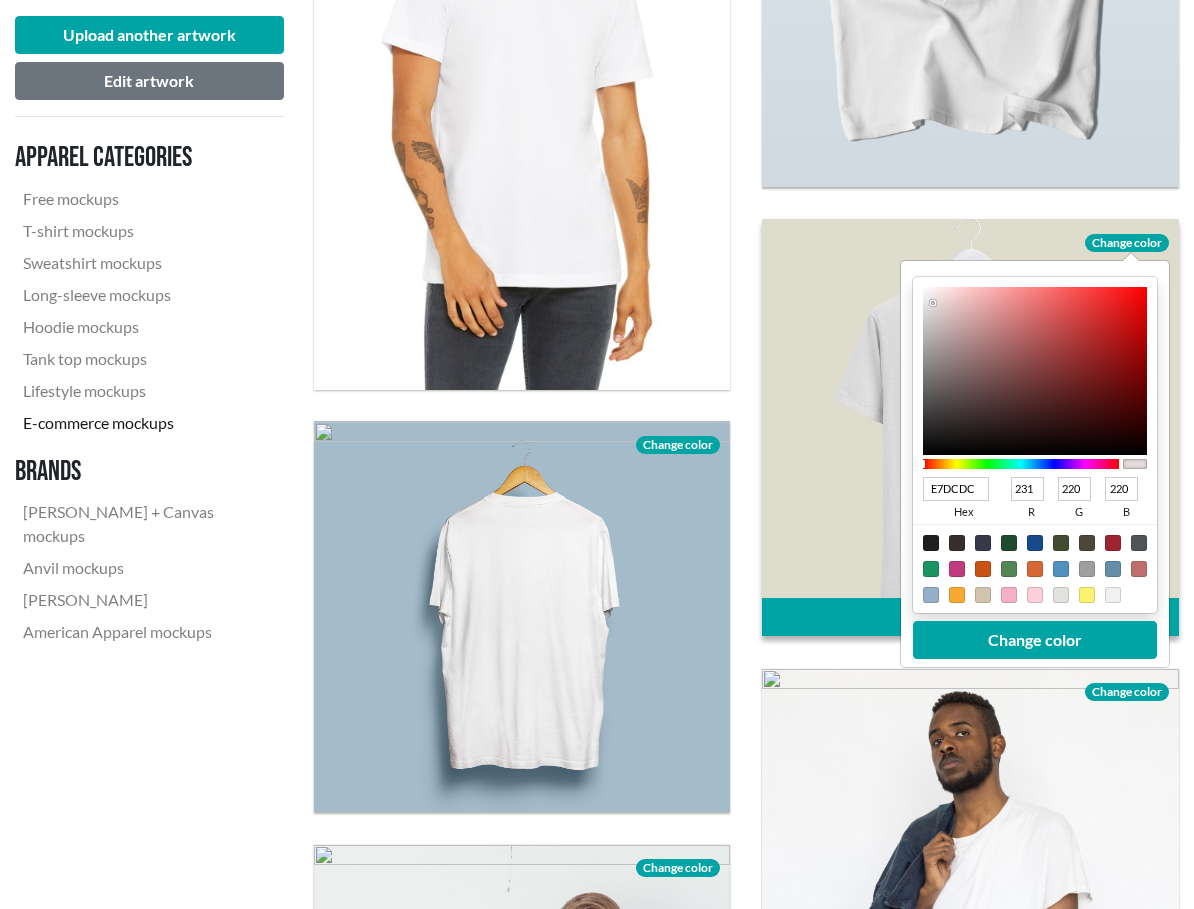 type on "E7DDDD" 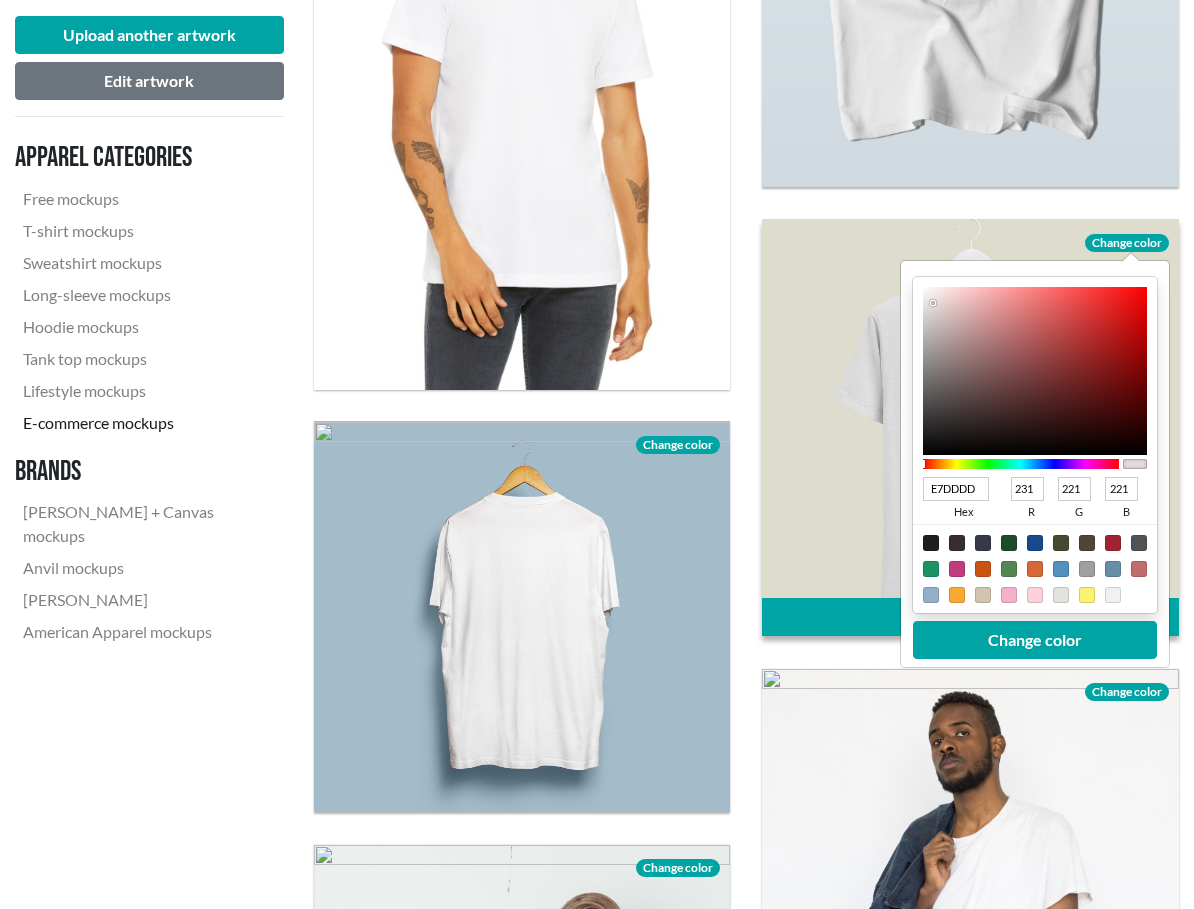 type on "E5DCDC" 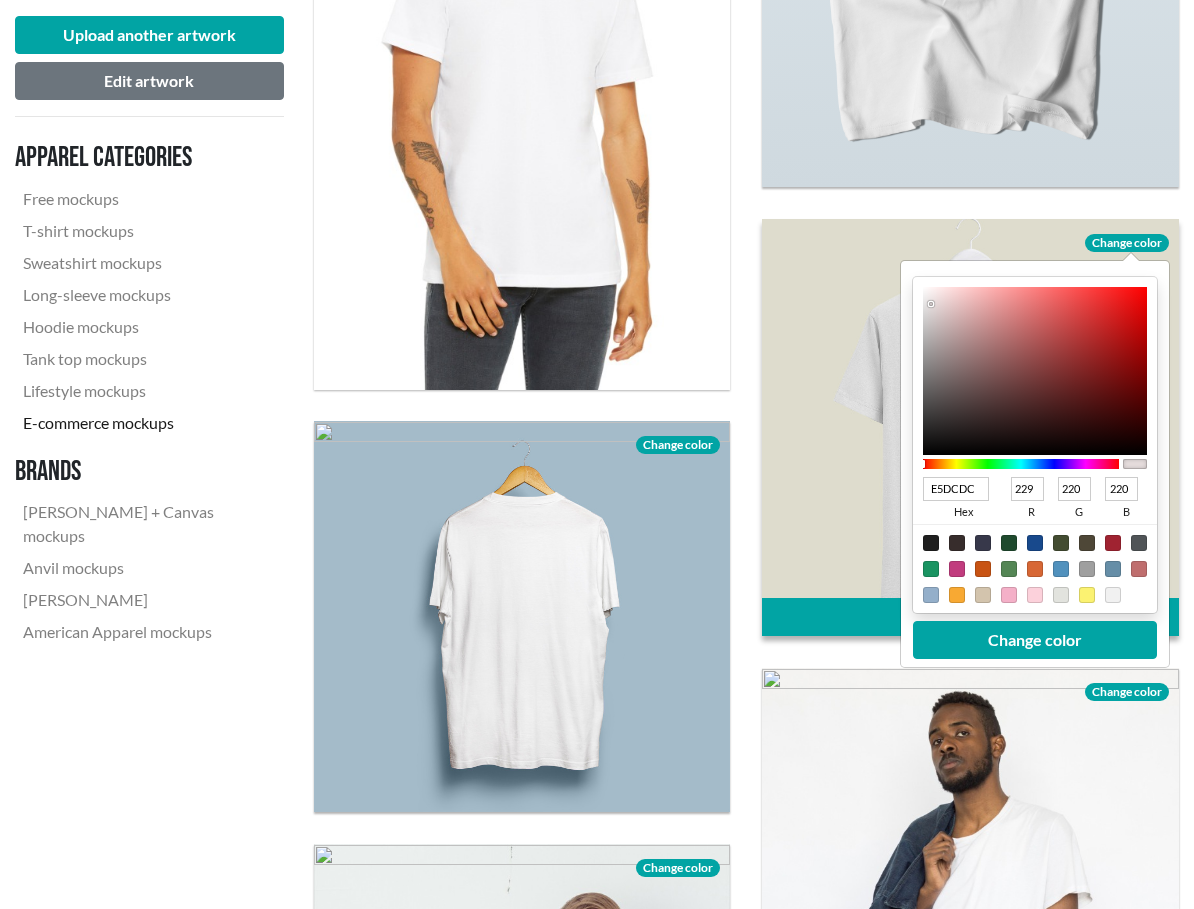 type on "E7DEDE" 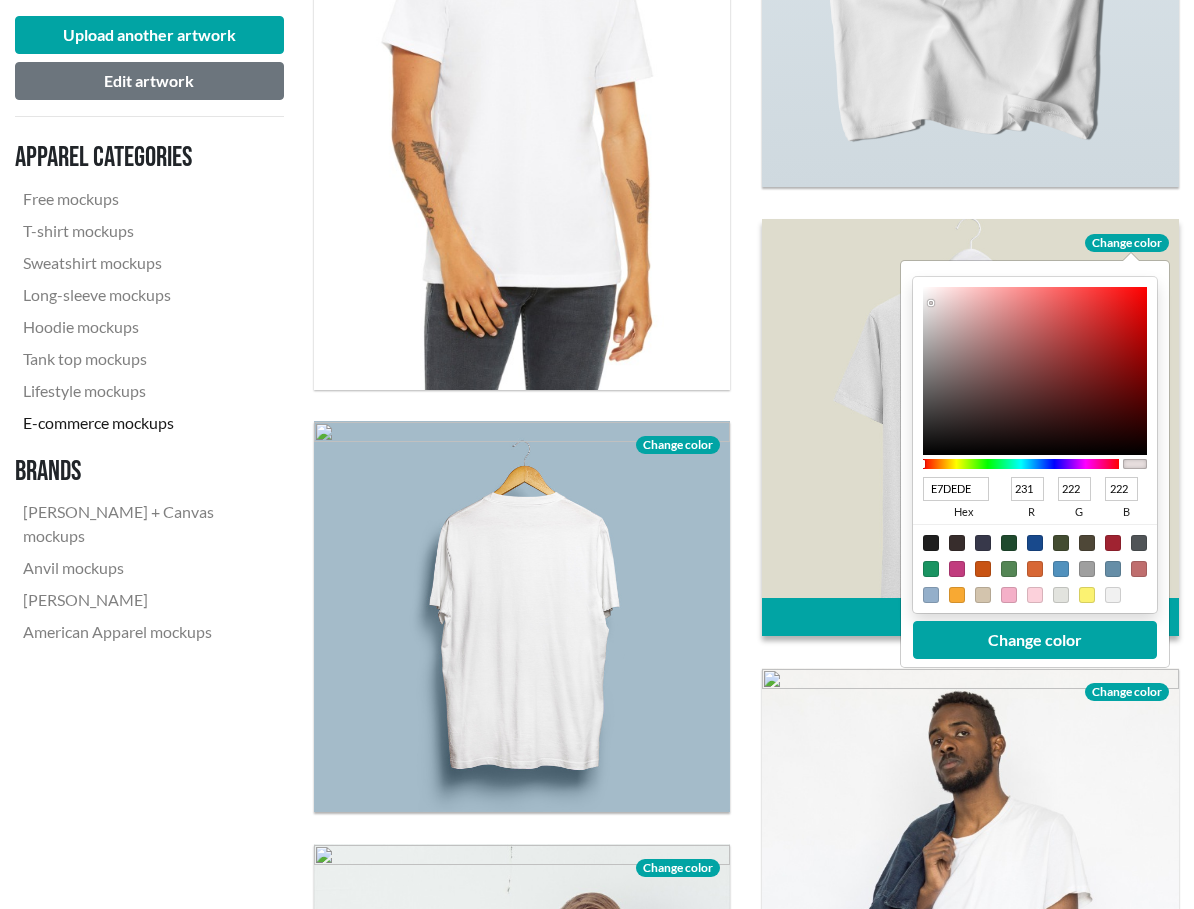 type on "EDE7E7" 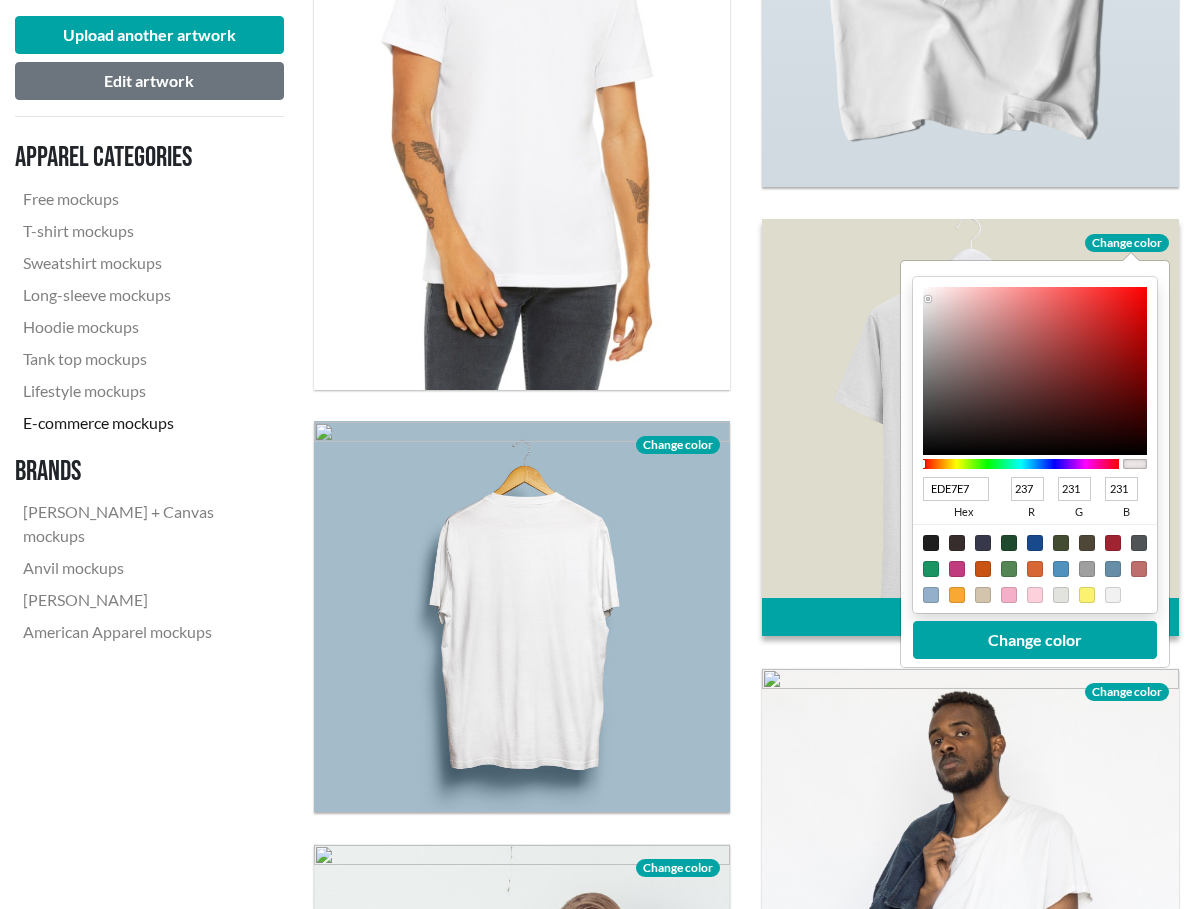 type on "FFFFFF" 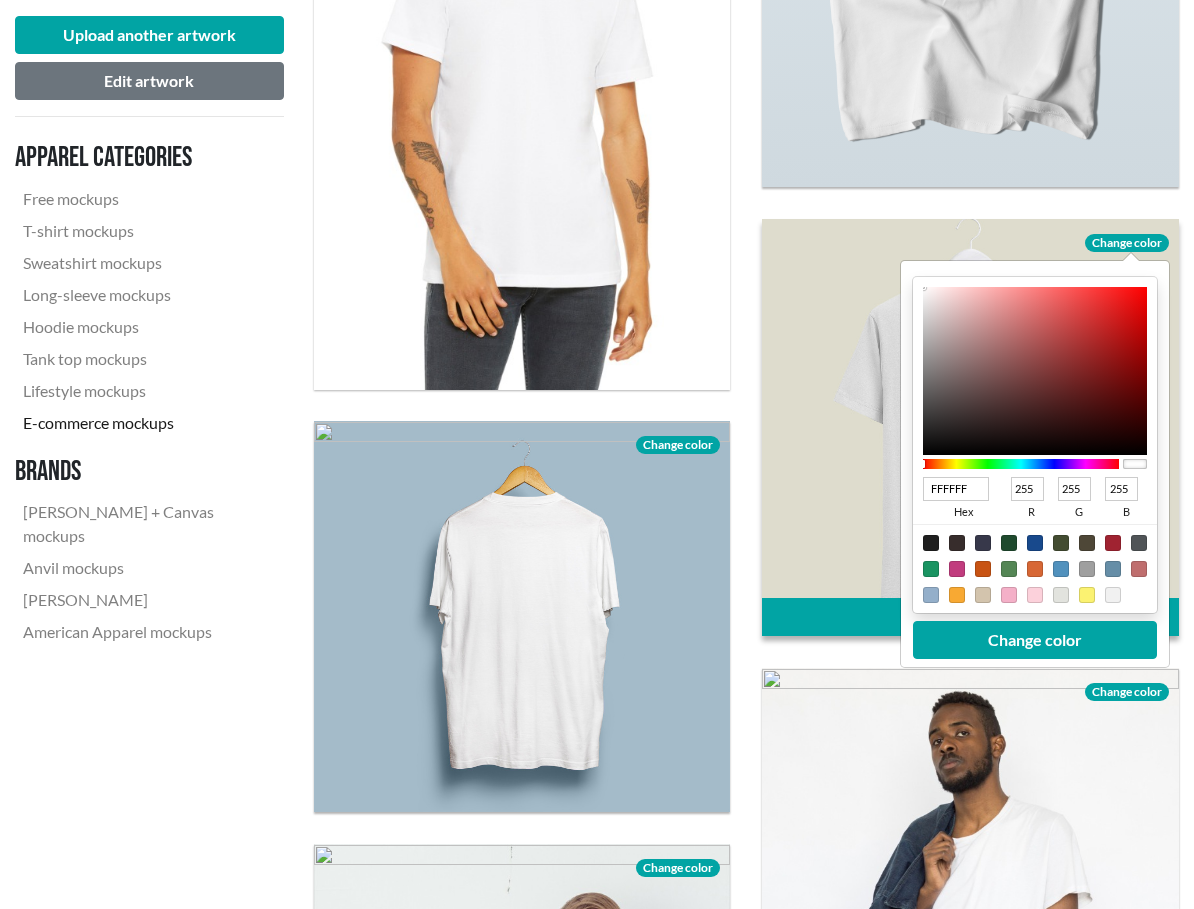 type on "F4ECEC" 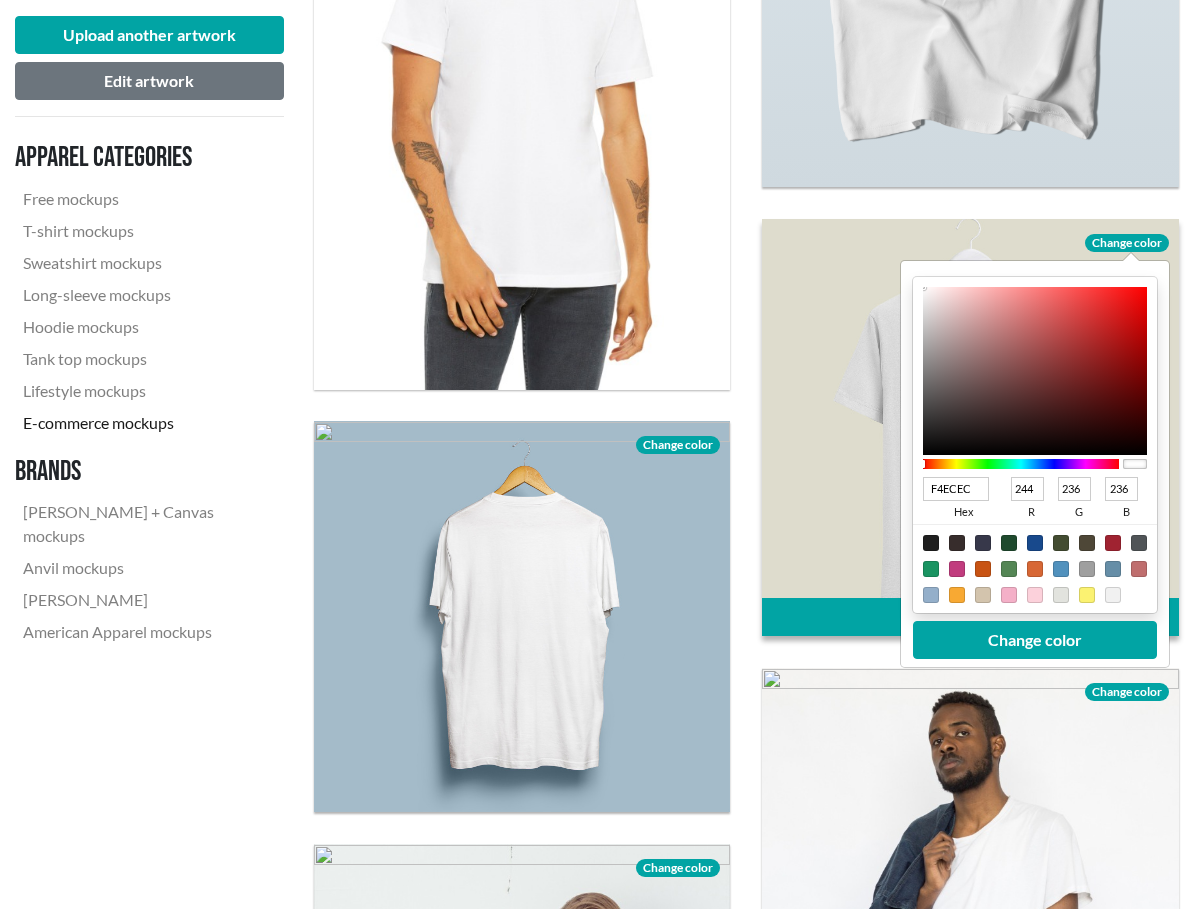 type on "EBDCDC" 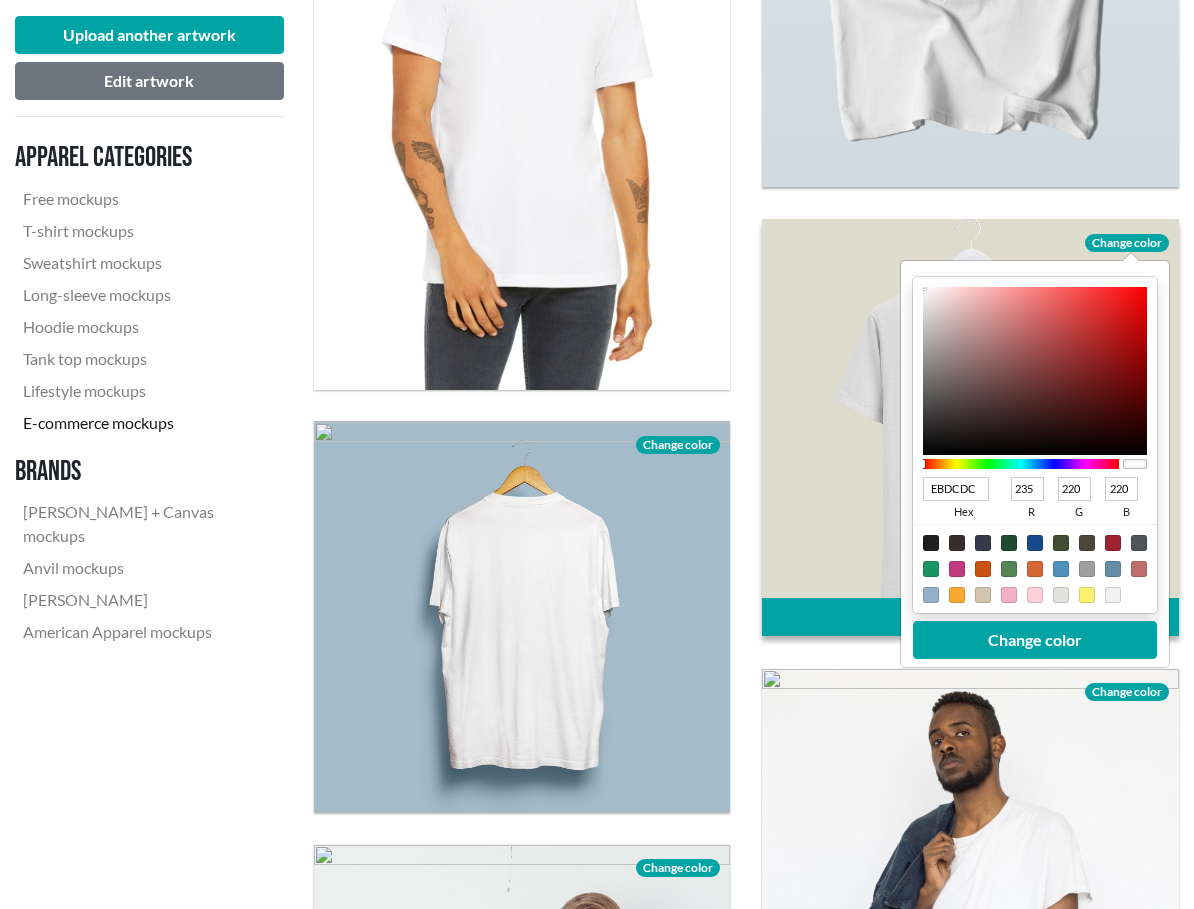 type on "EAD9D9" 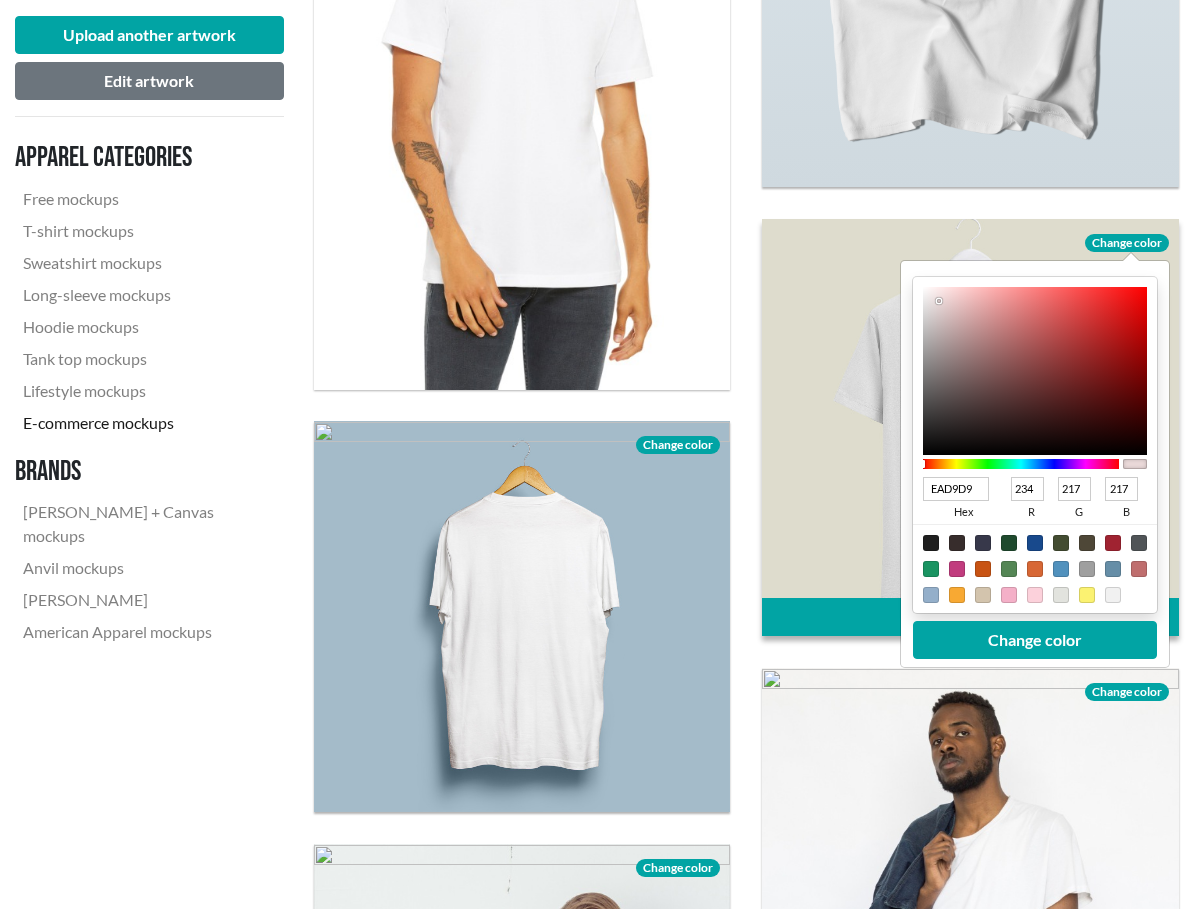 type on "E8D7D7" 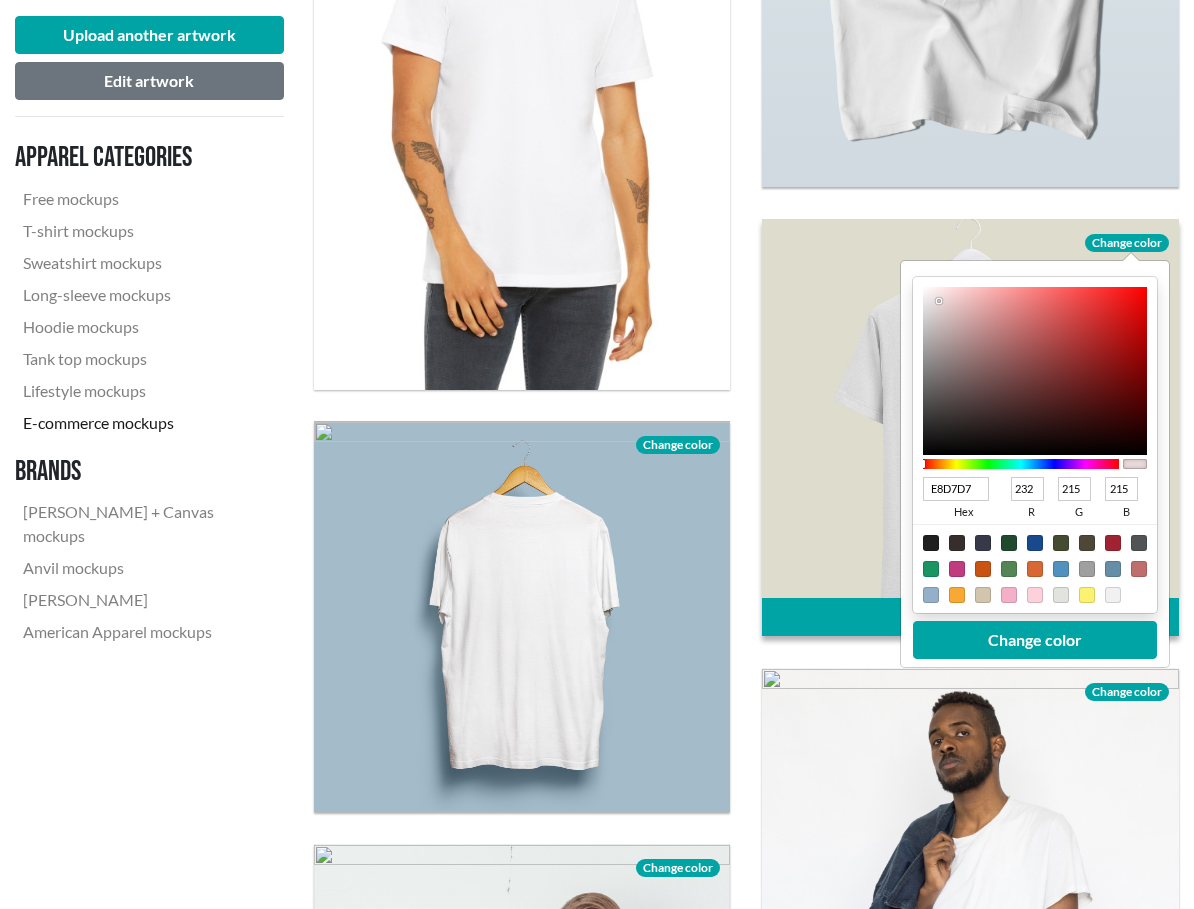 type on "EADBDB" 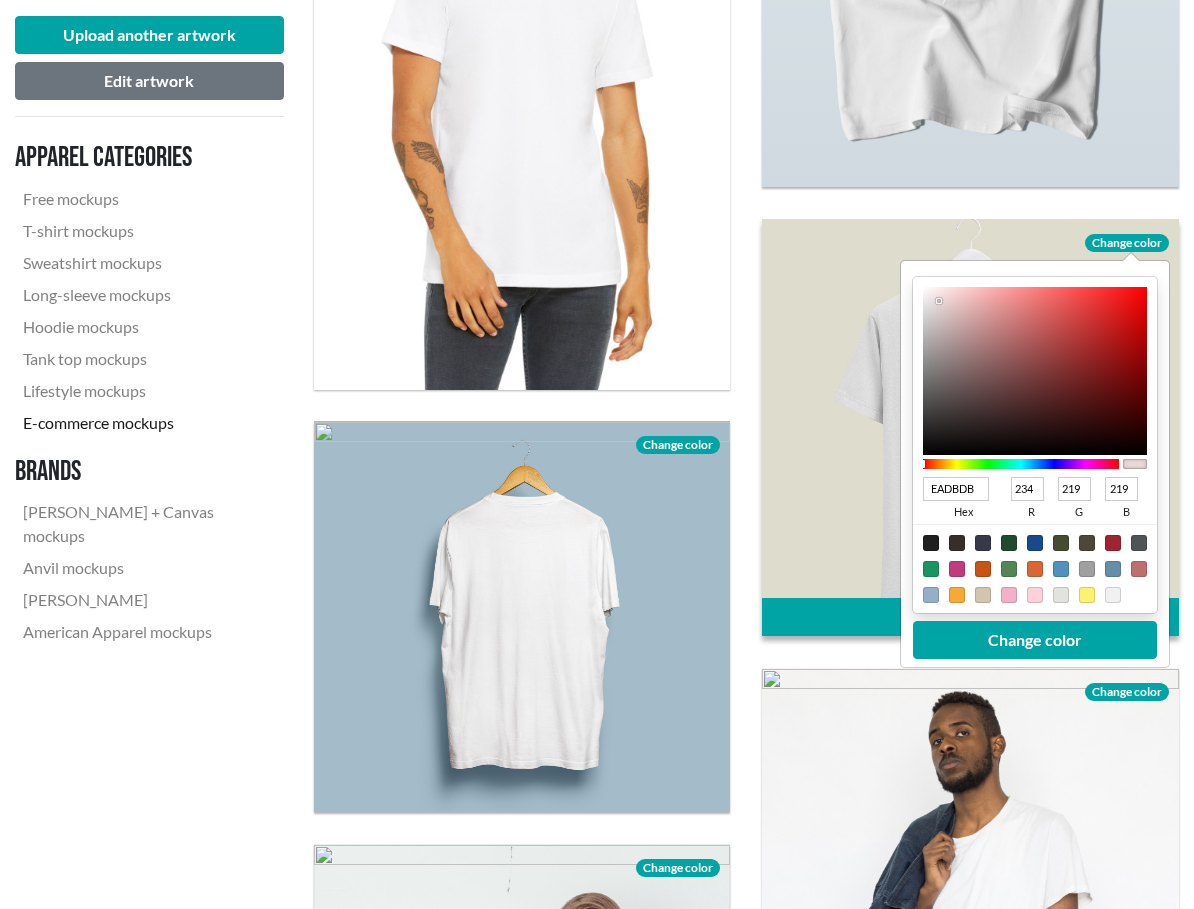 type on "EBDFDF" 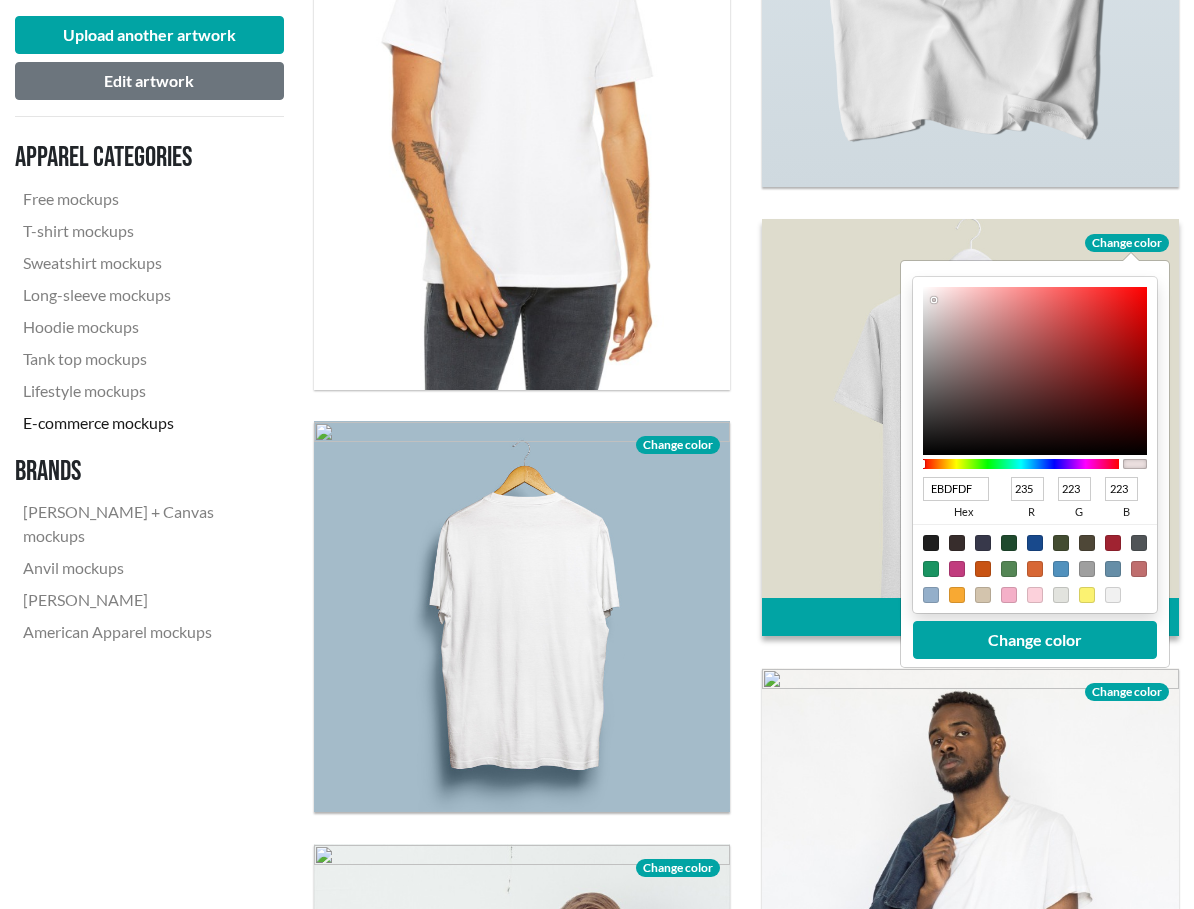 type on "EBE0E0" 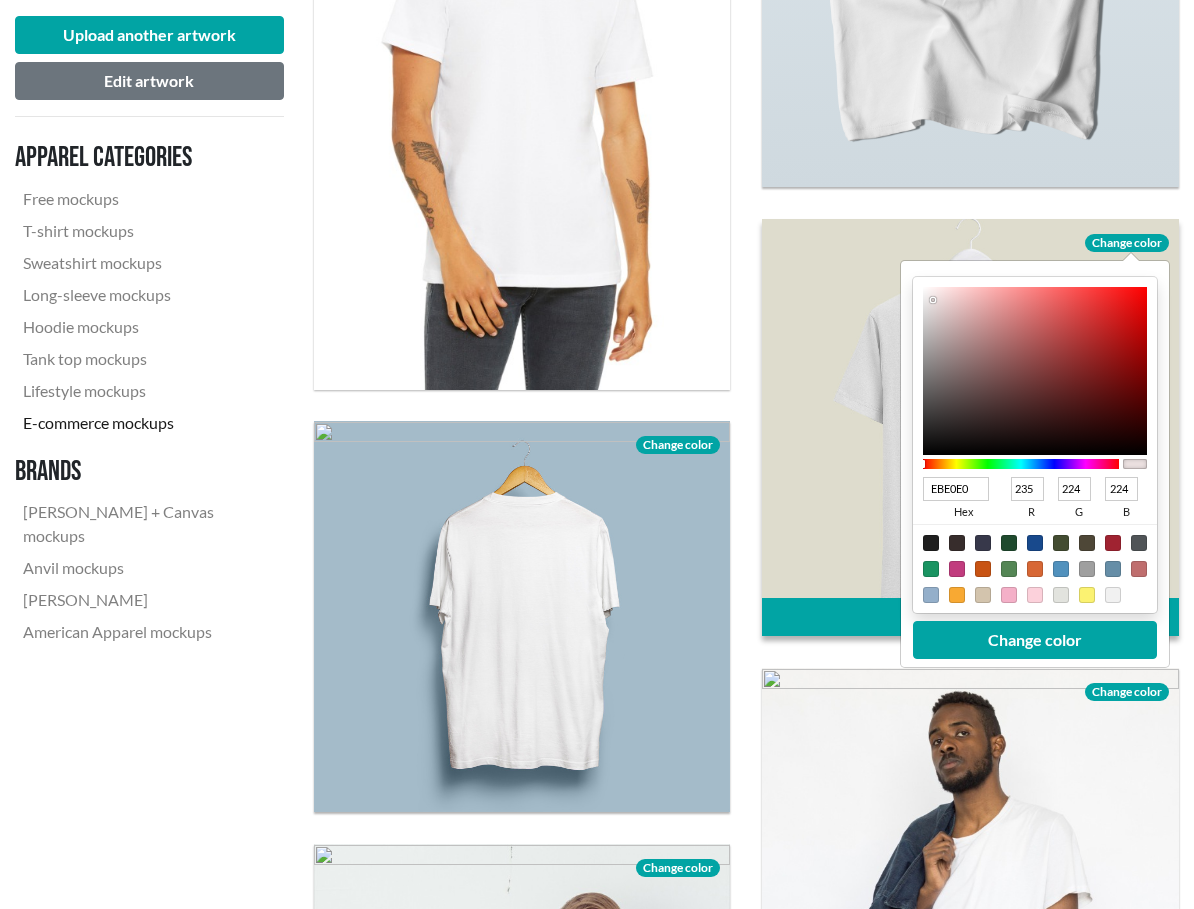 click at bounding box center (933, 300) 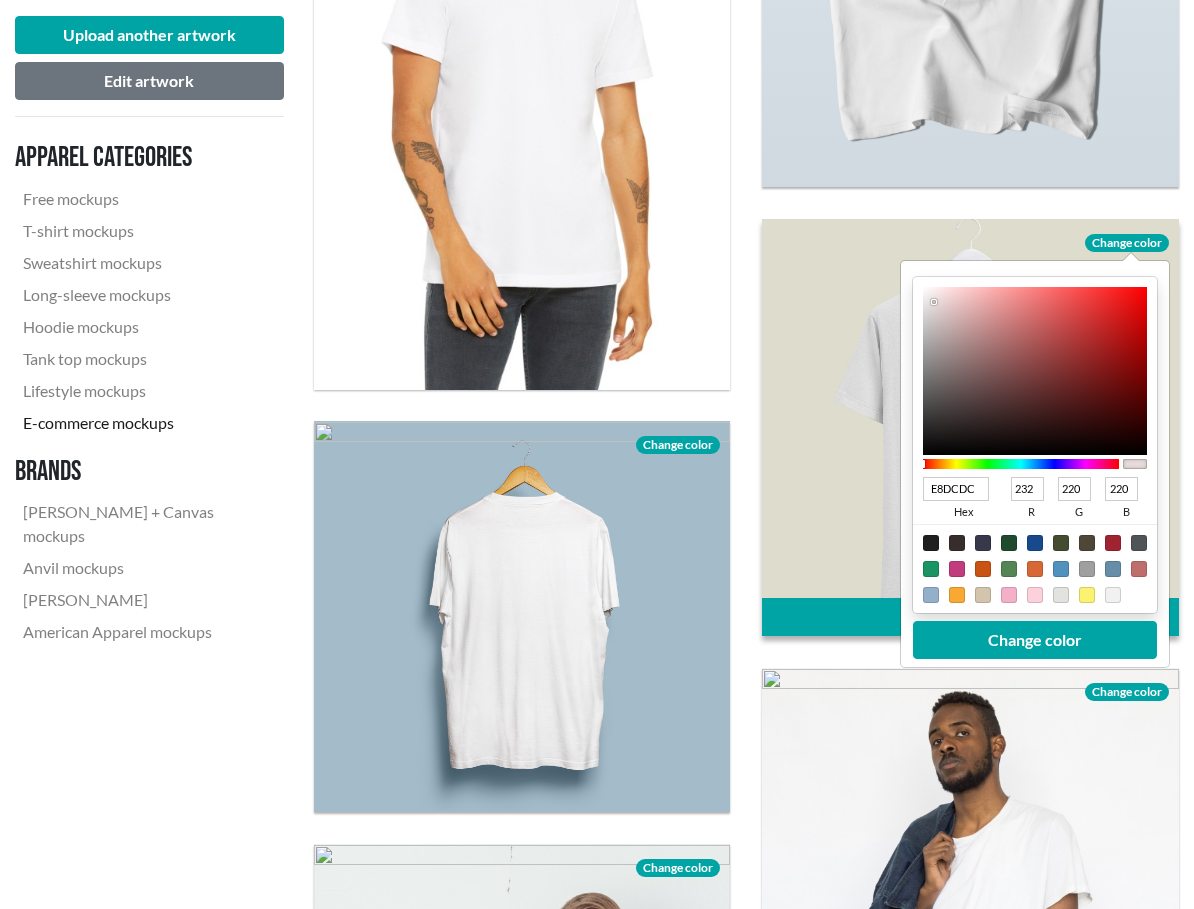 type on "EAE1E1" 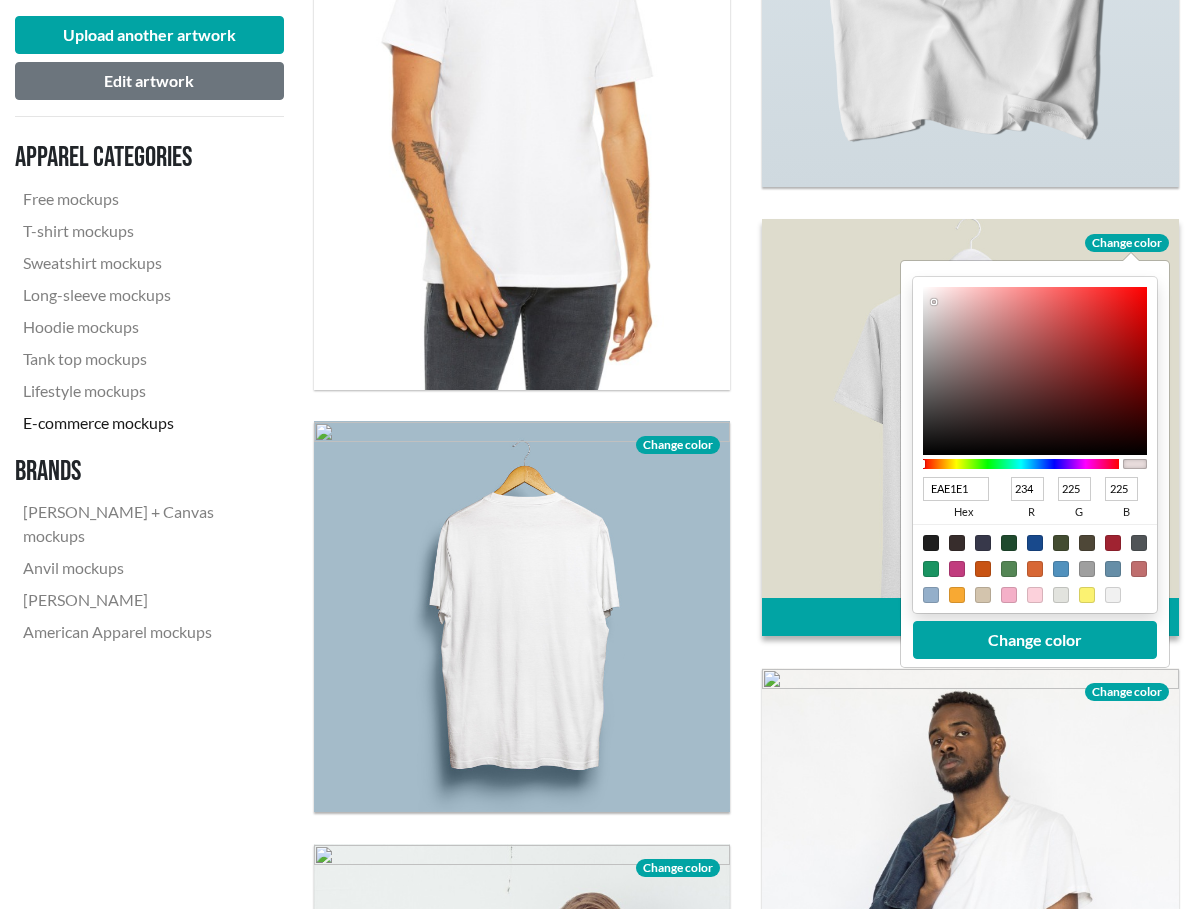 type on "F1EBEB" 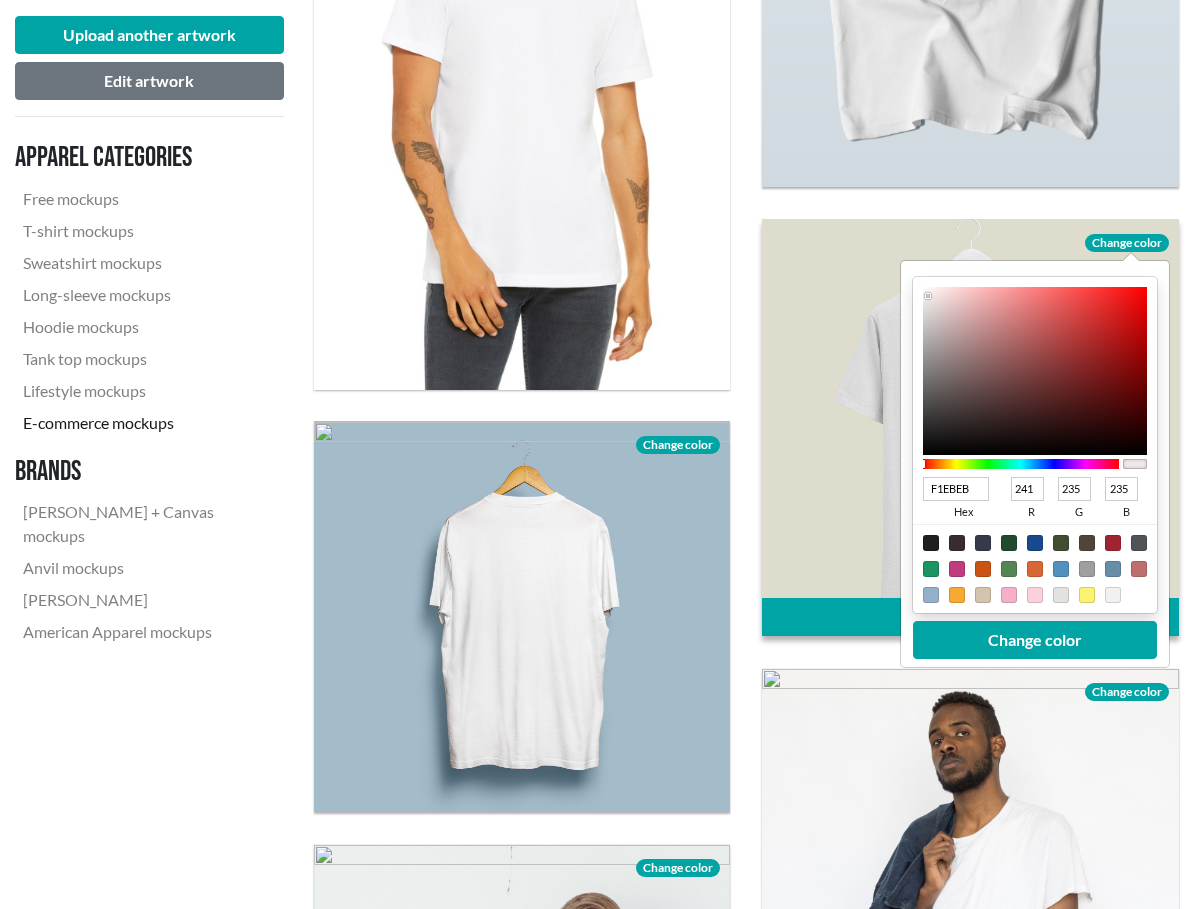 type on "F4EFEF" 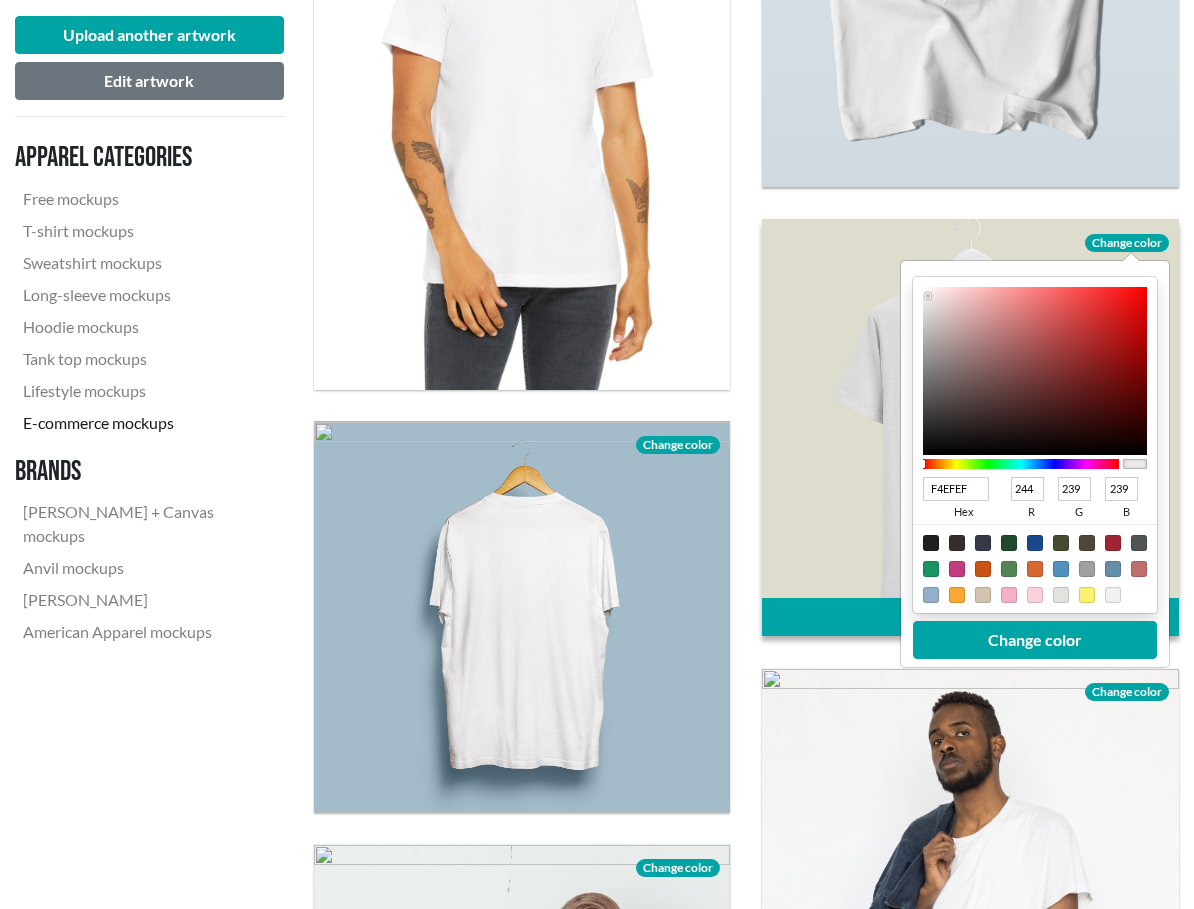 type on "F7F3F3" 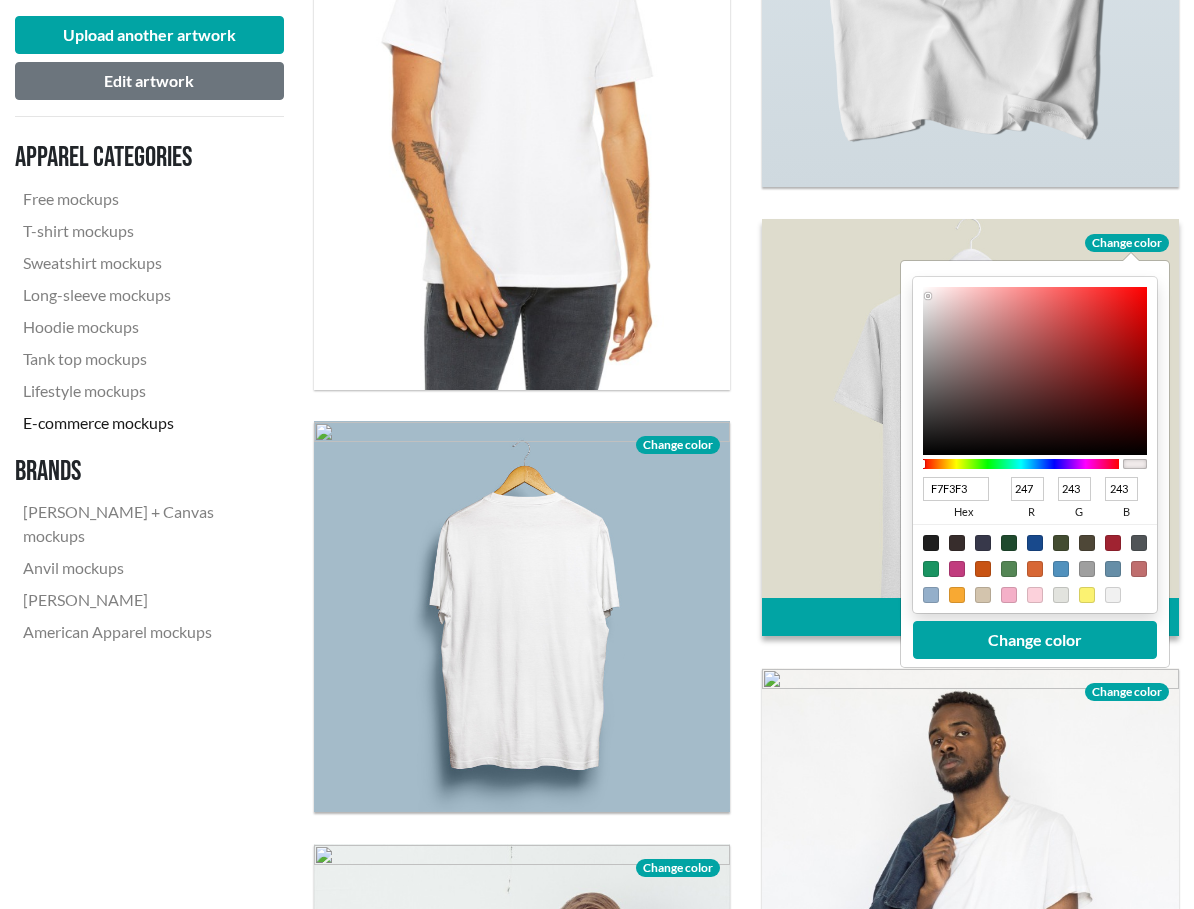 type on "F9F6F6" 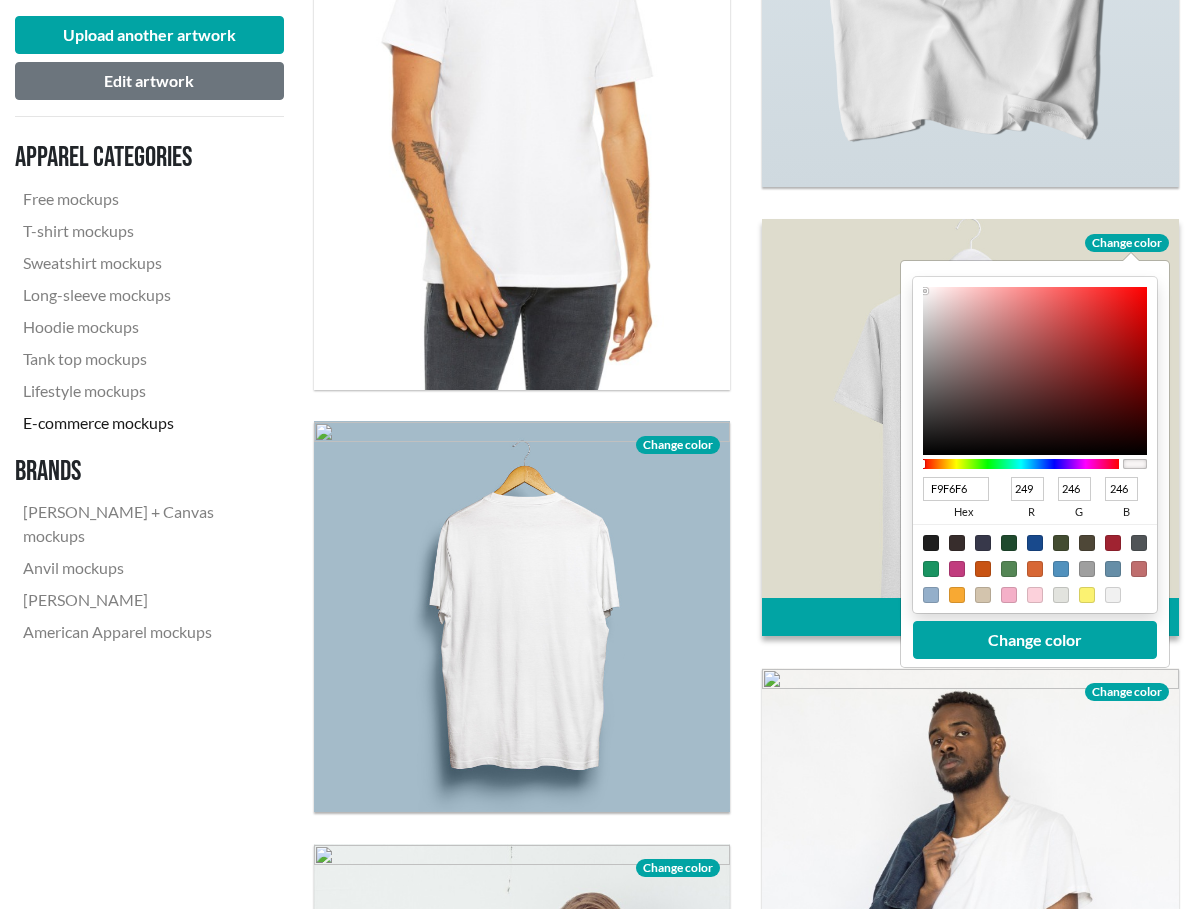 type on "FCF9F9" 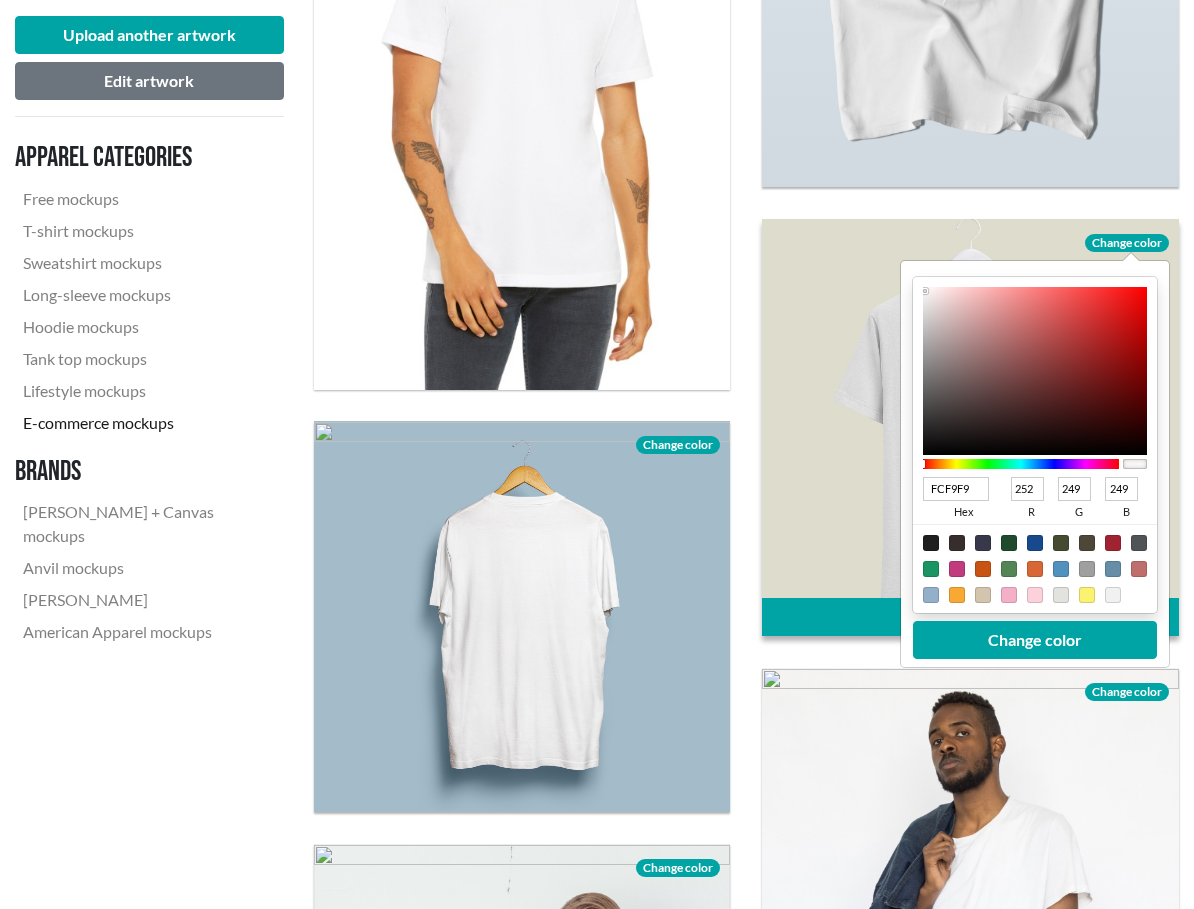 type on "FCFAFA" 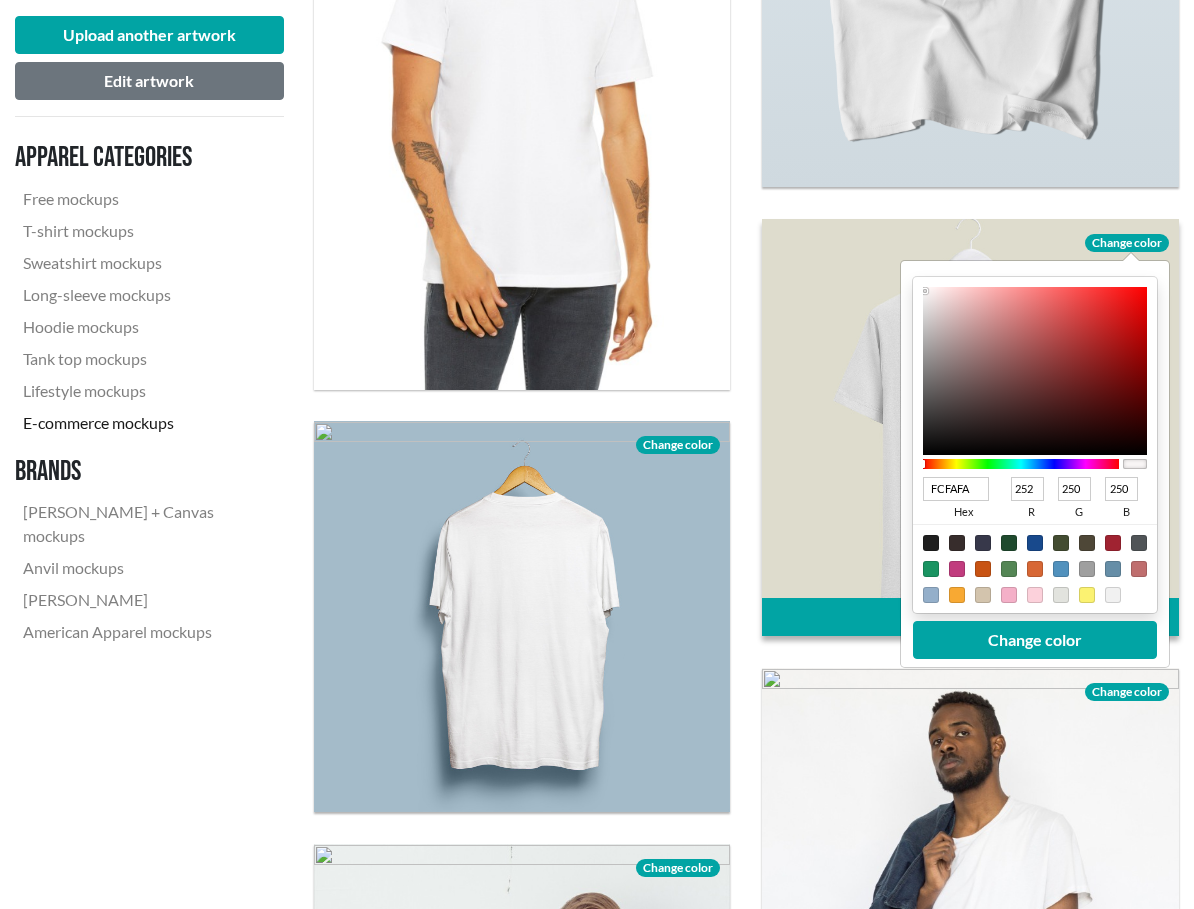 type on "FDFBFB" 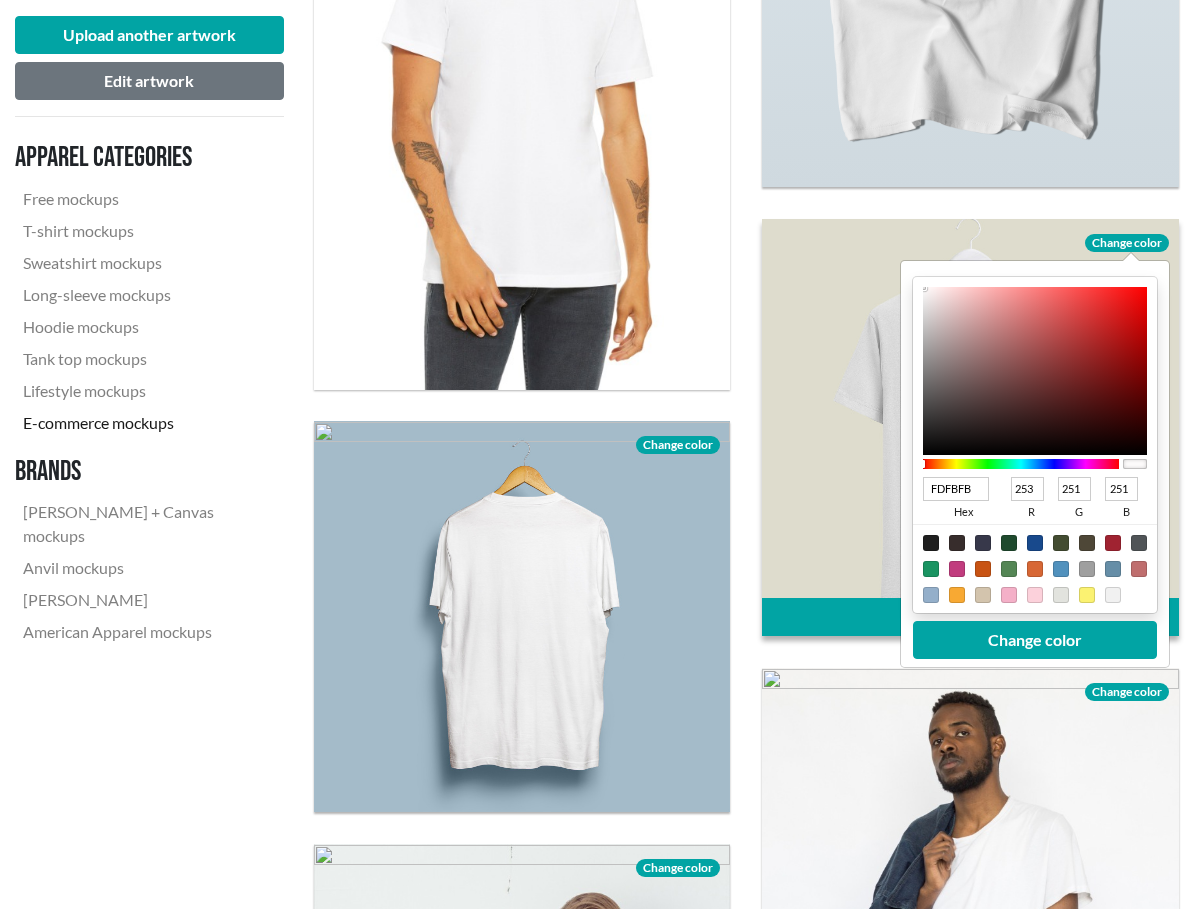 type on "FFFFFF" 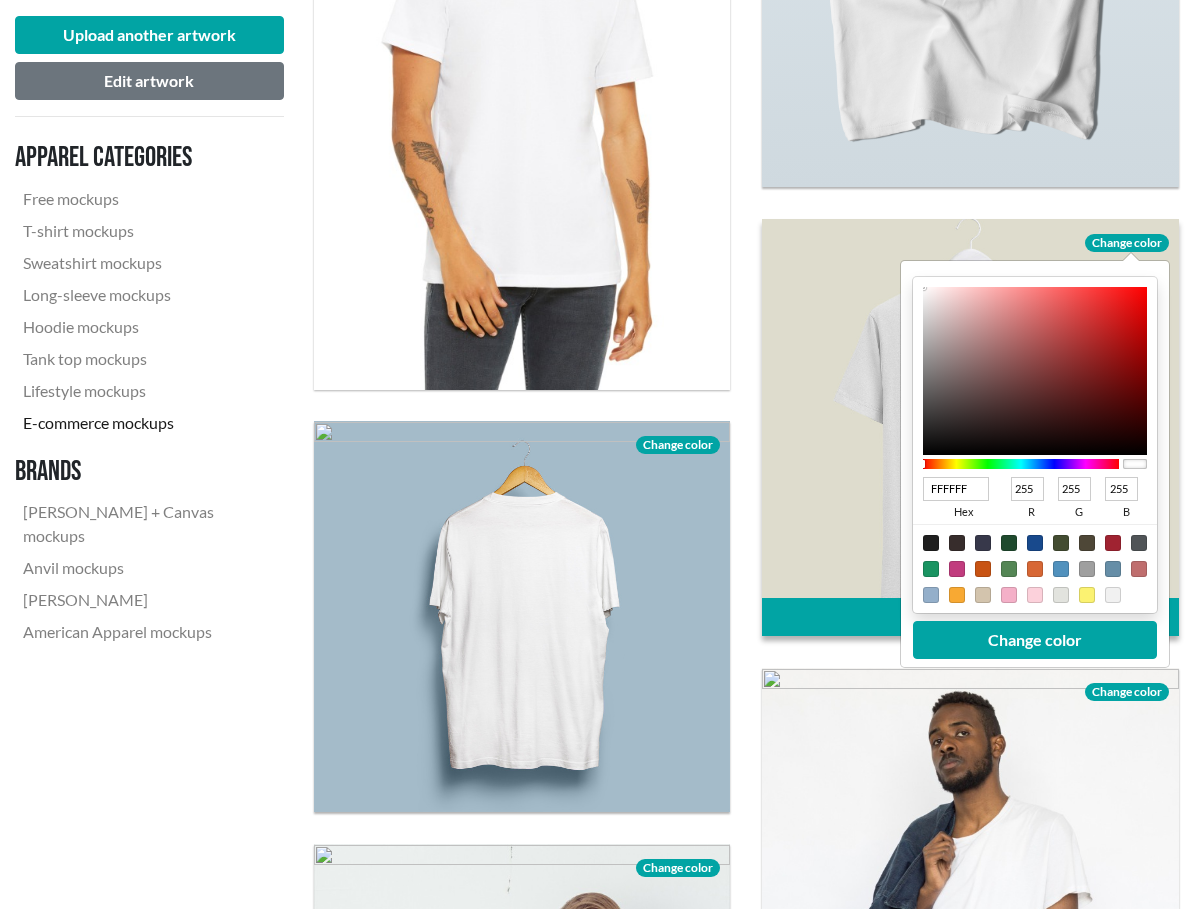 drag, startPoint x: 934, startPoint y: 302, endPoint x: 911, endPoint y: 282, distance: 30.479502 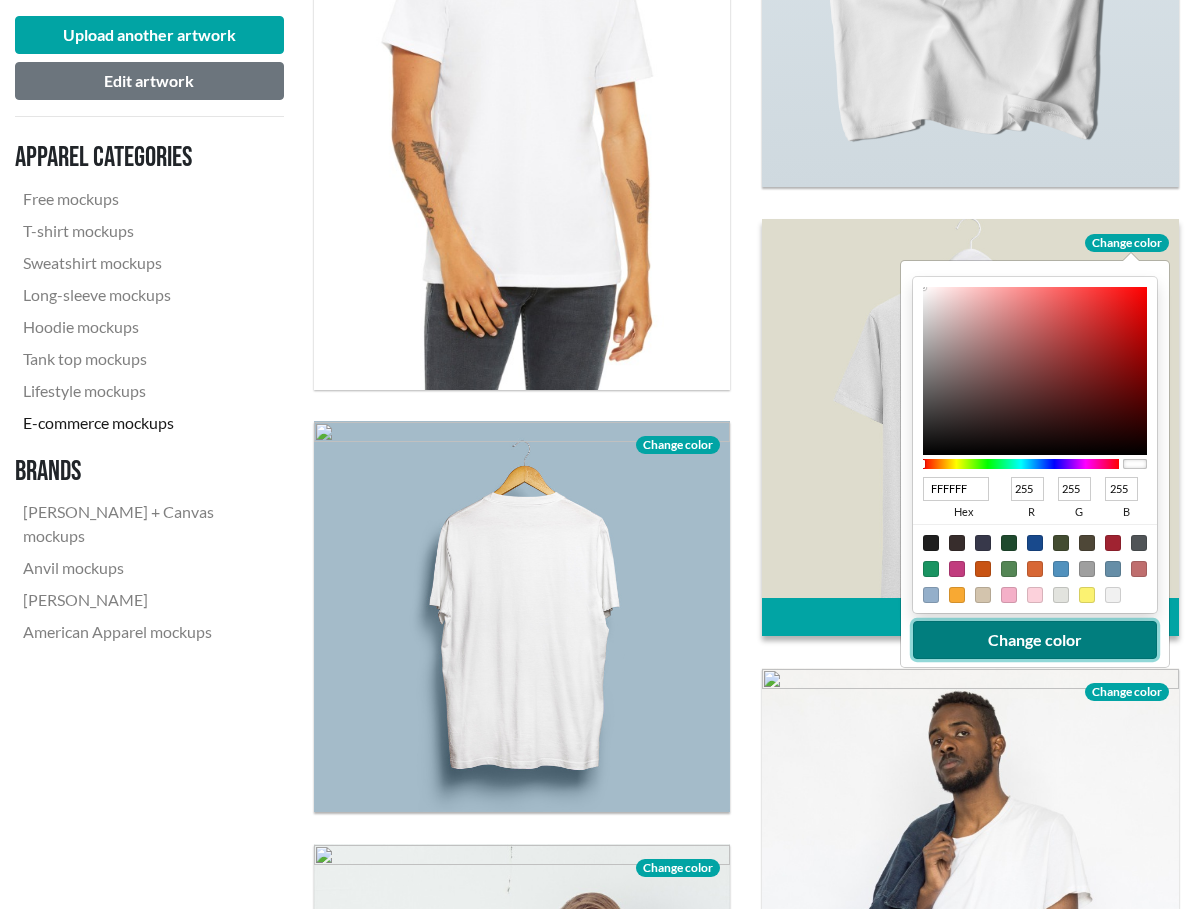 click on "Change color" at bounding box center [1035, 640] 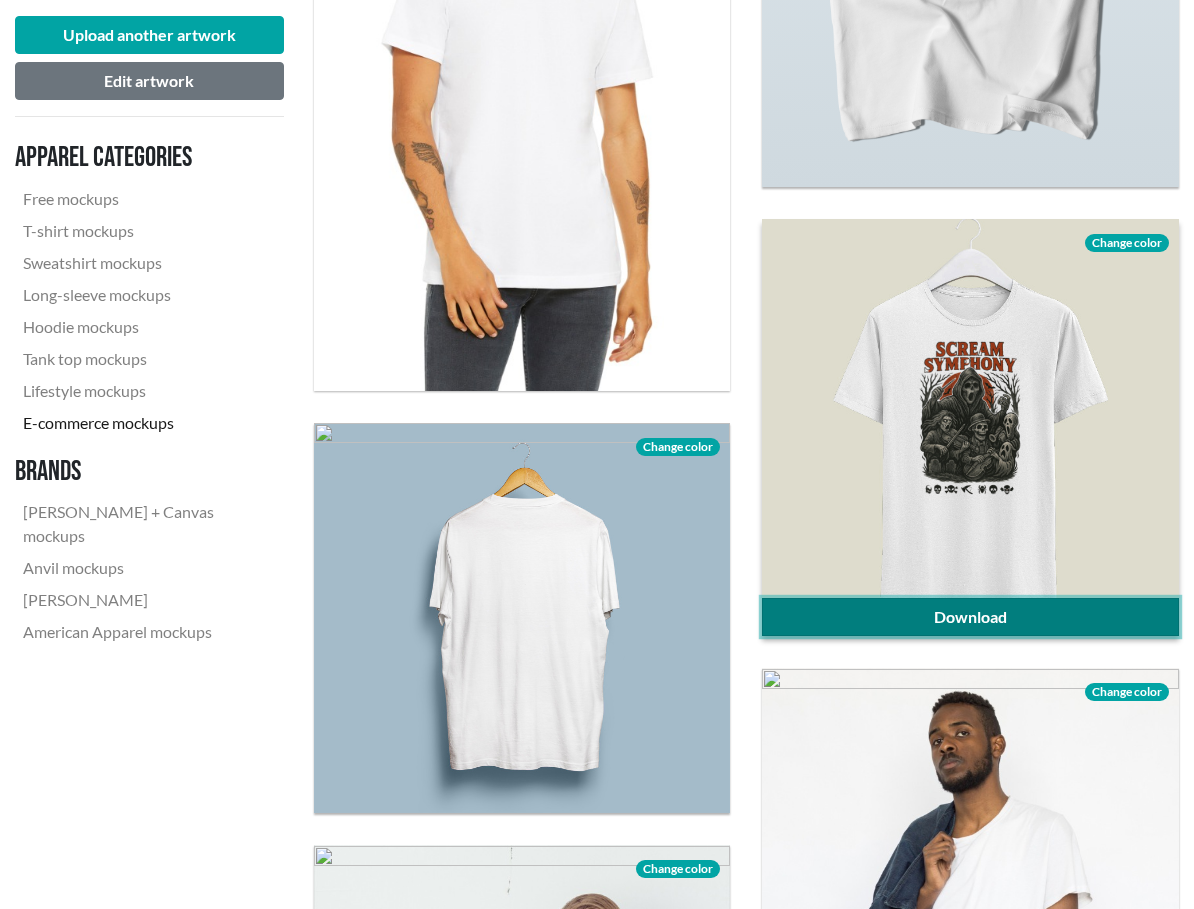 click on "Download" 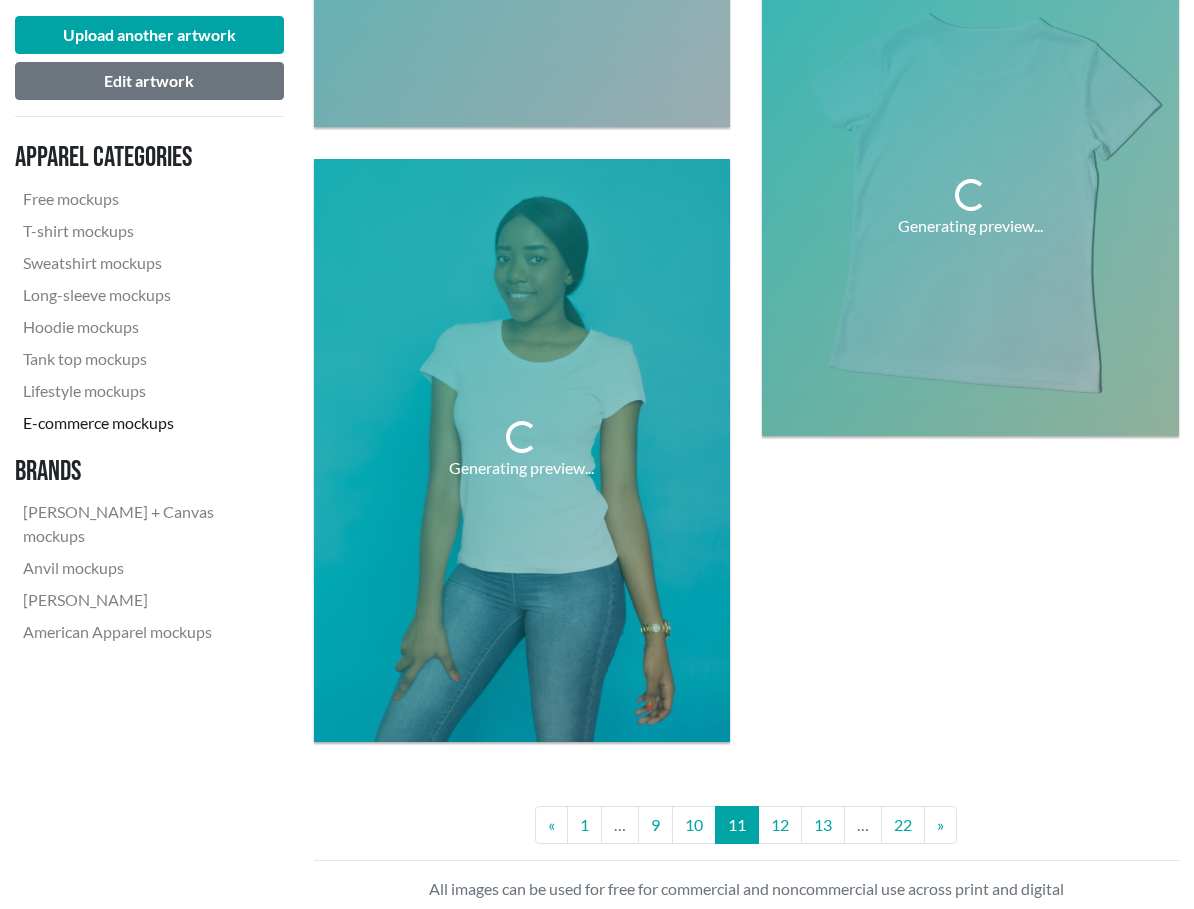 scroll, scrollTop: 7209, scrollLeft: 0, axis: vertical 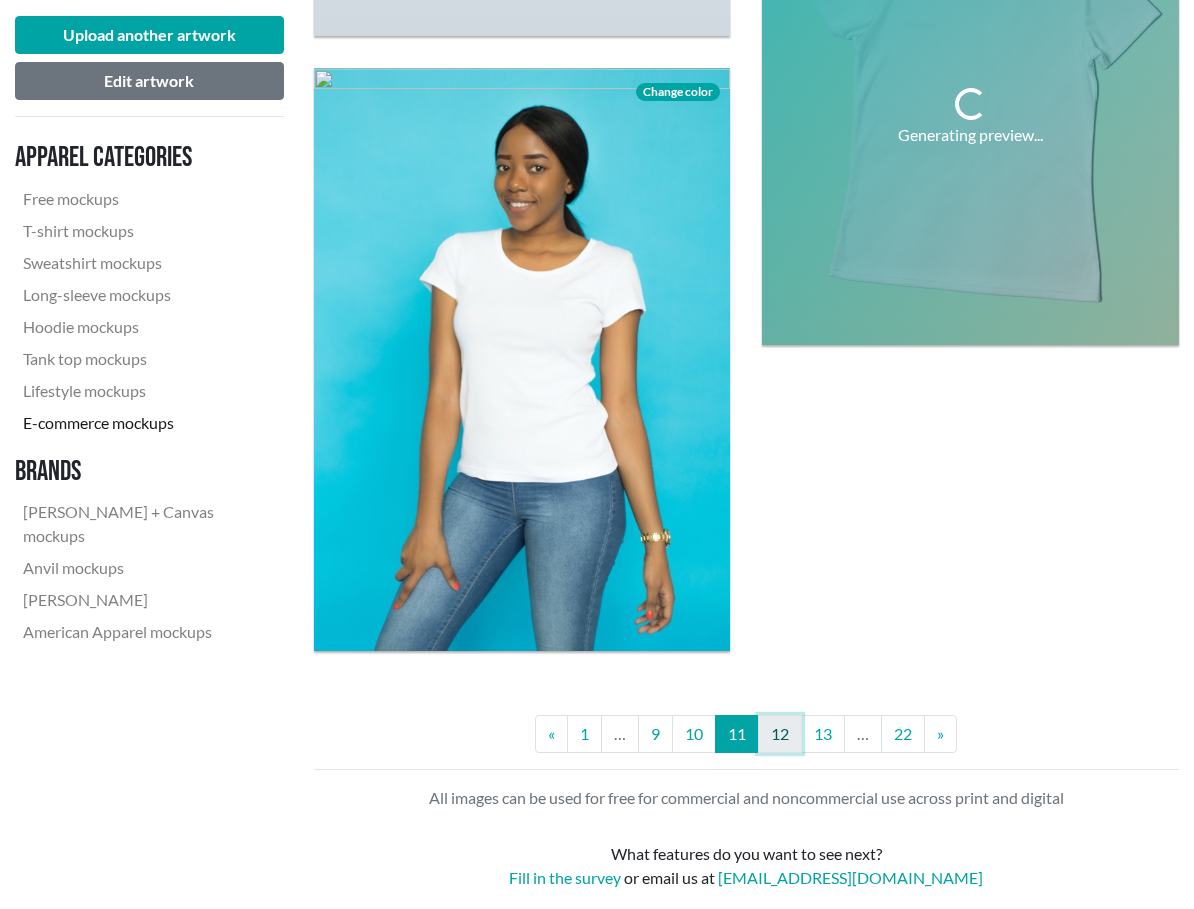 click on "12" at bounding box center (780, 734) 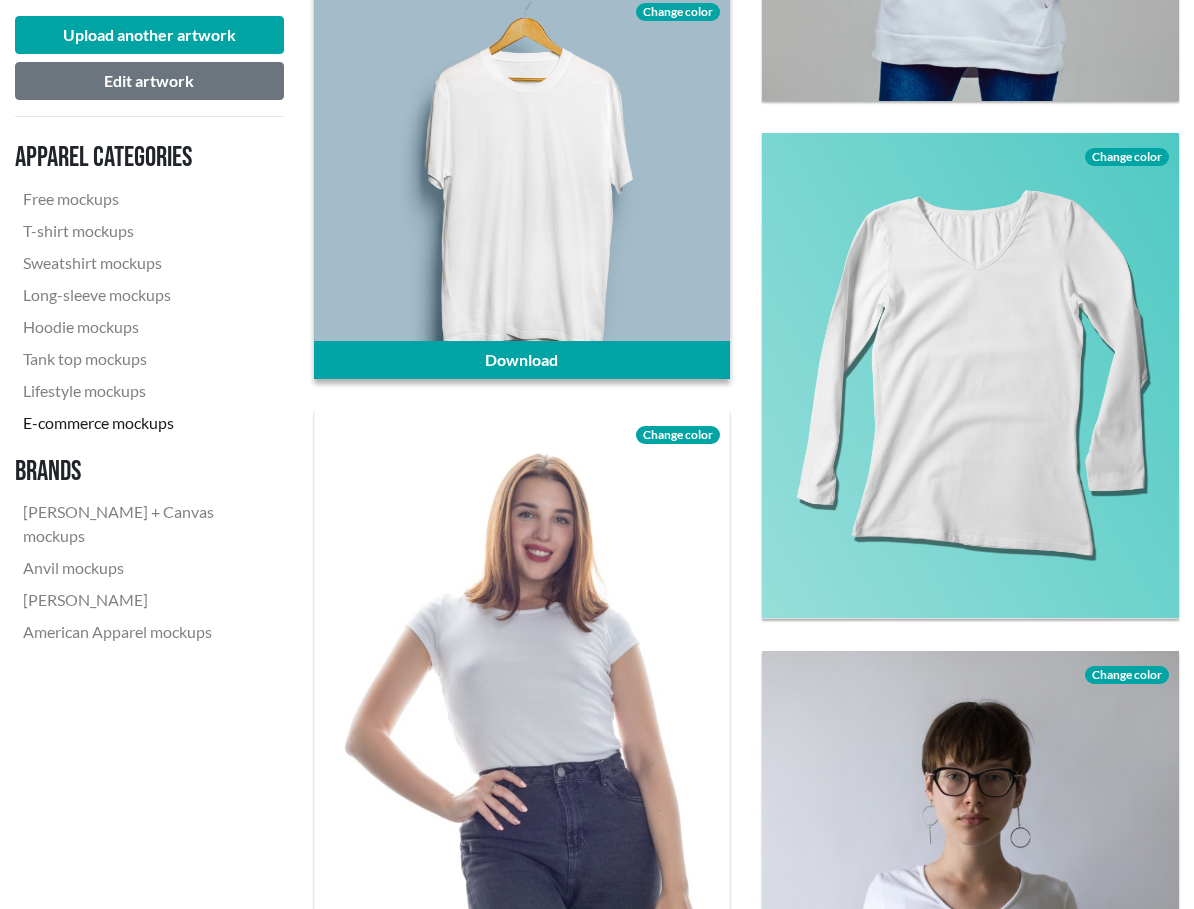 scroll, scrollTop: 1674, scrollLeft: 0, axis: vertical 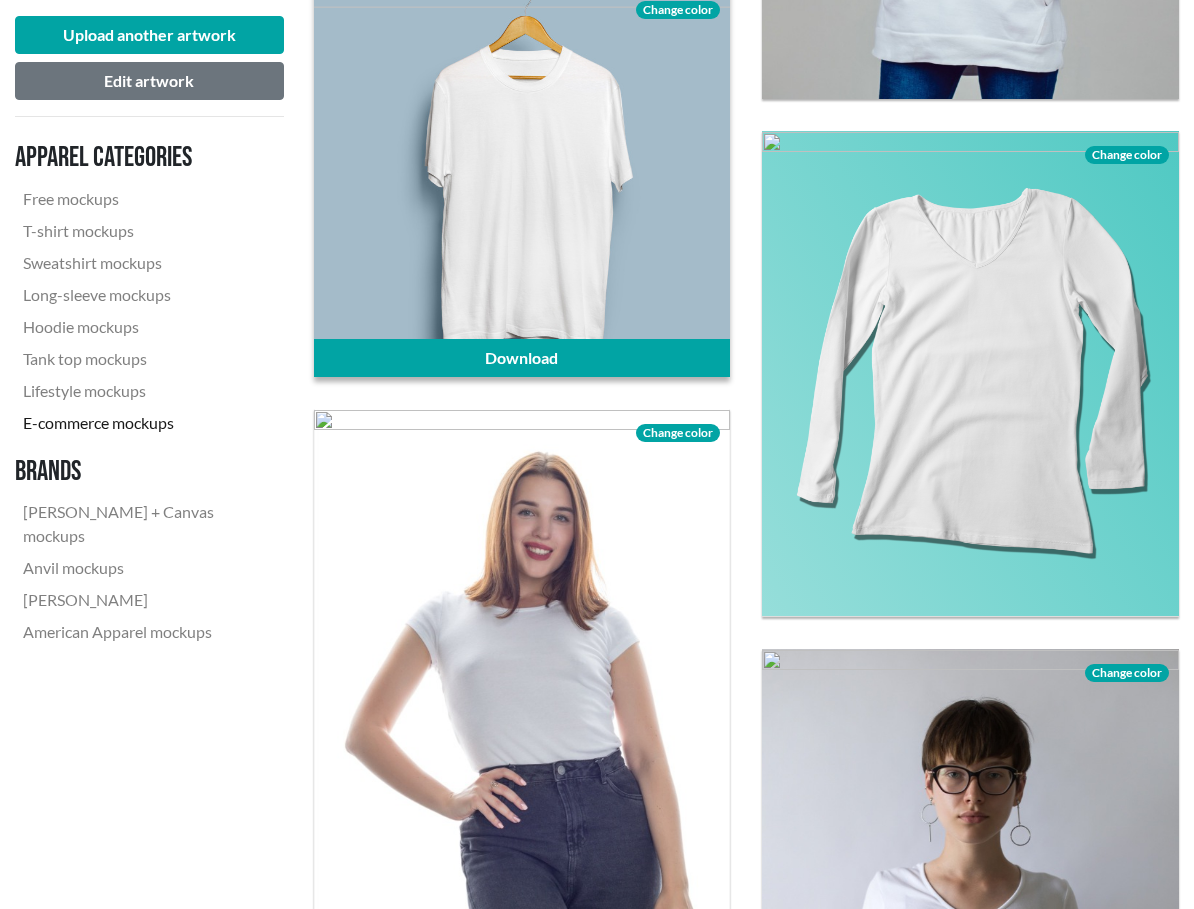 click on "Change color" at bounding box center (678, 10) 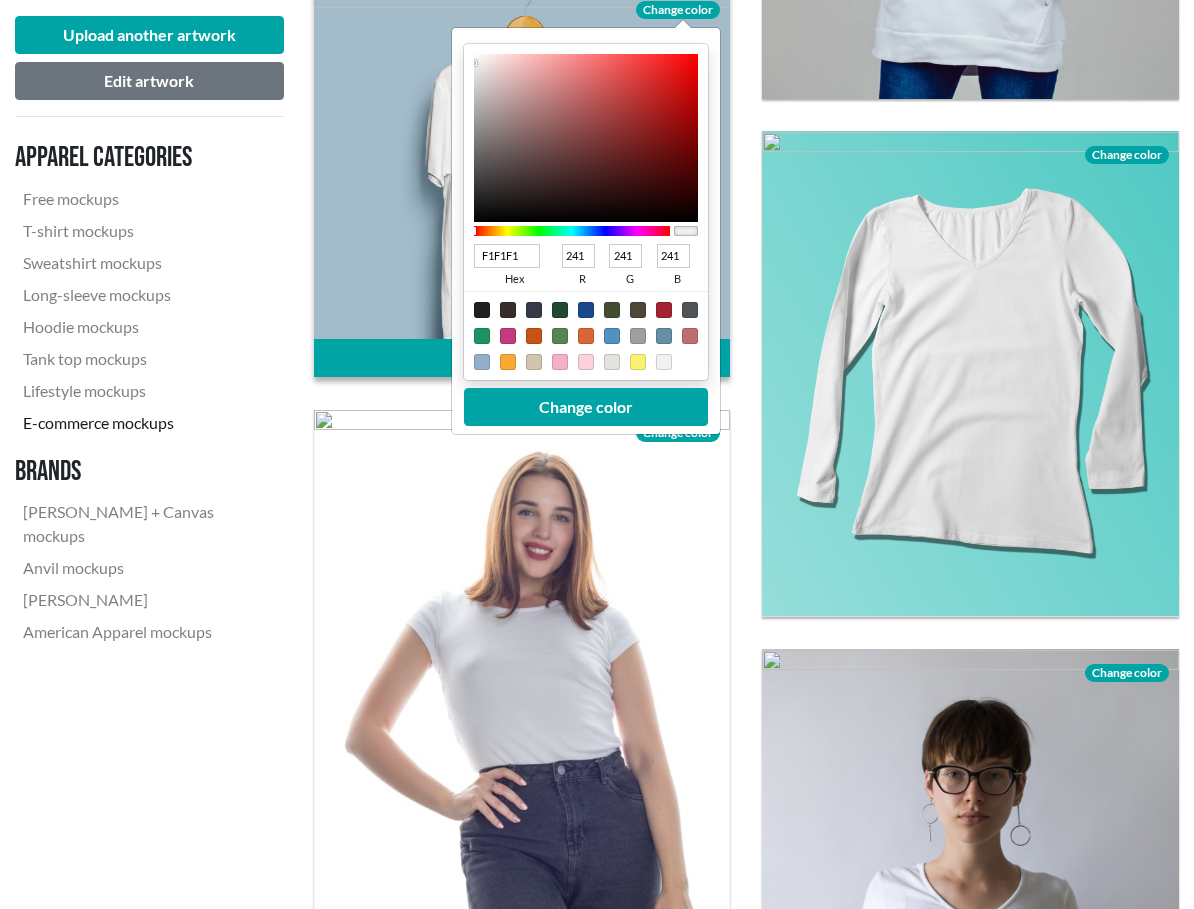 click on "F1F1F1" at bounding box center (507, 256) 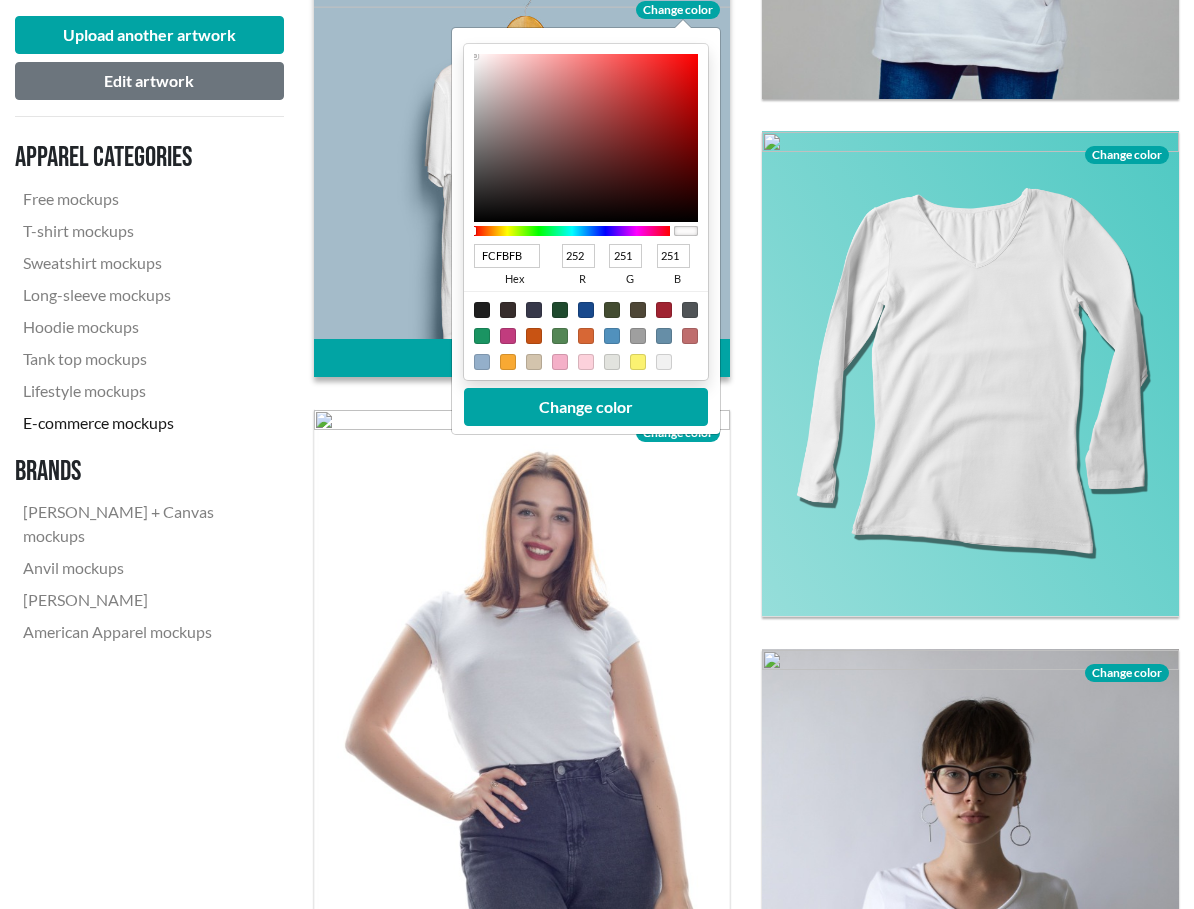 click at bounding box center (475, 56) 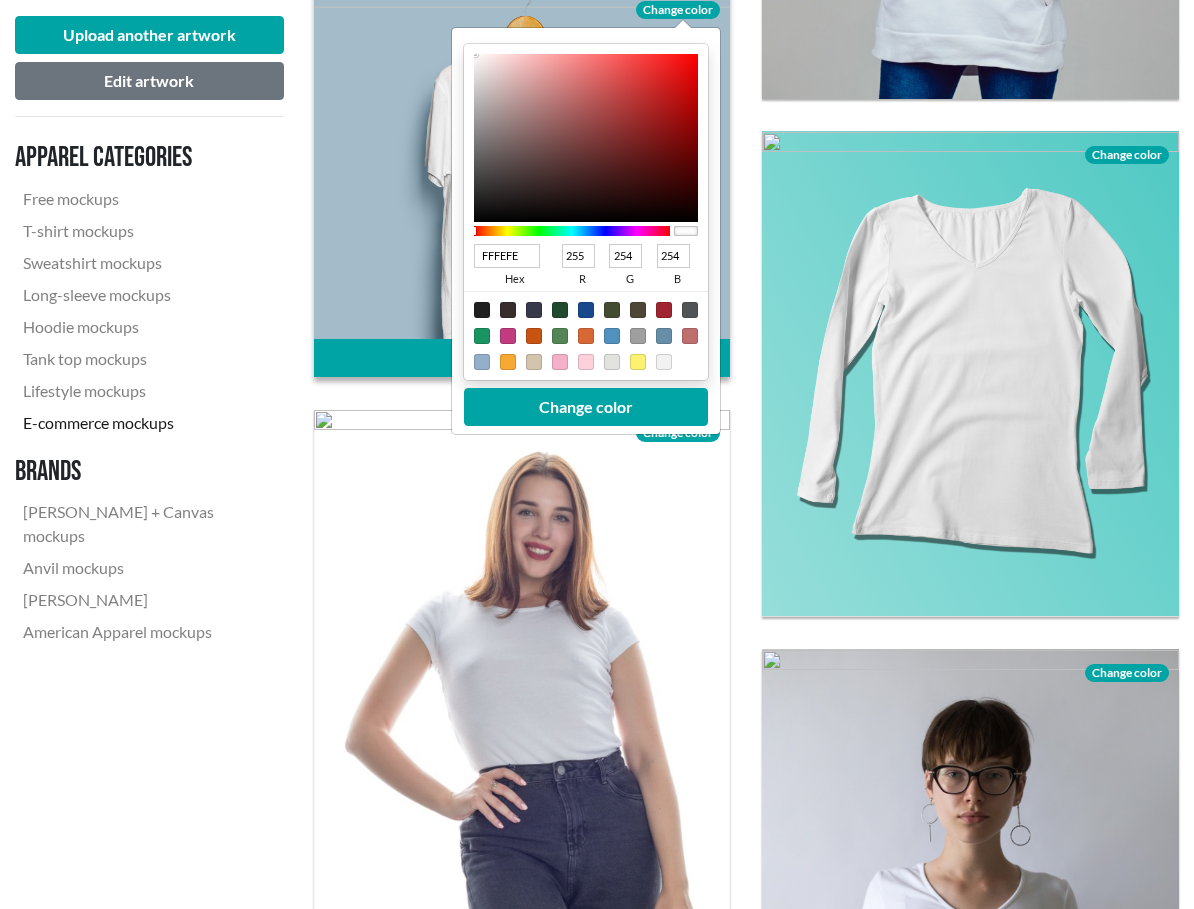 click on "FFFEFE hex 255 r 254 g 254 b 100 a" at bounding box center (586, 212) 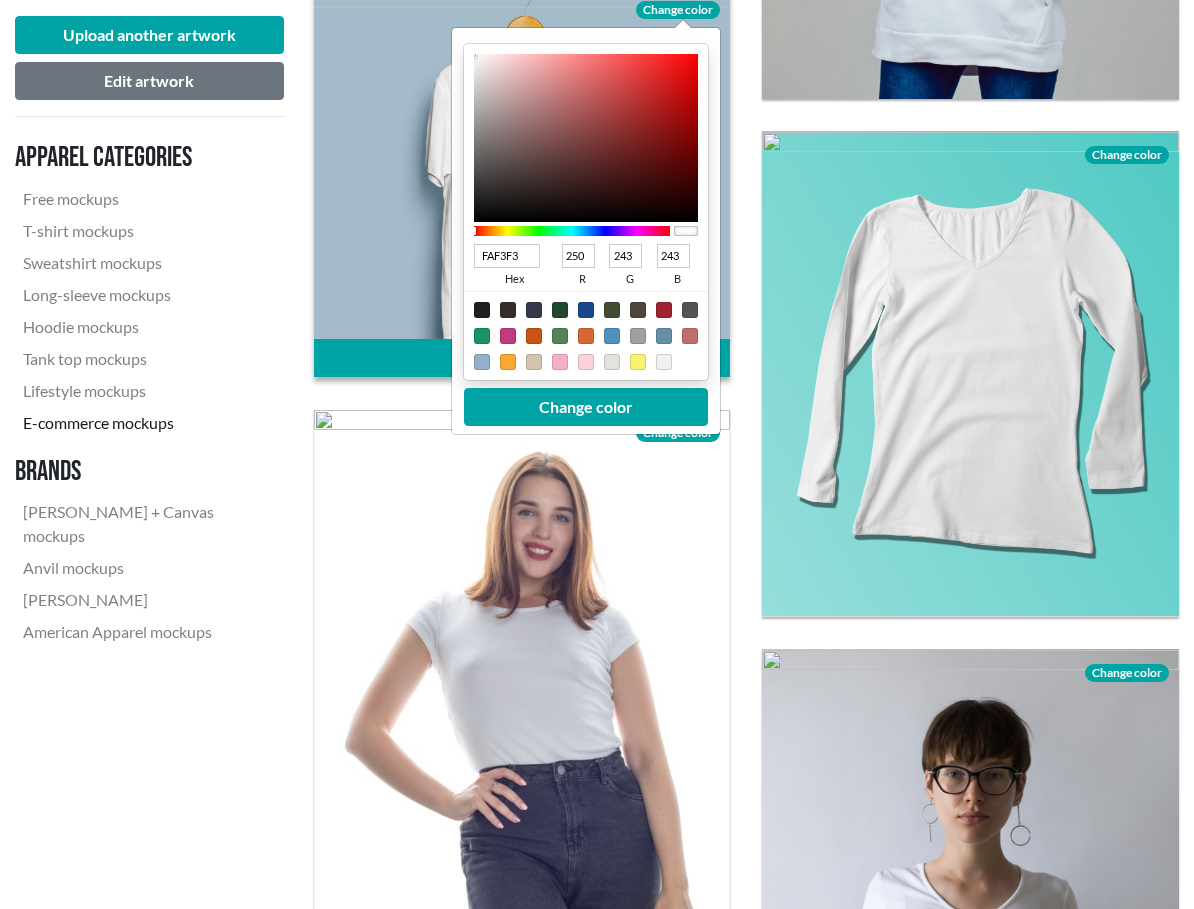 click at bounding box center (586, 138) 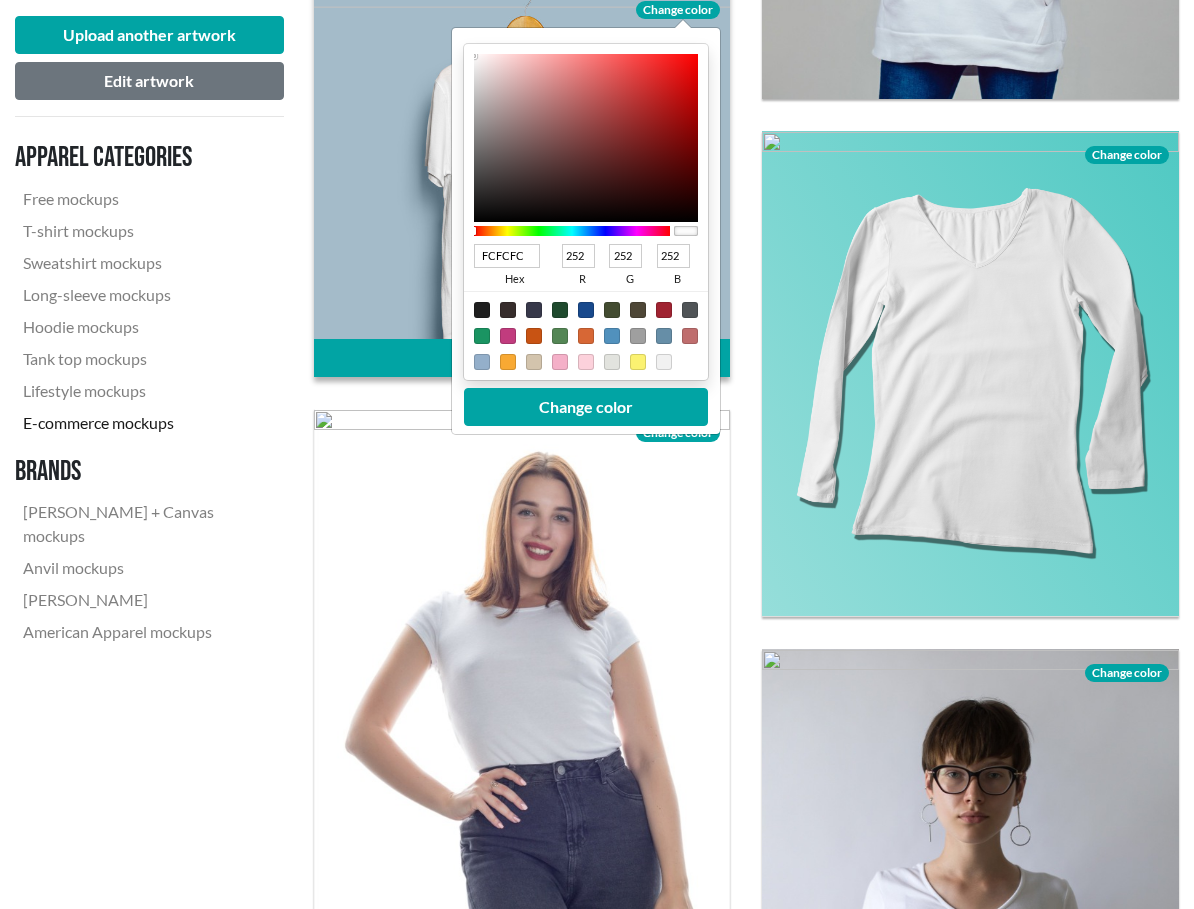 click at bounding box center (474, 56) 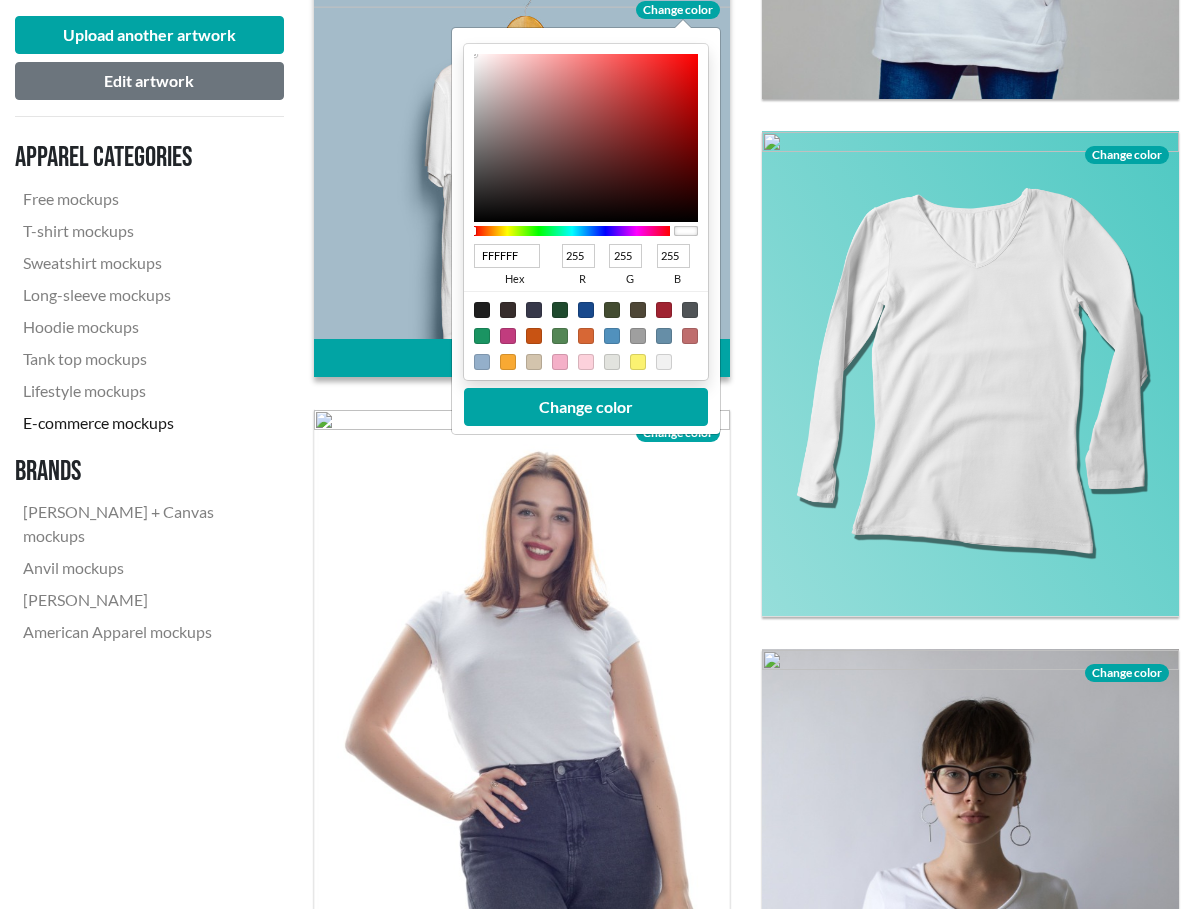 click on "FFFFFF hex 255 r 255 g 255 b 100 a" at bounding box center (586, 212) 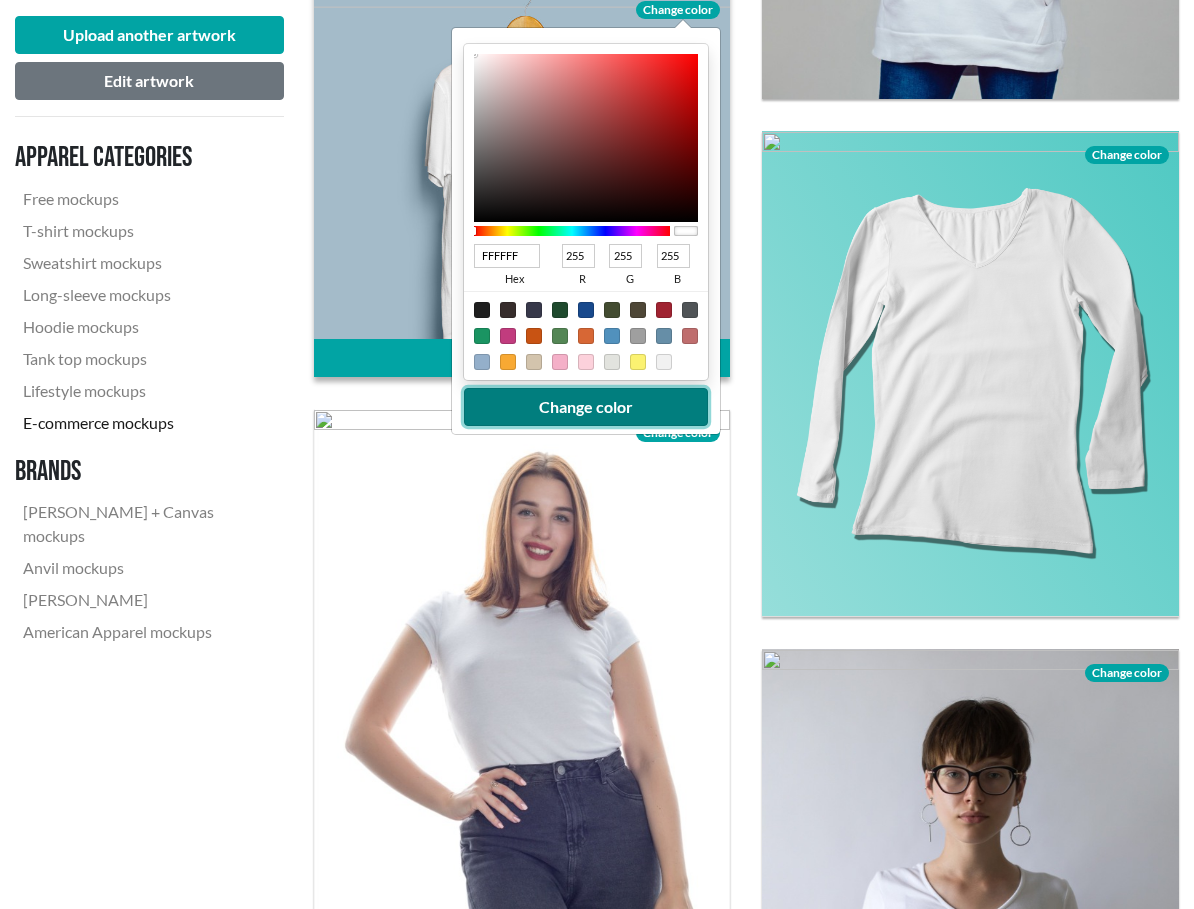 click on "Change color" at bounding box center [586, 407] 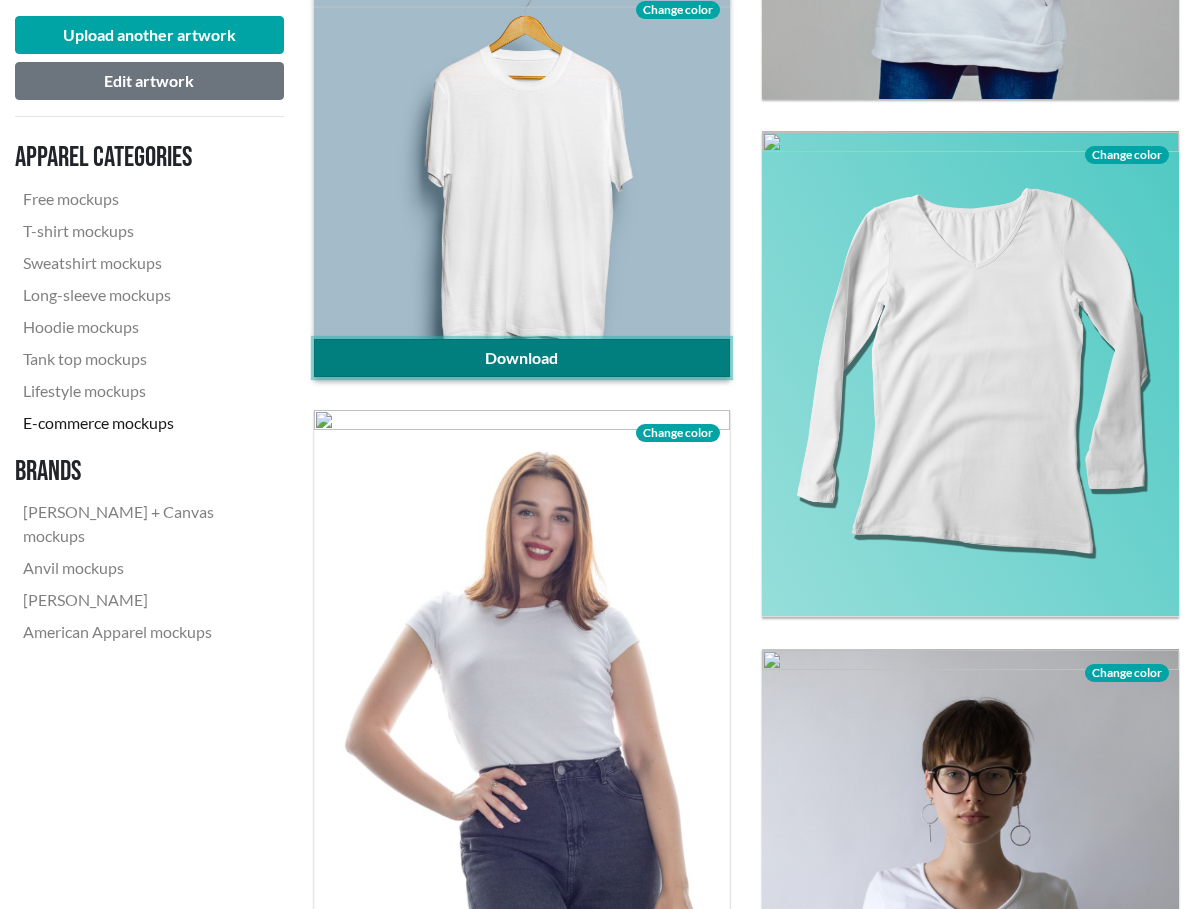 click on "Download" 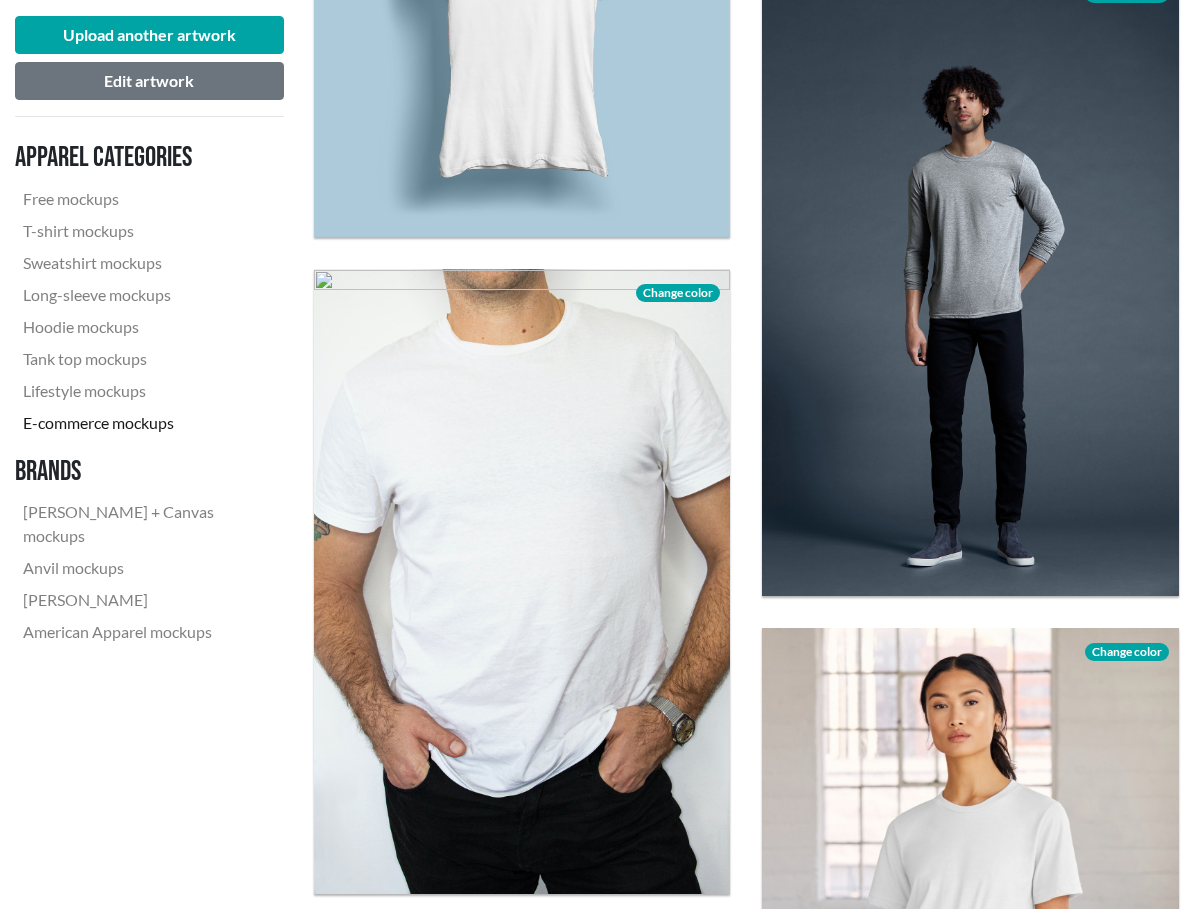 scroll, scrollTop: 4051, scrollLeft: 0, axis: vertical 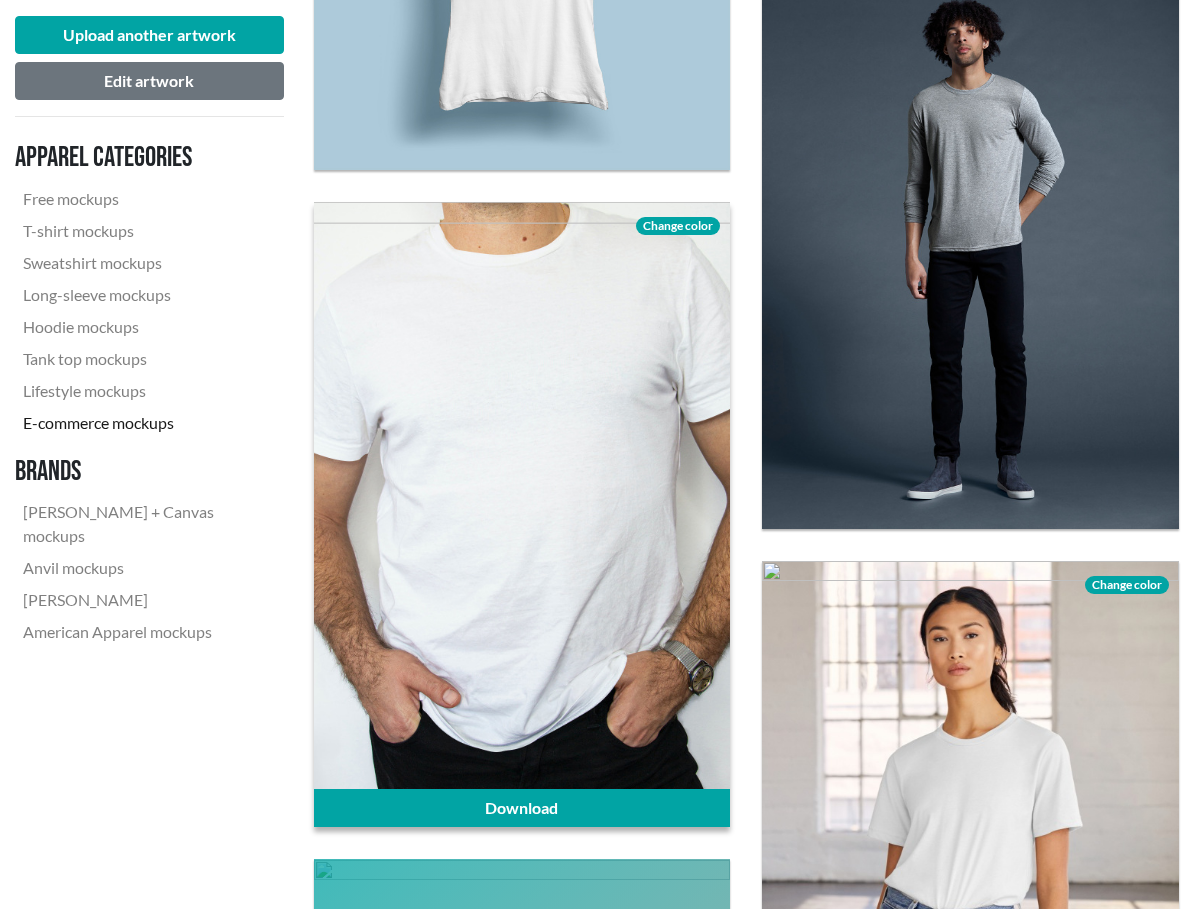 click on "Change color" at bounding box center [678, 226] 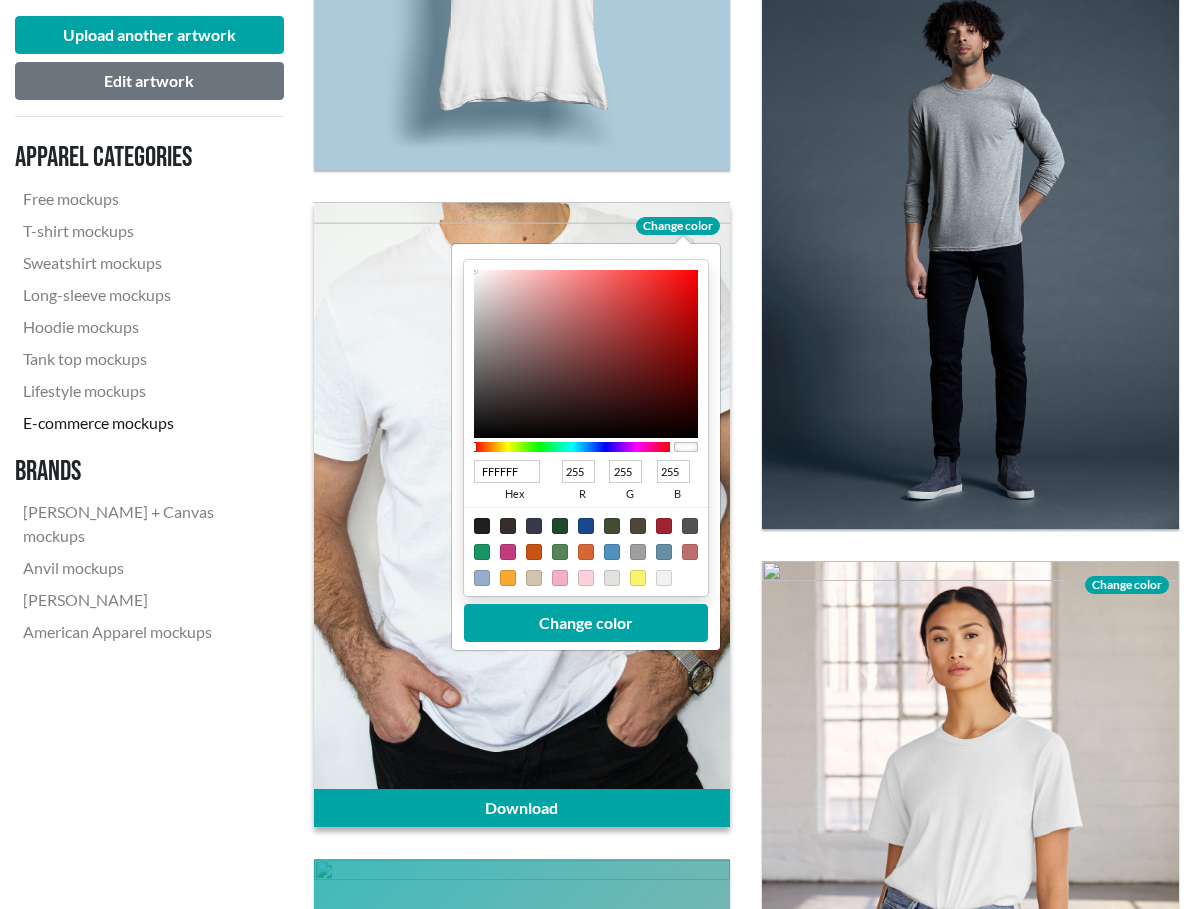 drag, startPoint x: 476, startPoint y: 279, endPoint x: 473, endPoint y: 264, distance: 15.297058 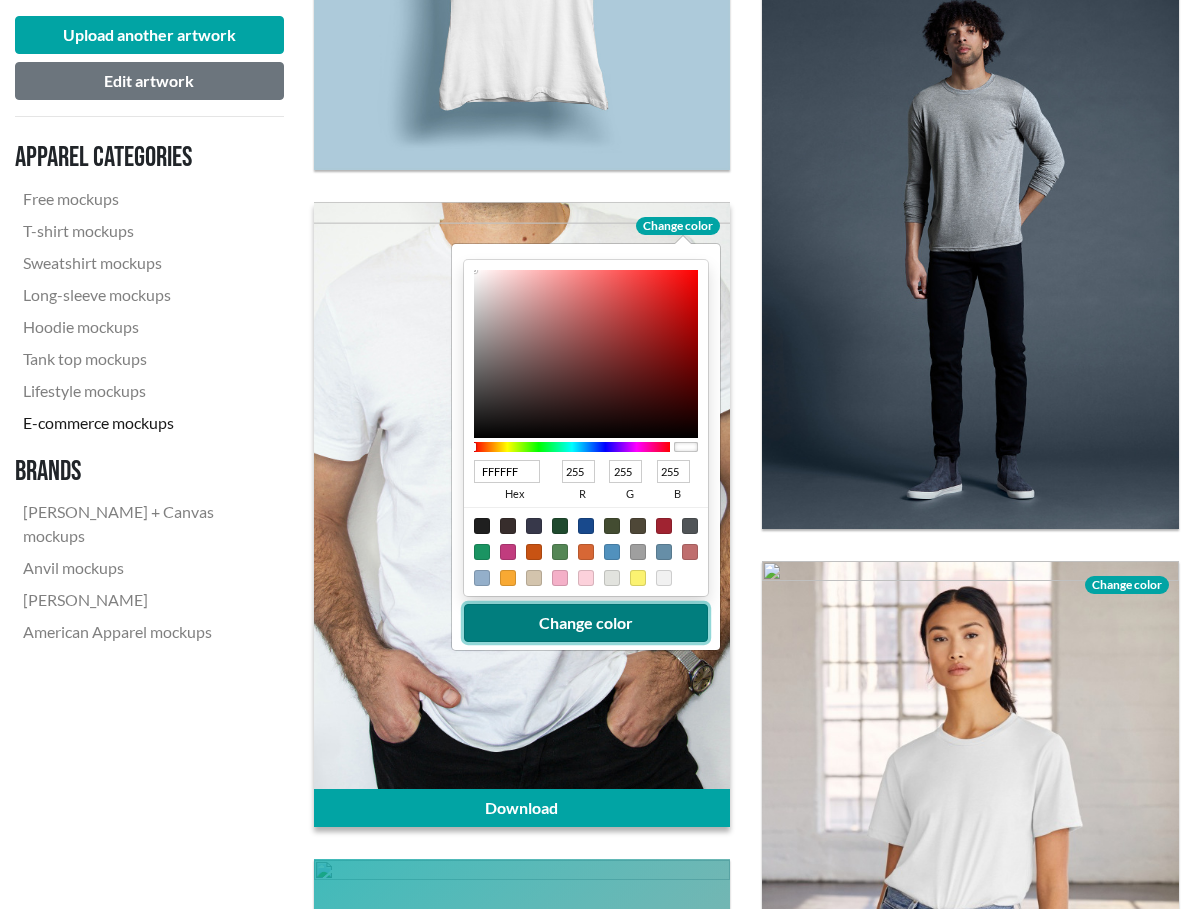 click on "Change color" at bounding box center [586, 623] 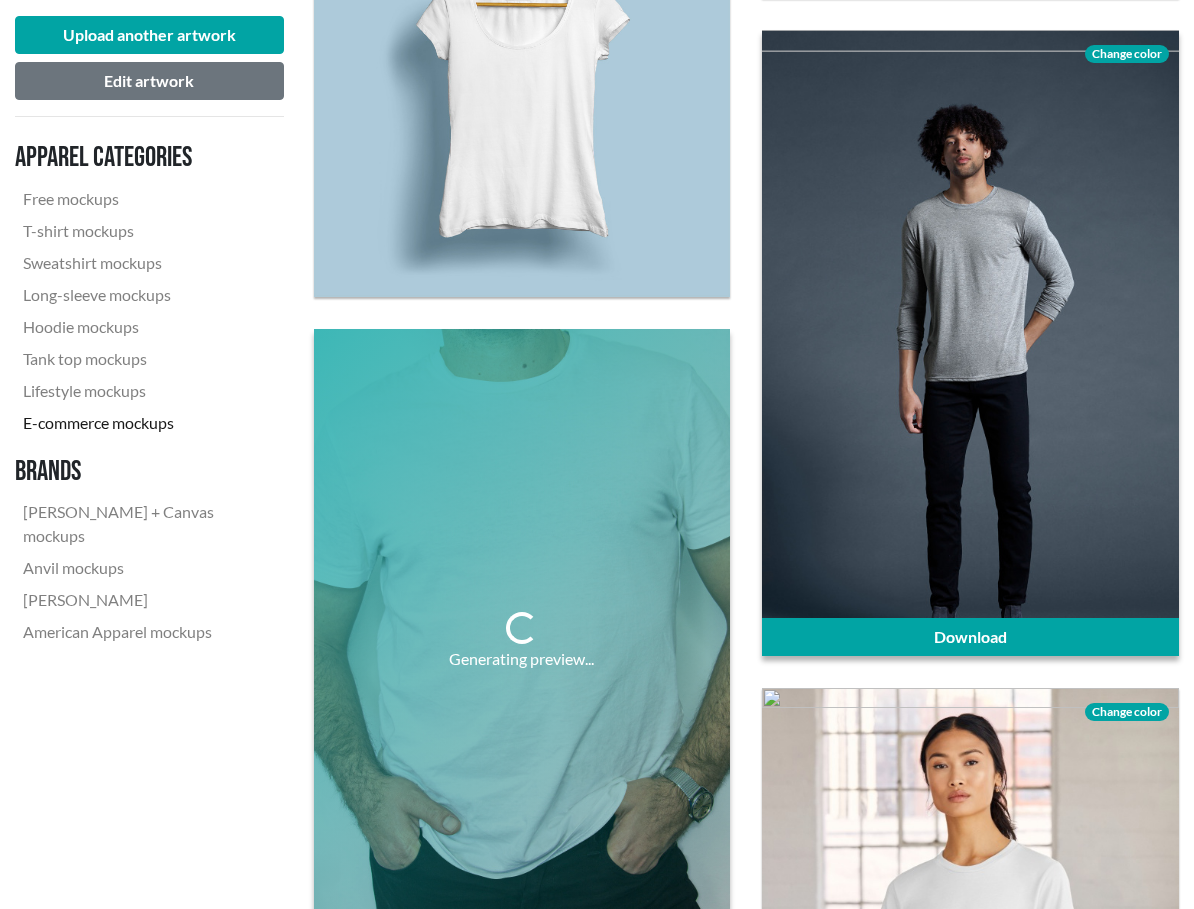 scroll, scrollTop: 3862, scrollLeft: 0, axis: vertical 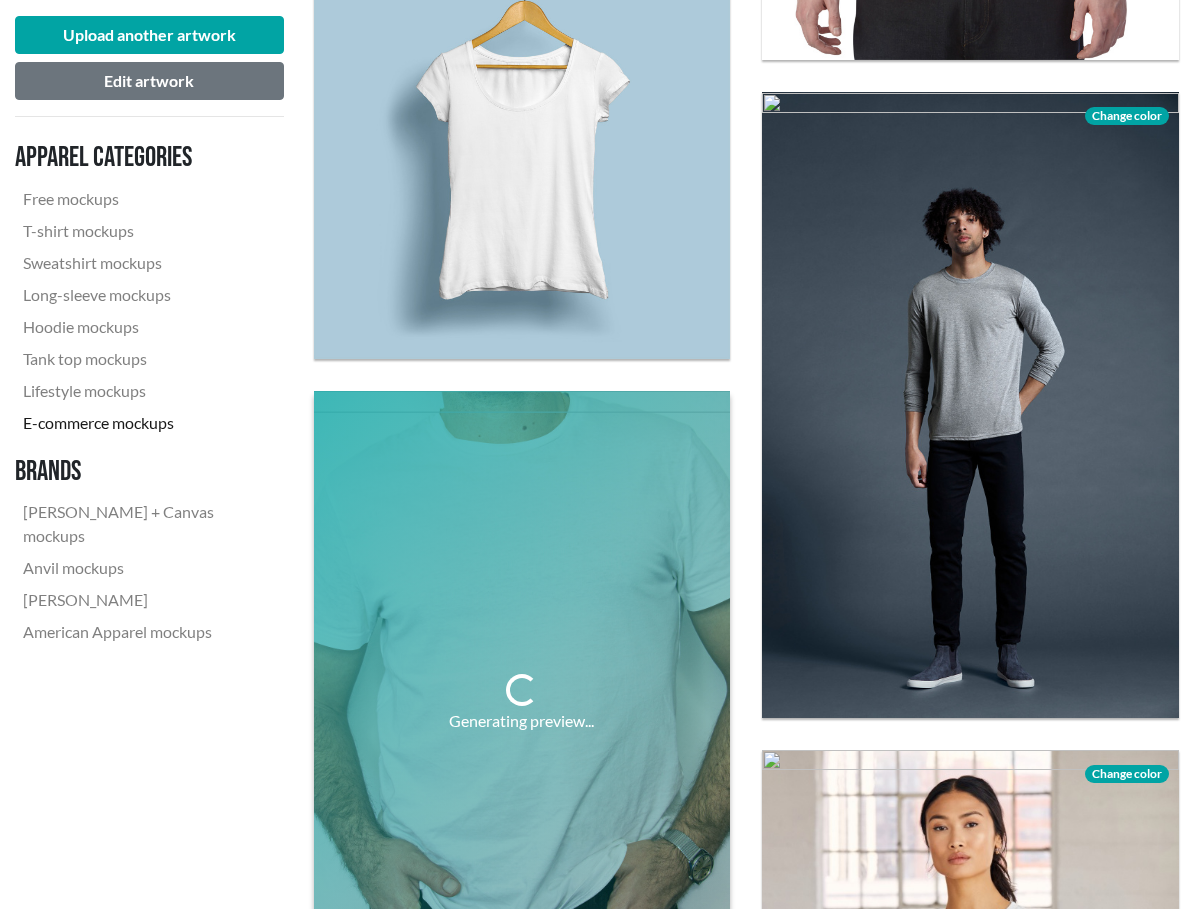 click on "Generating preview..." at bounding box center (522, 703) 